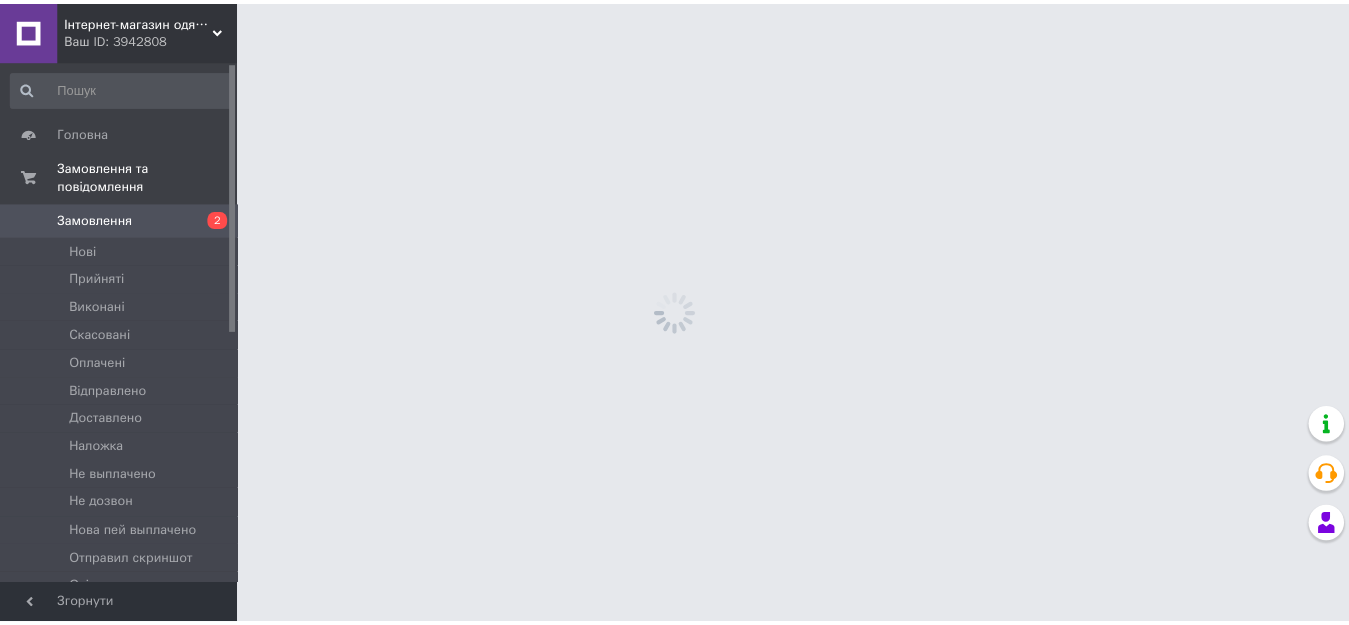 scroll, scrollTop: 0, scrollLeft: 0, axis: both 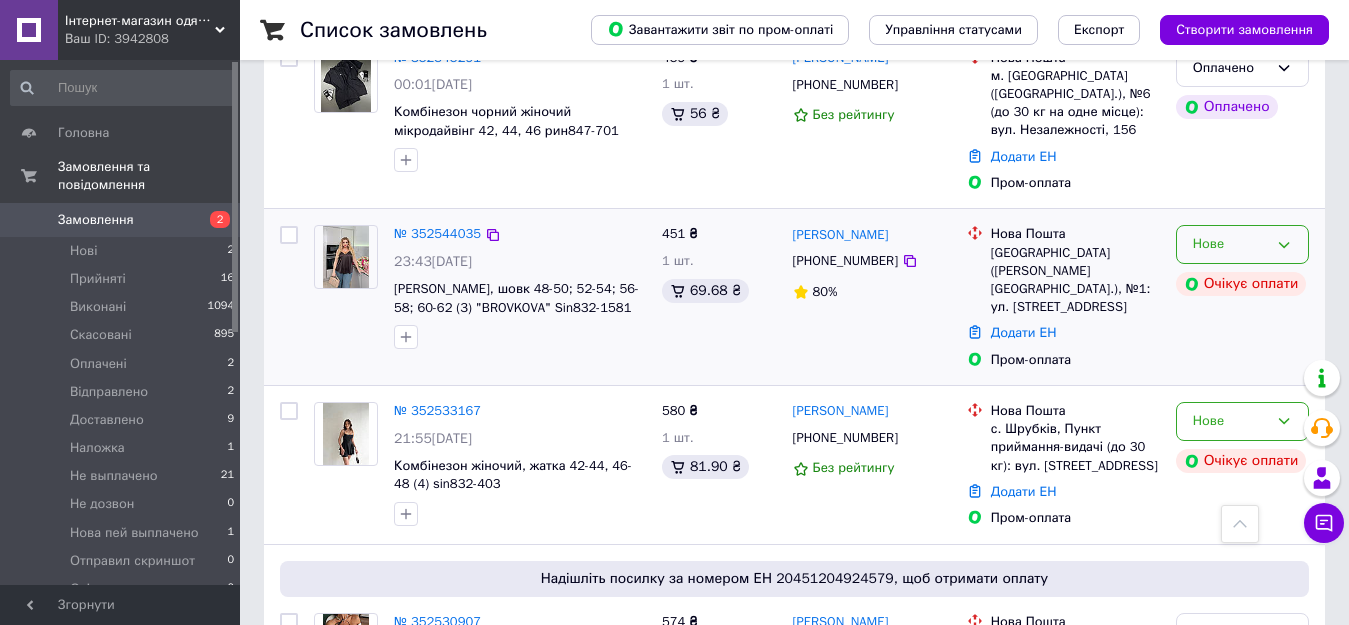click on "Нове" at bounding box center (1230, 244) 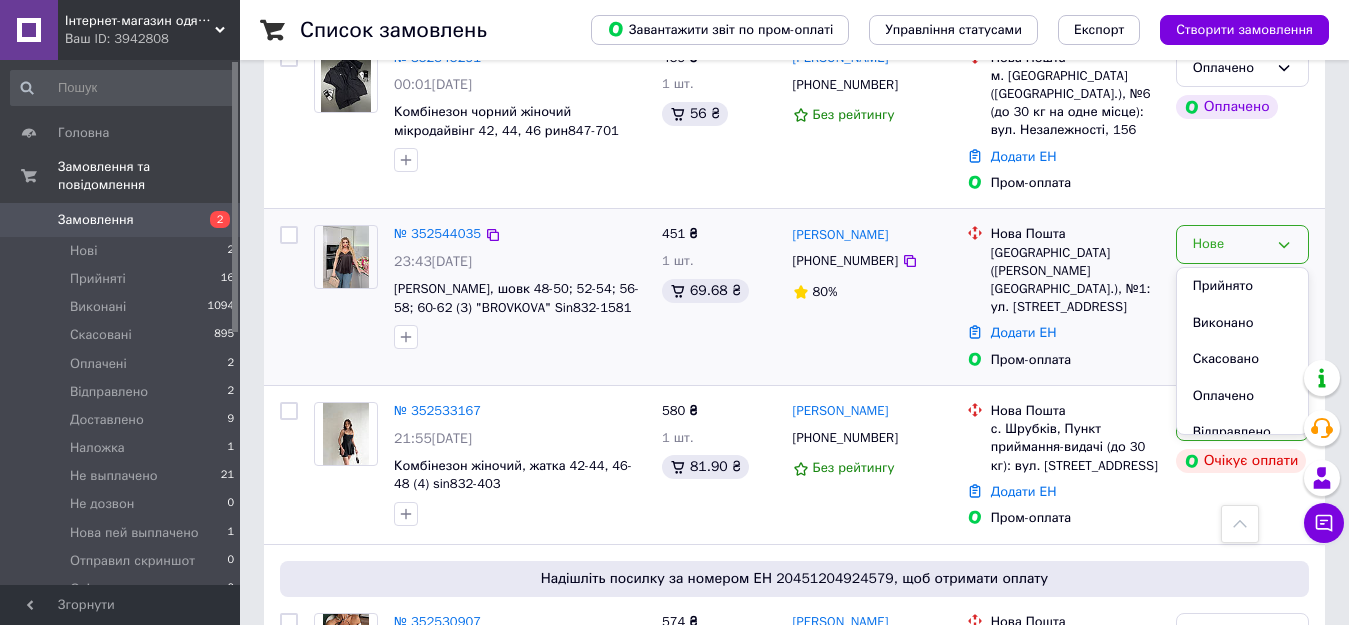 click on "Скасовано" at bounding box center (1242, 359) 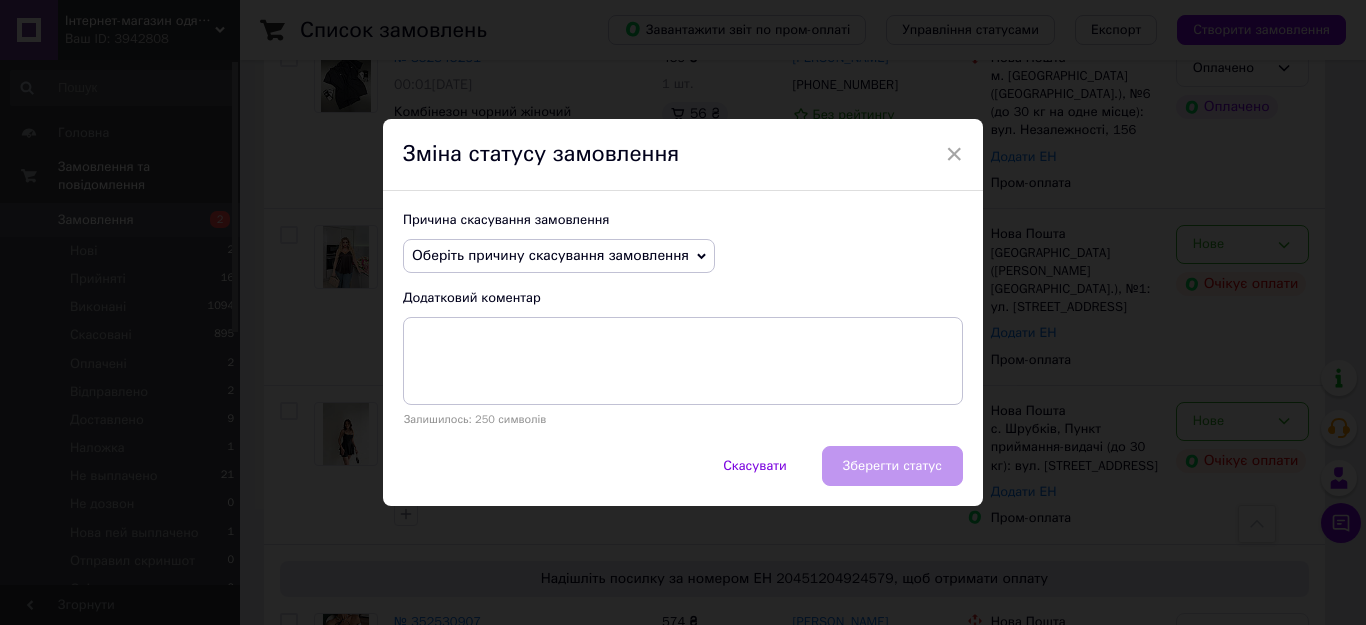 click on "Оберіть причину скасування замовлення" at bounding box center (559, 256) 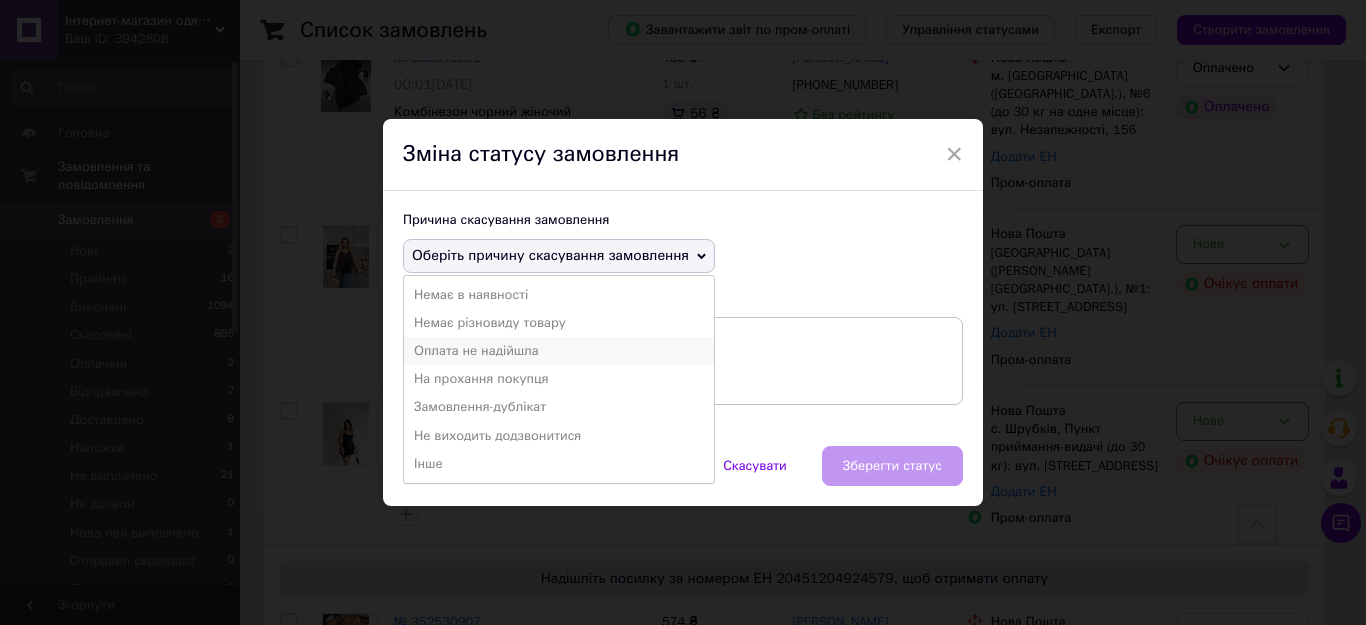click on "Оплата не надійшла" at bounding box center (559, 351) 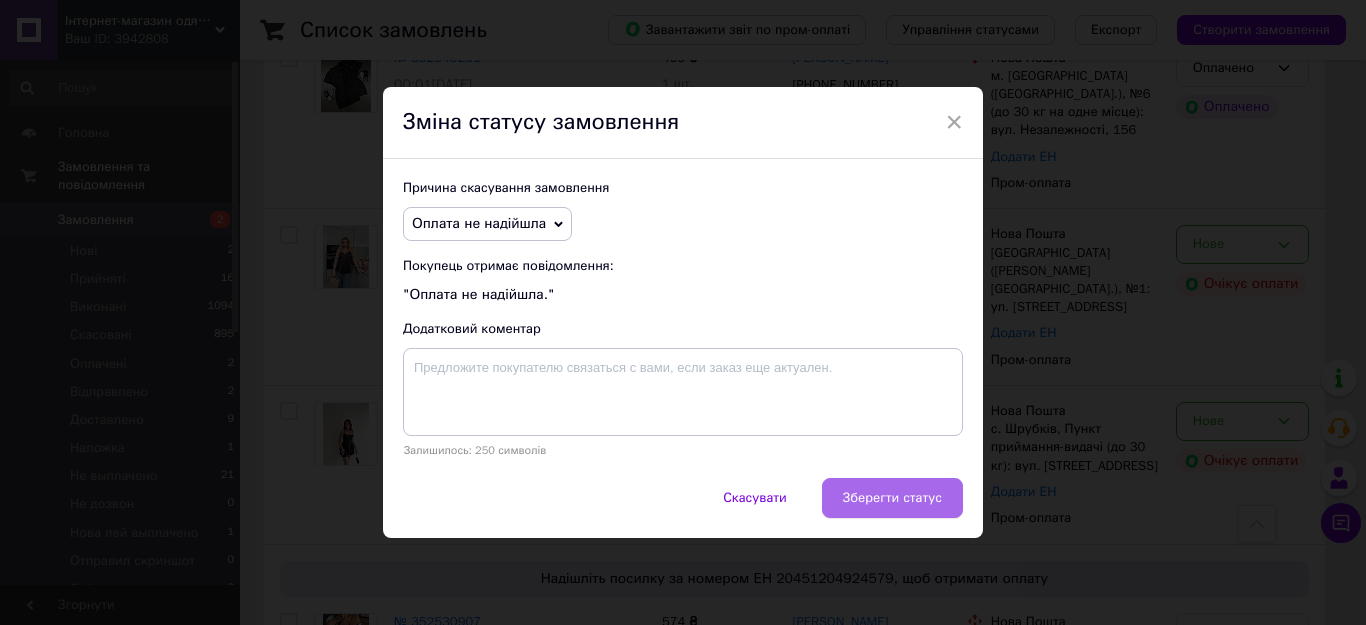click on "Зберегти статус" at bounding box center (892, 498) 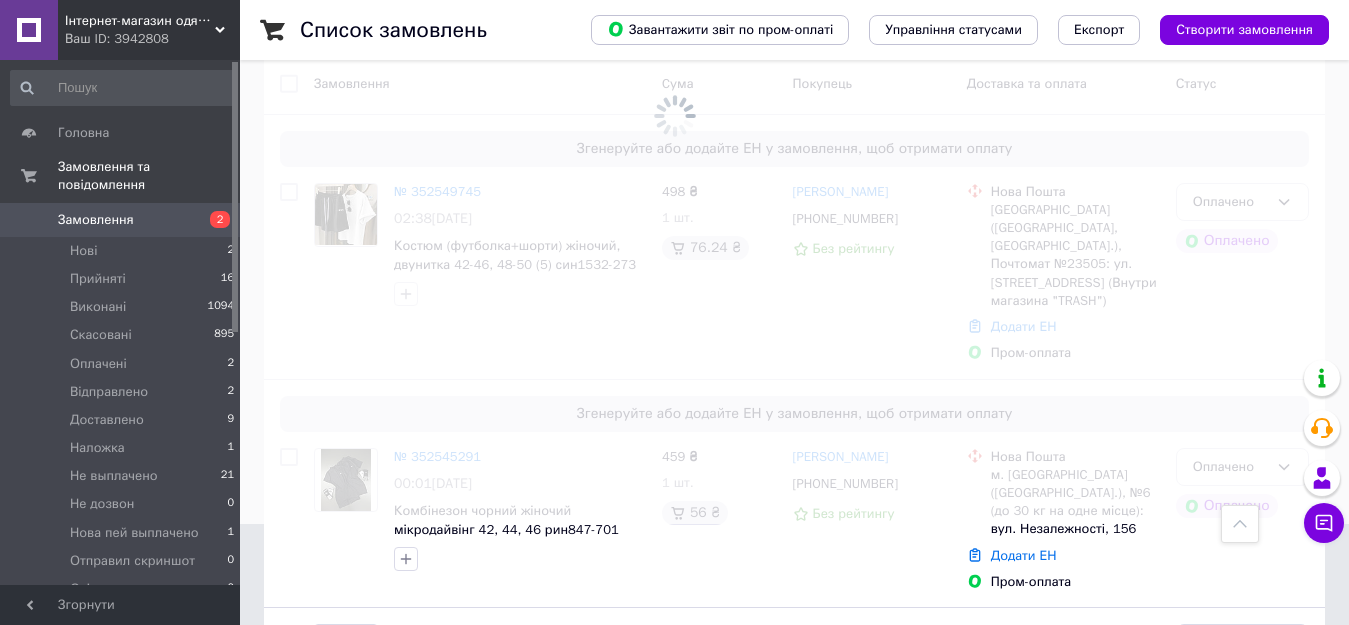scroll, scrollTop: 100, scrollLeft: 0, axis: vertical 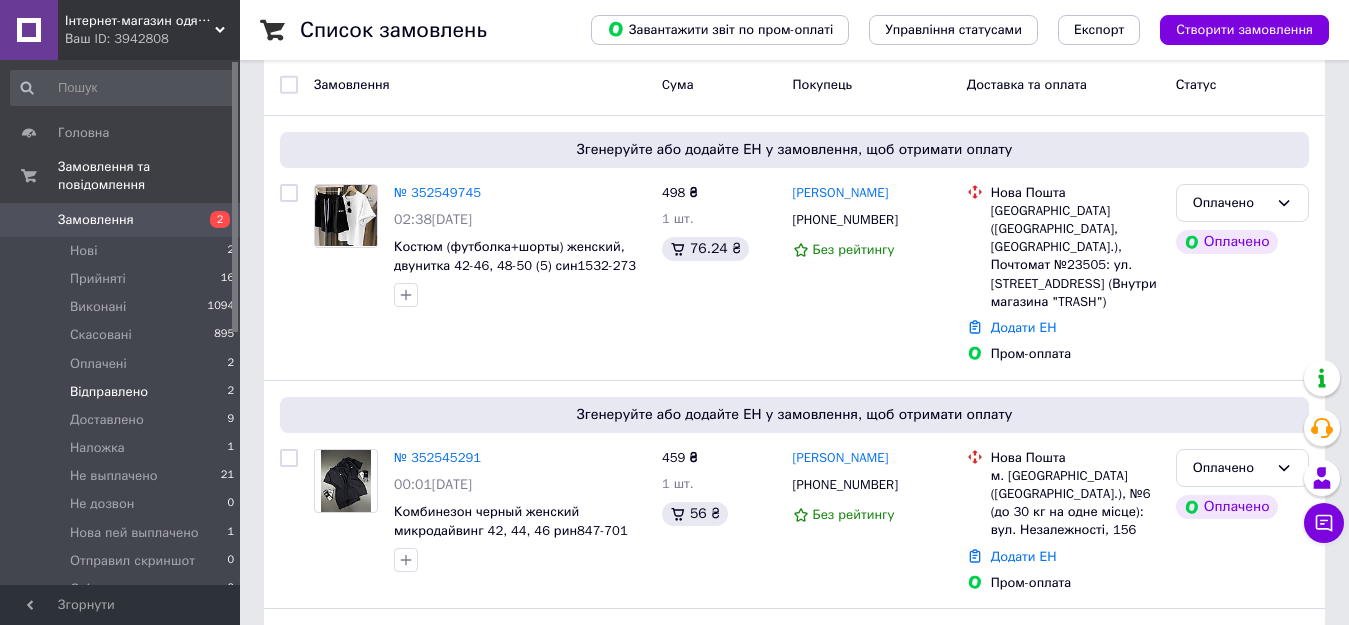 click on "Відправлено" at bounding box center [109, 392] 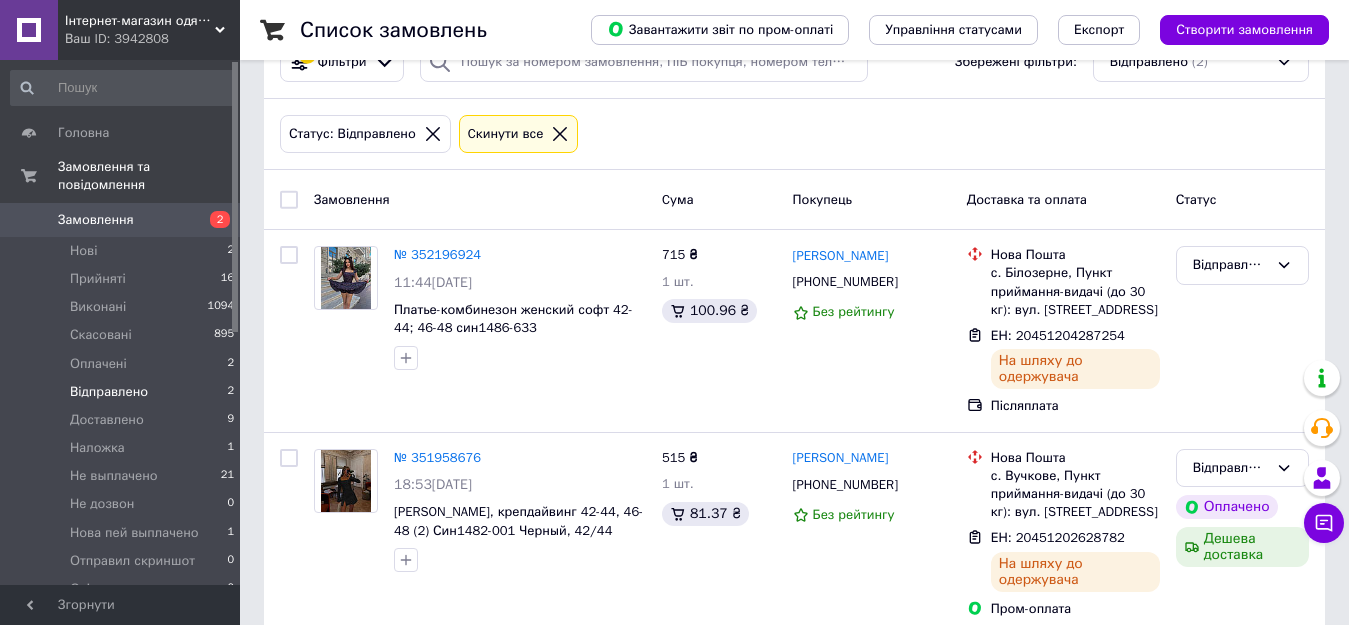 scroll, scrollTop: 0, scrollLeft: 0, axis: both 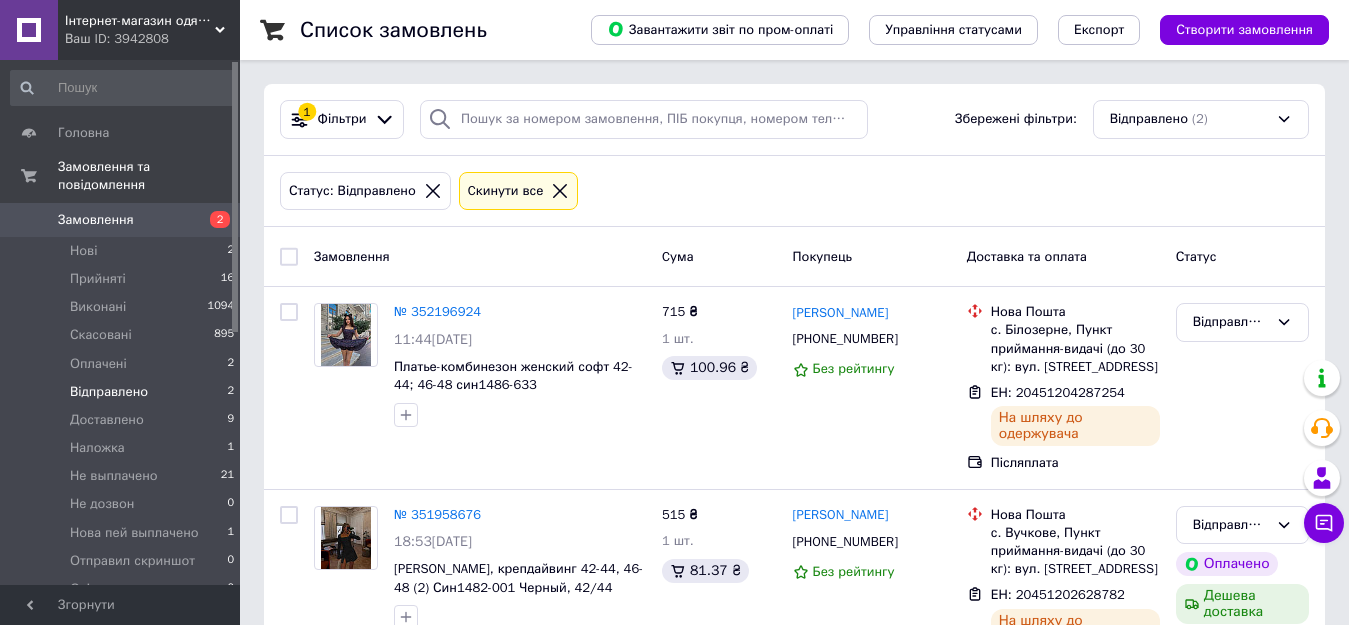 click 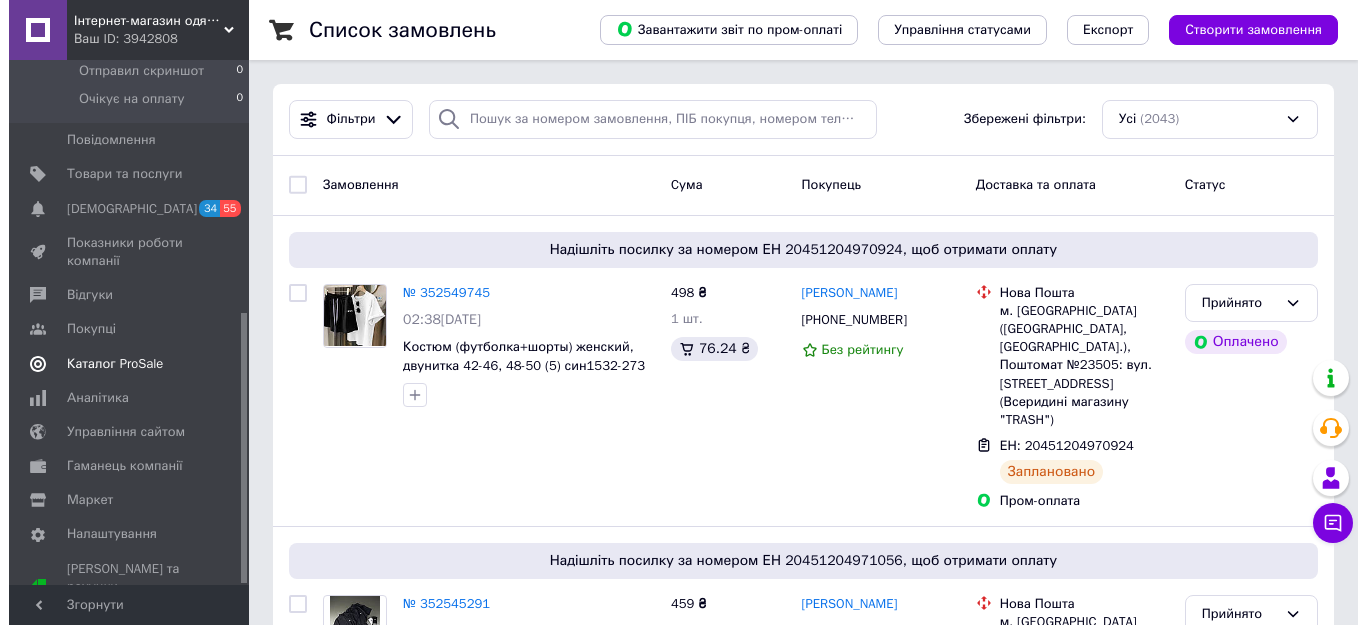 scroll, scrollTop: 491, scrollLeft: 0, axis: vertical 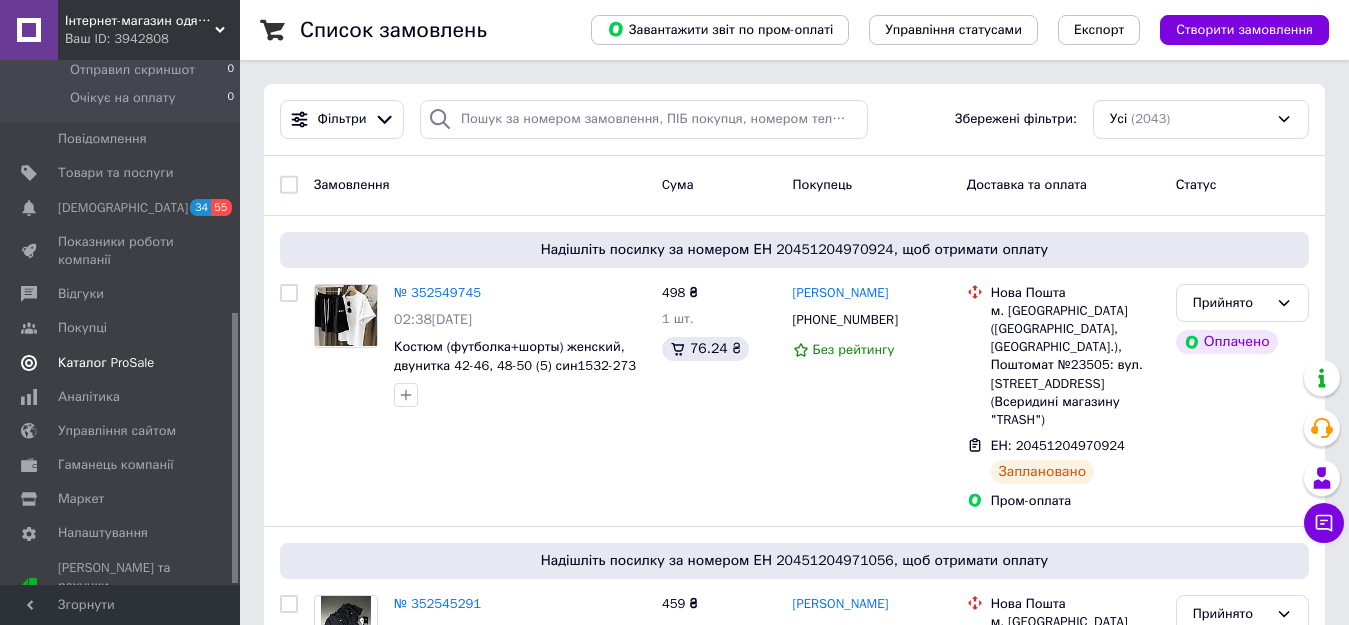 click on "Каталог ProSale" at bounding box center [106, 363] 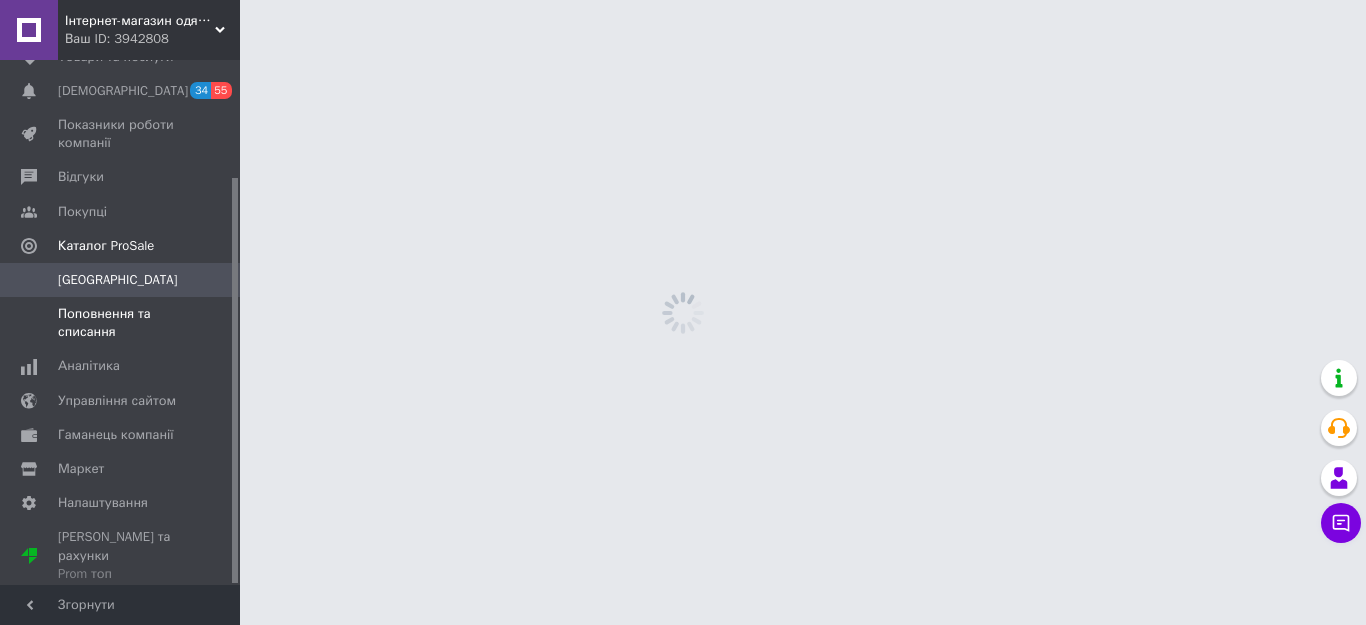 scroll, scrollTop: 151, scrollLeft: 0, axis: vertical 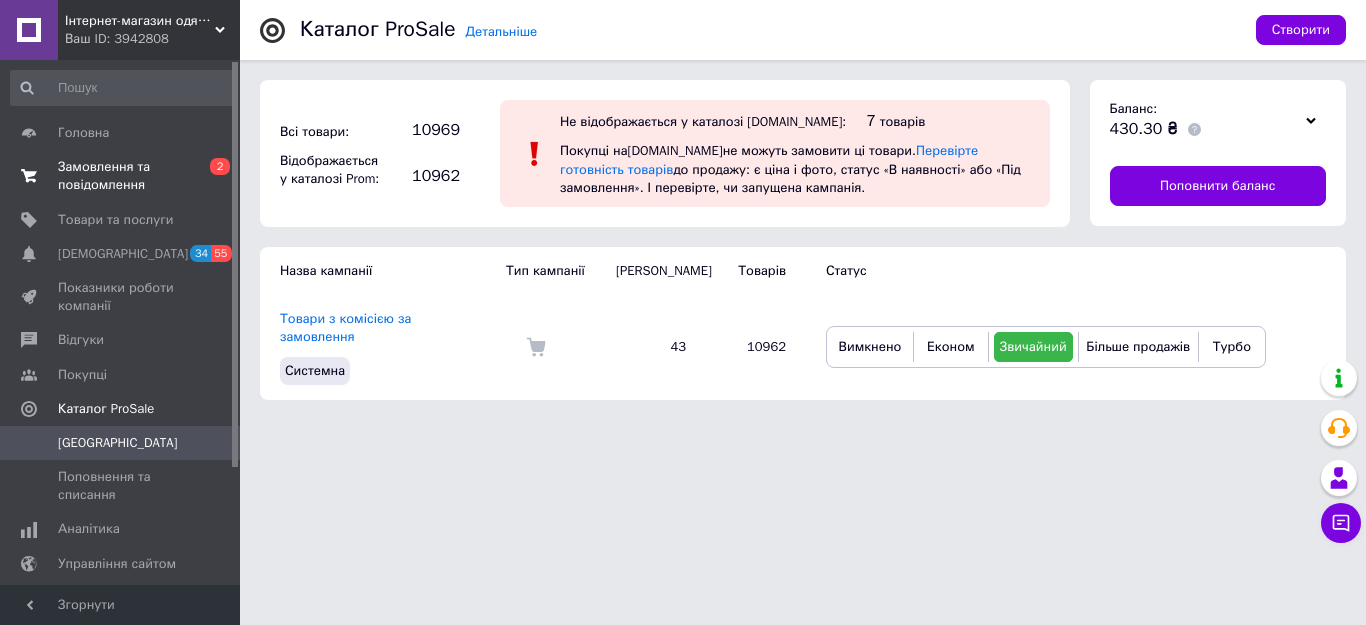 click on "Замовлення та повідомлення" at bounding box center [121, 176] 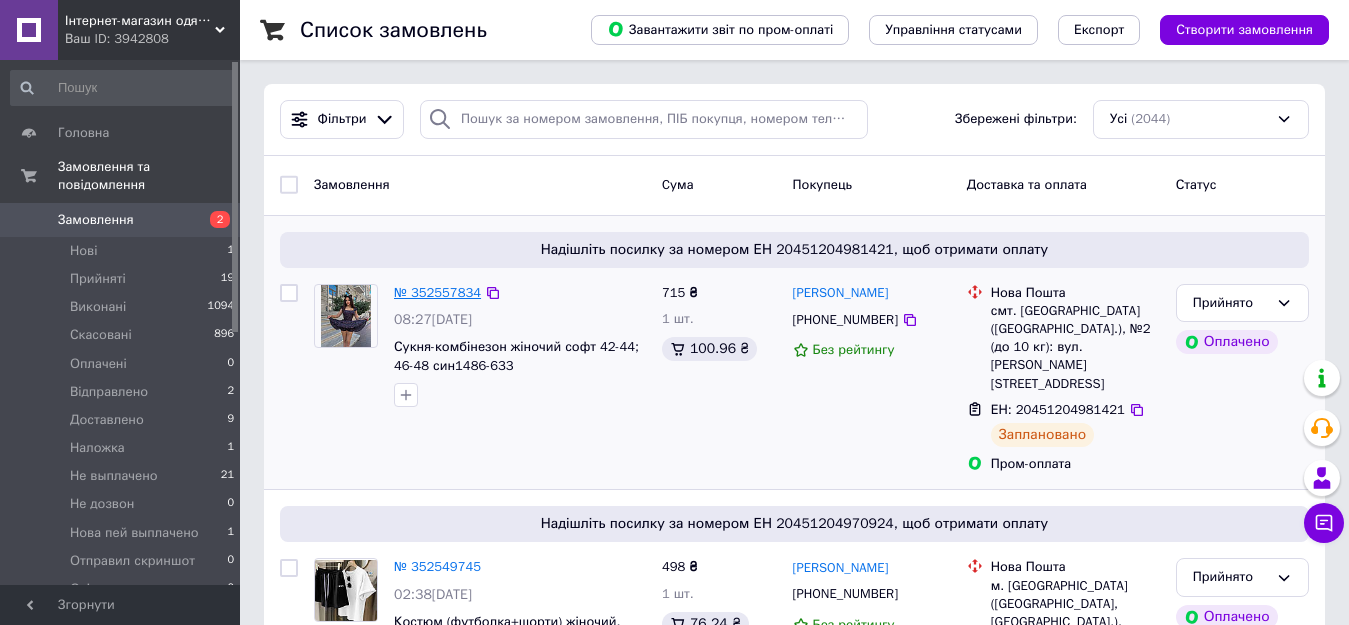 click on "№ 352557834" at bounding box center [437, 292] 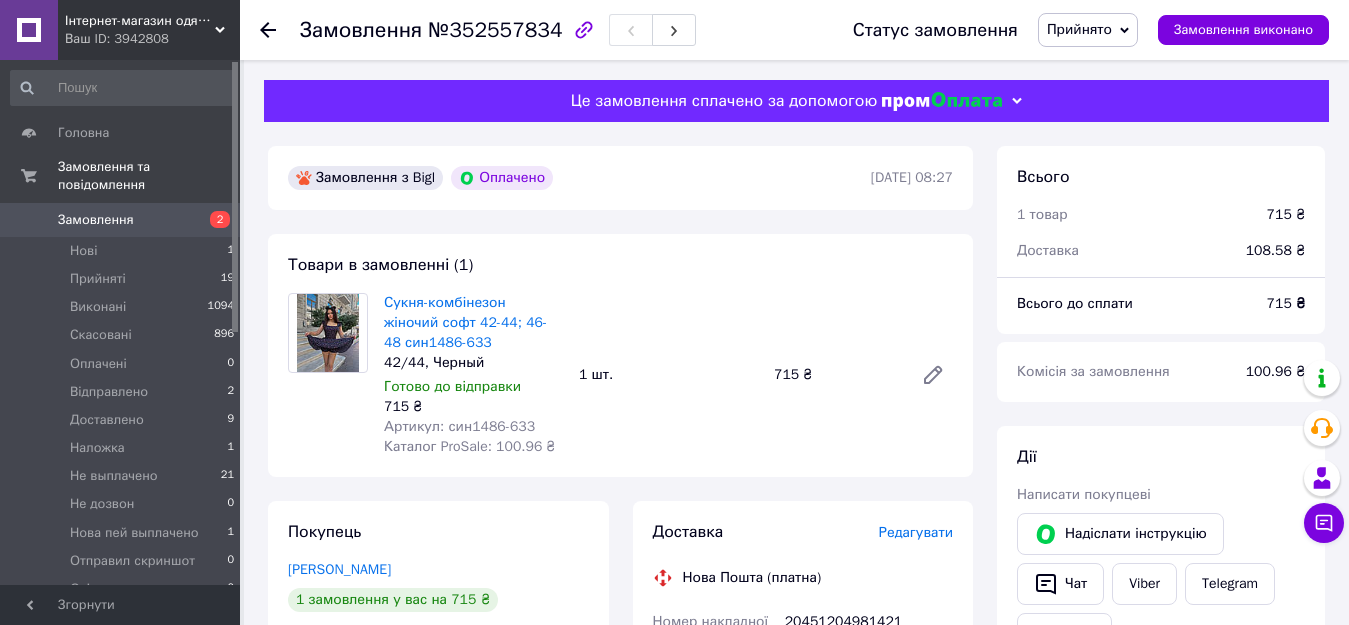 click on "№352557834" at bounding box center (495, 30) 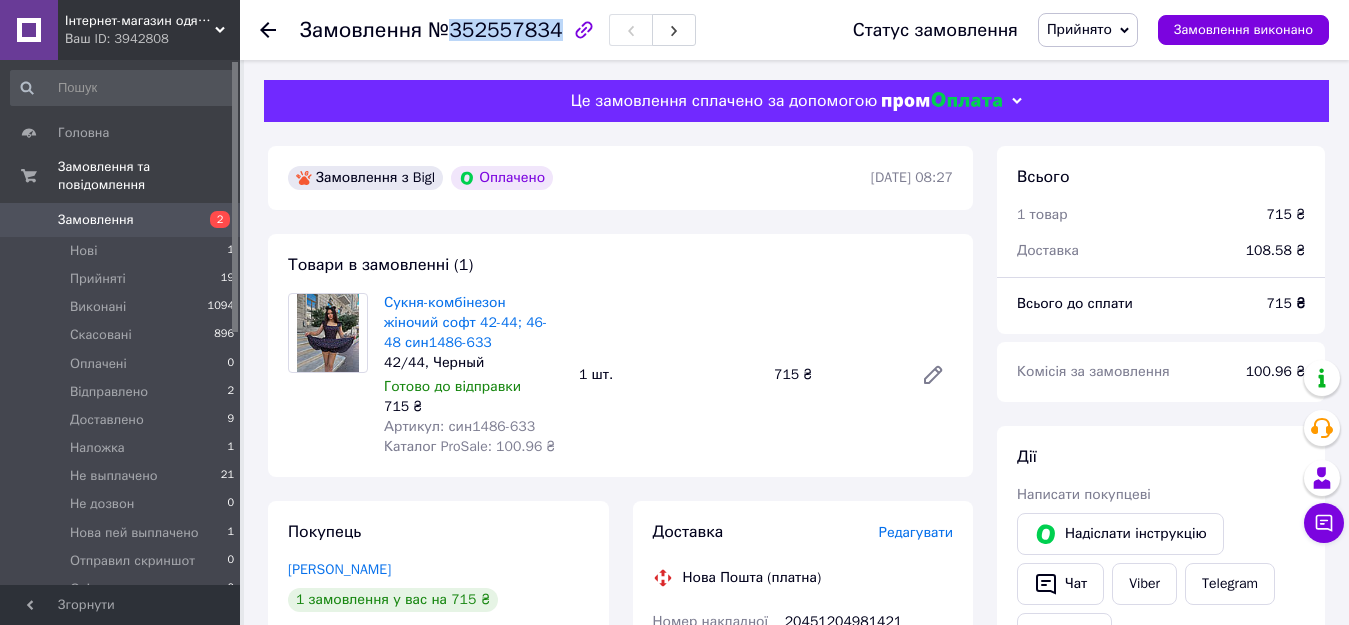 click on "№352557834" at bounding box center [495, 30] 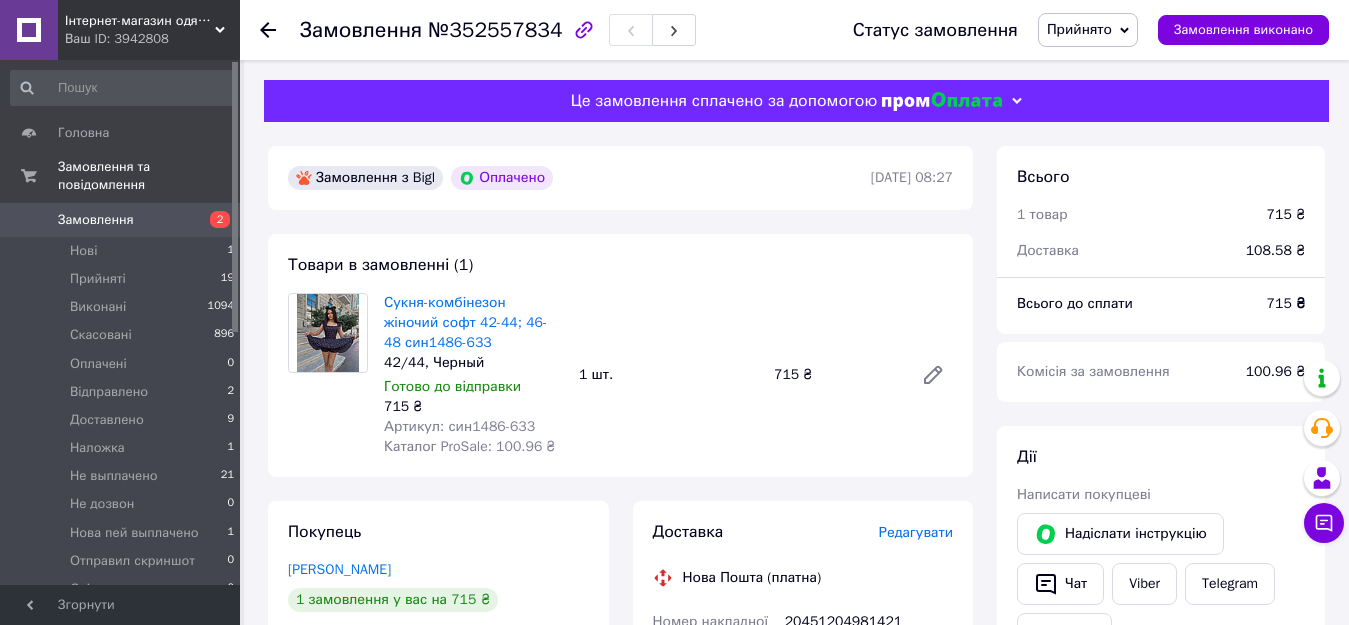 click 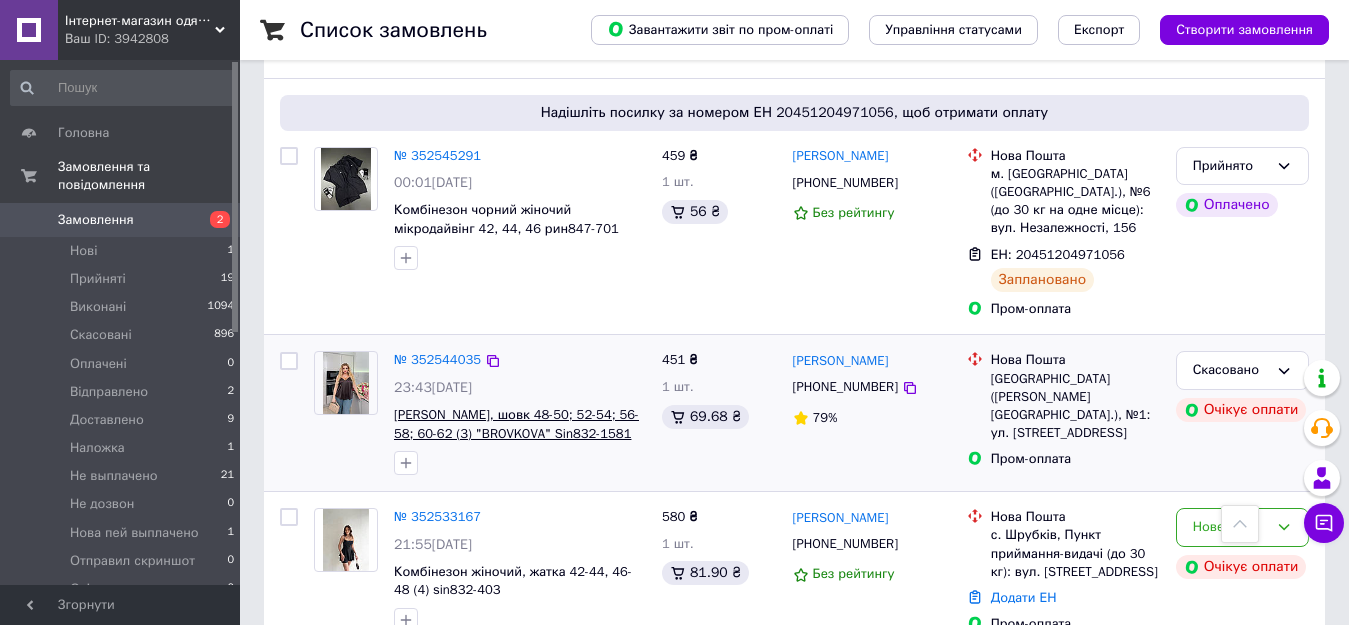 scroll, scrollTop: 900, scrollLeft: 0, axis: vertical 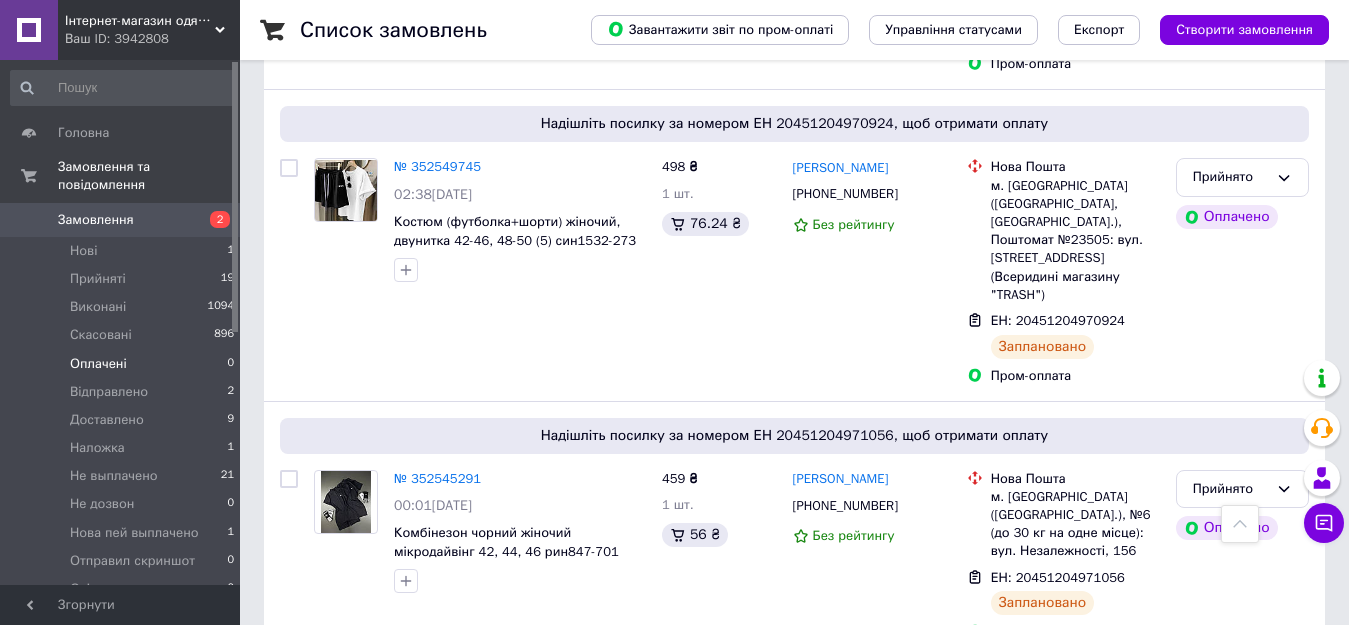 click on "Оплачені 0" at bounding box center (123, 364) 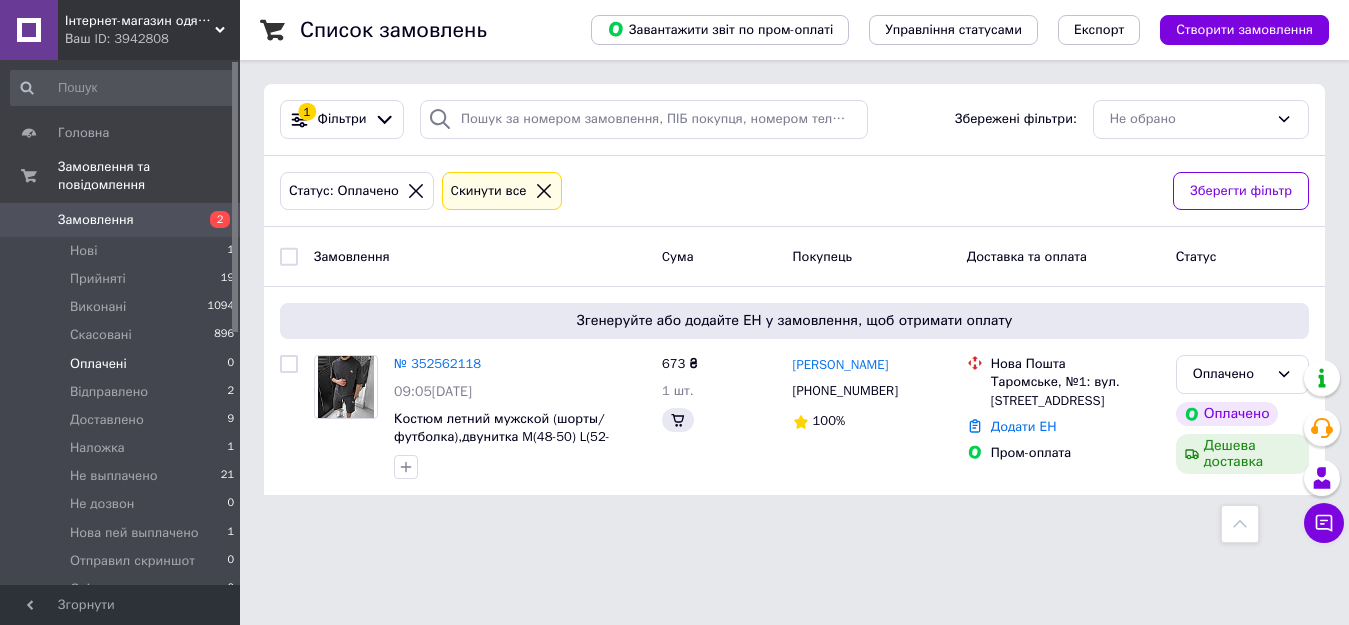 scroll, scrollTop: 0, scrollLeft: 0, axis: both 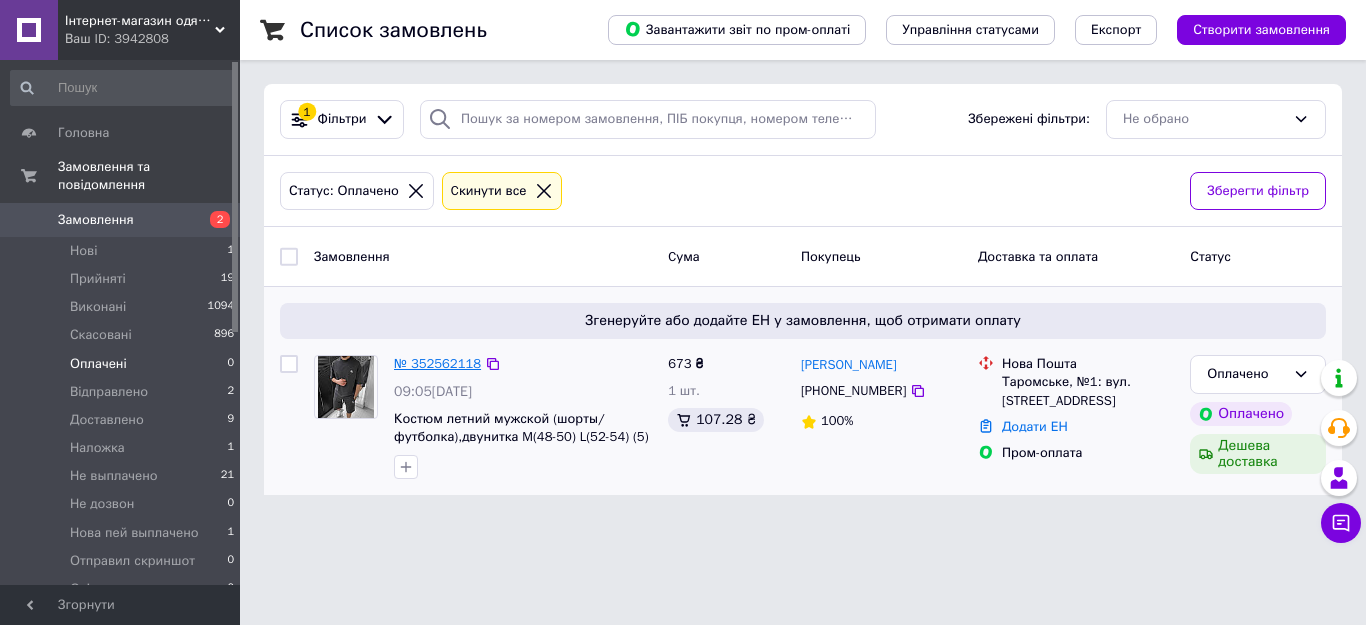 click on "№ 352562118" at bounding box center [437, 363] 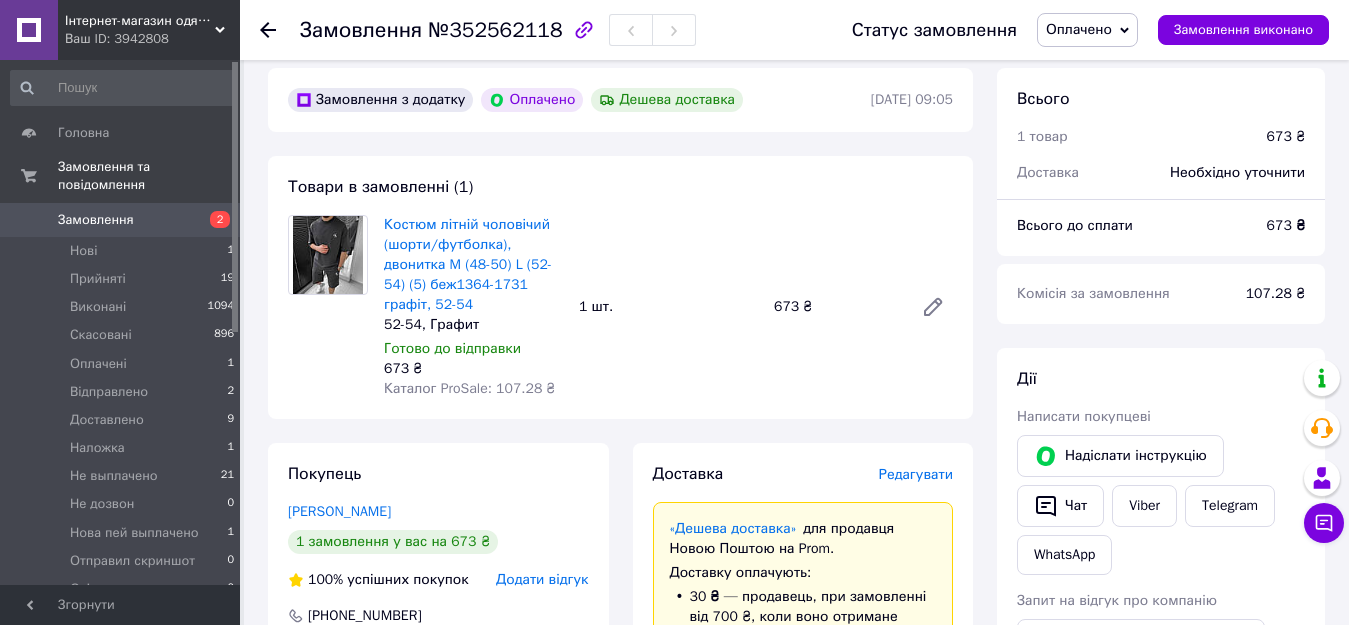 scroll, scrollTop: 100, scrollLeft: 0, axis: vertical 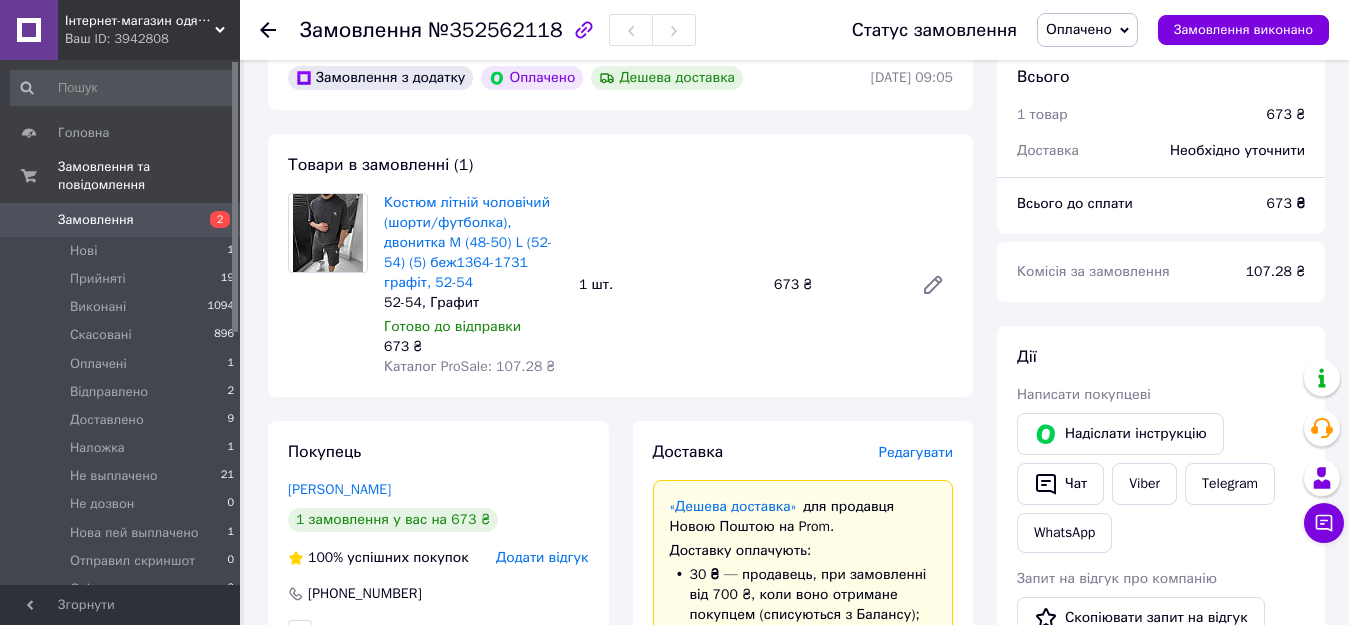 click on "№352562118" at bounding box center [495, 30] 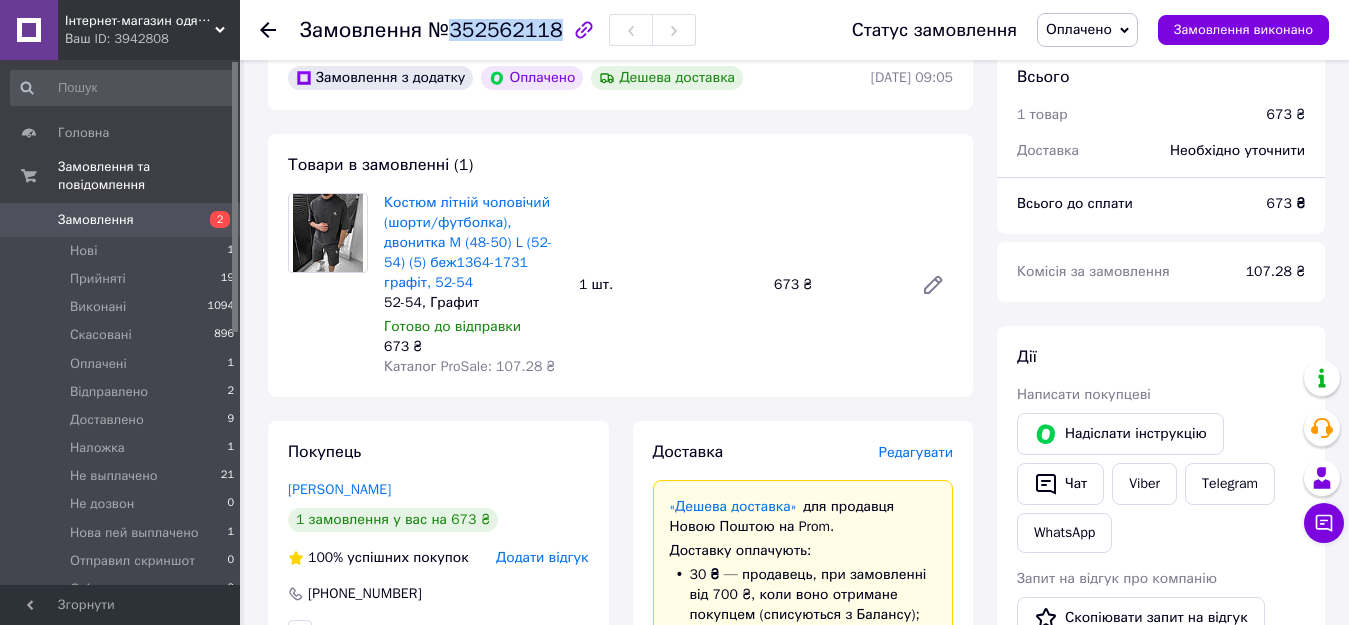 click on "№352562118" at bounding box center (495, 30) 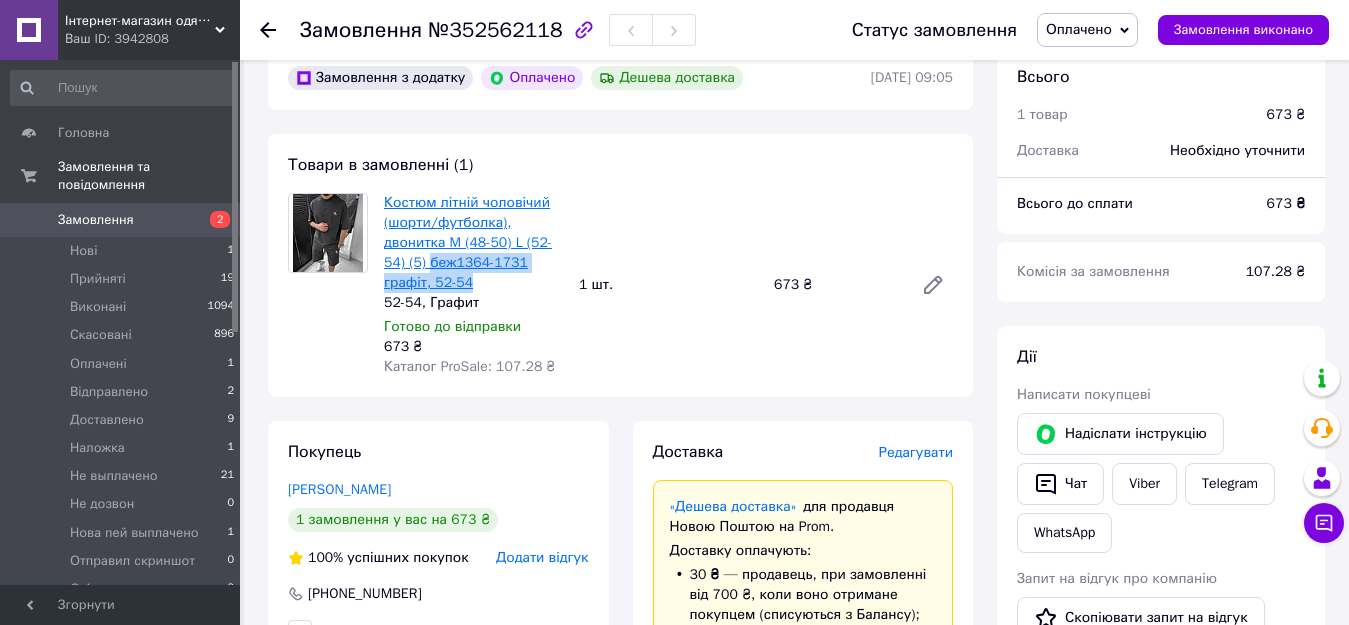 drag, startPoint x: 474, startPoint y: 286, endPoint x: 430, endPoint y: 263, distance: 49.648766 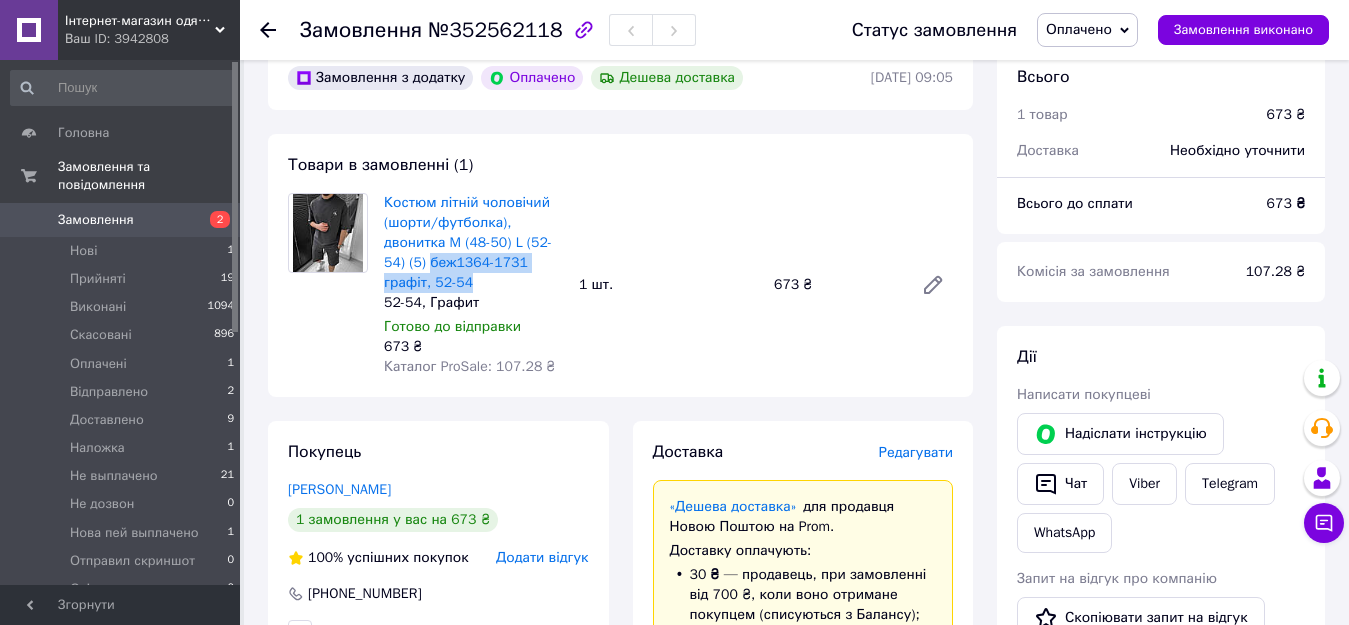 copy on "беж1364-1731 графіт, 52-54" 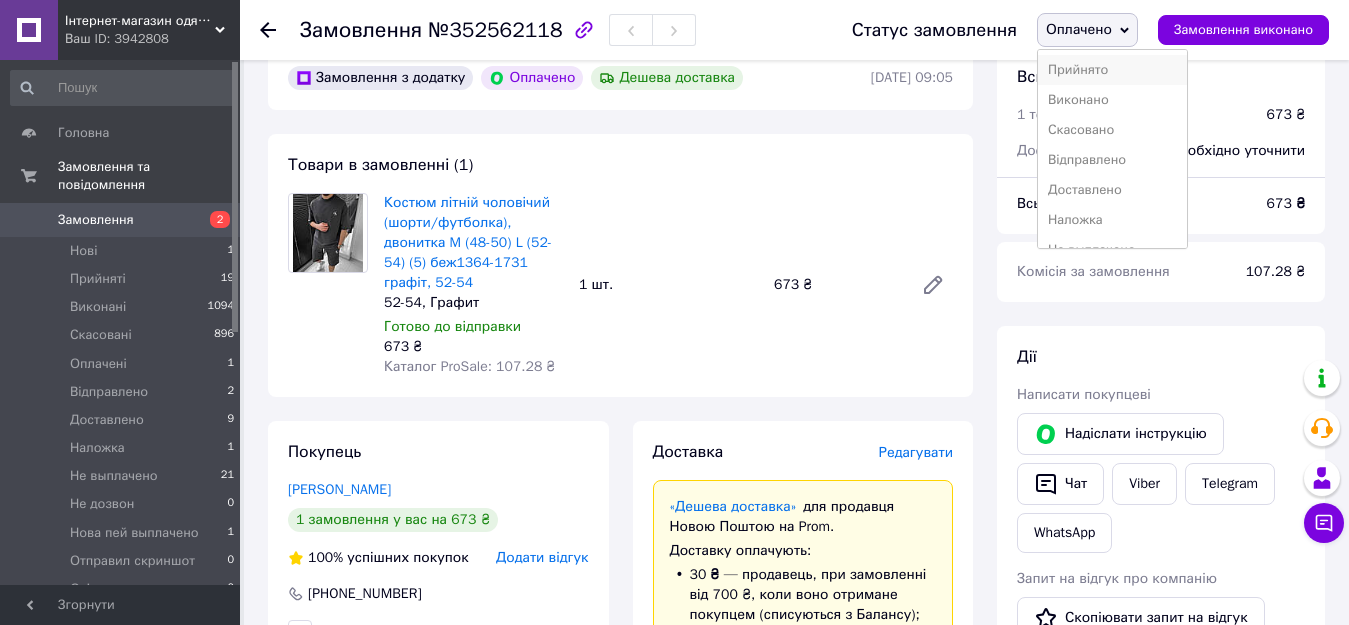 click on "Прийнято" at bounding box center (1112, 70) 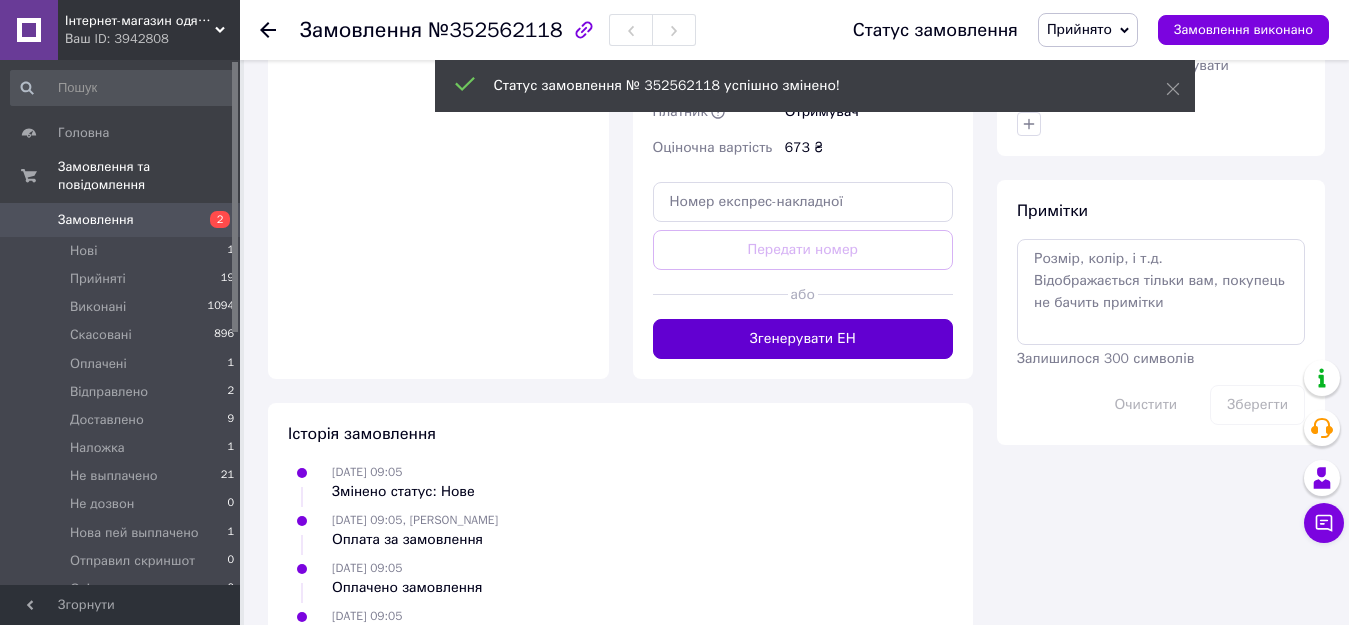 click on "Згенерувати ЕН" at bounding box center (803, 339) 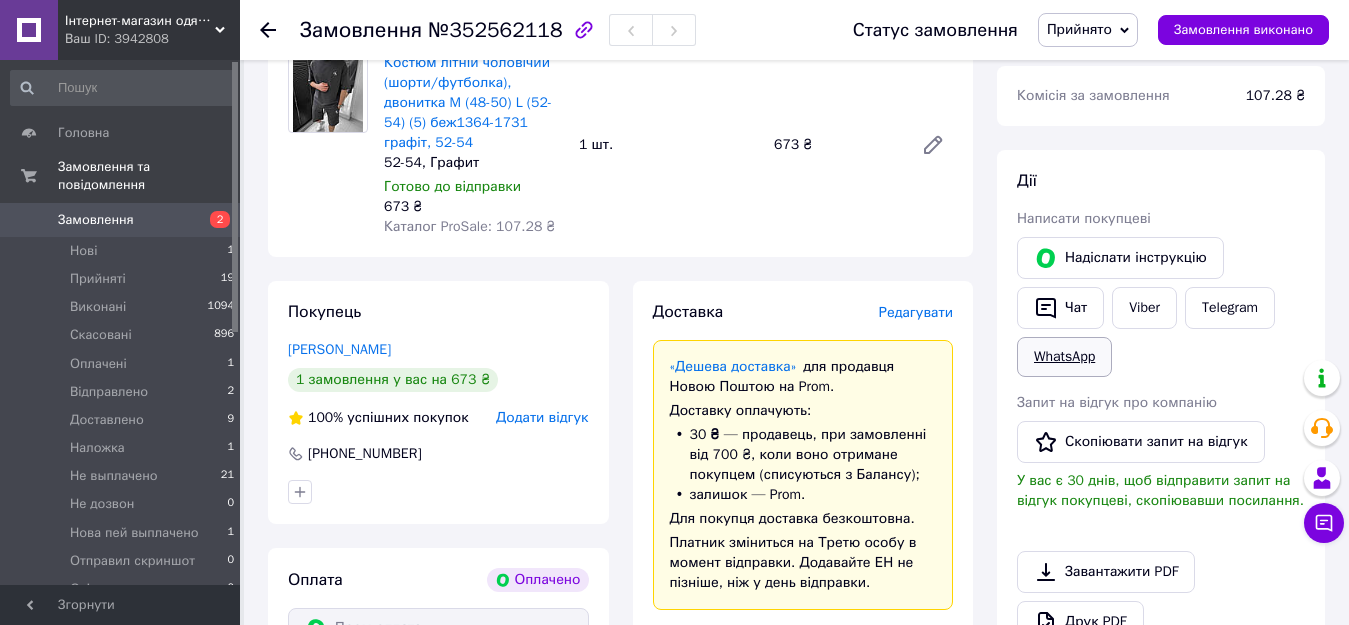 scroll, scrollTop: 200, scrollLeft: 0, axis: vertical 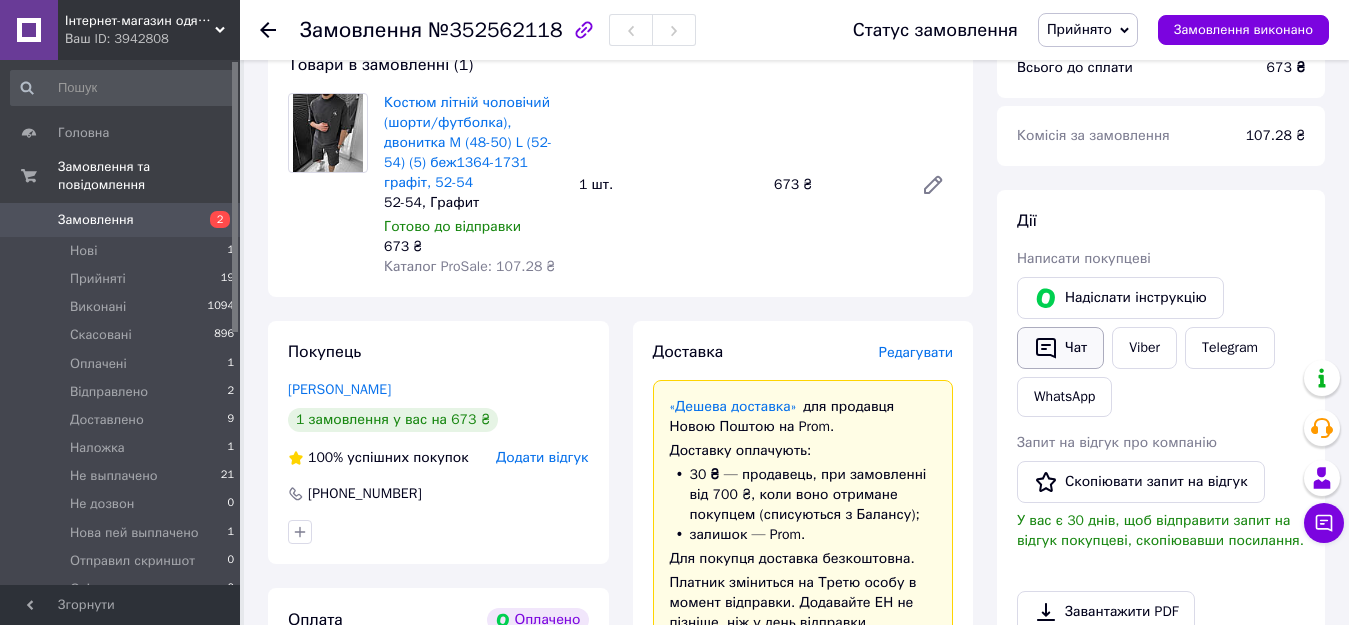 click on "Чат" at bounding box center (1060, 348) 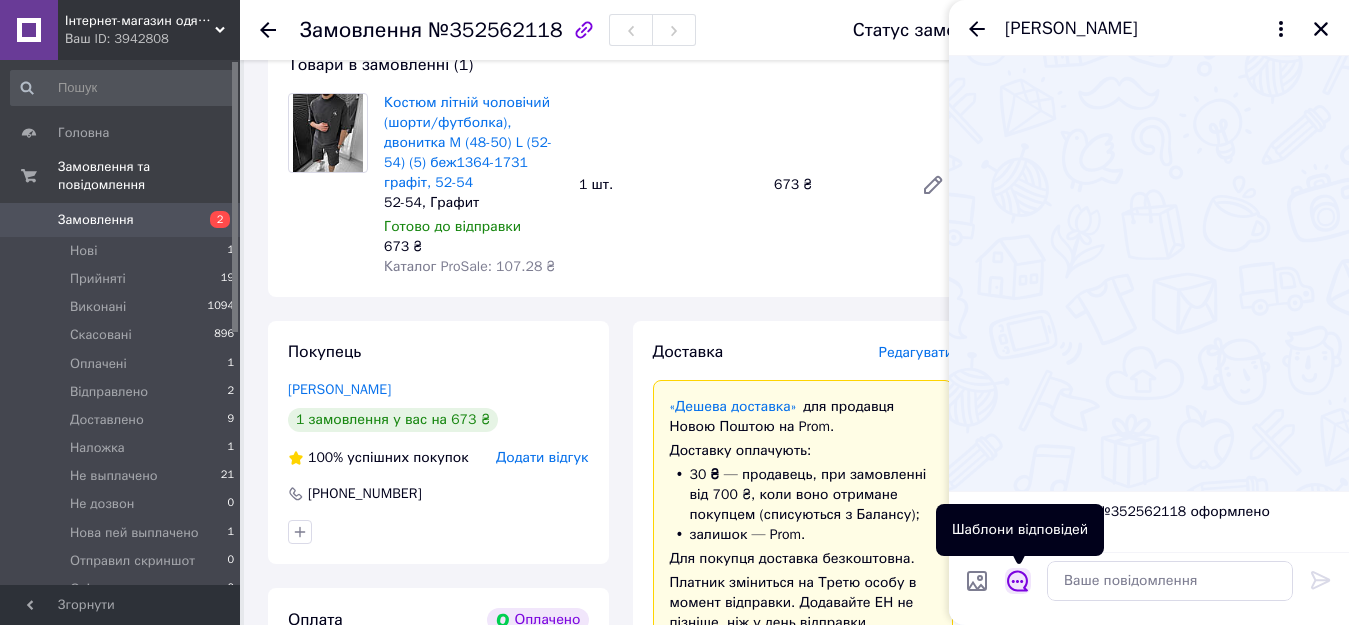 click 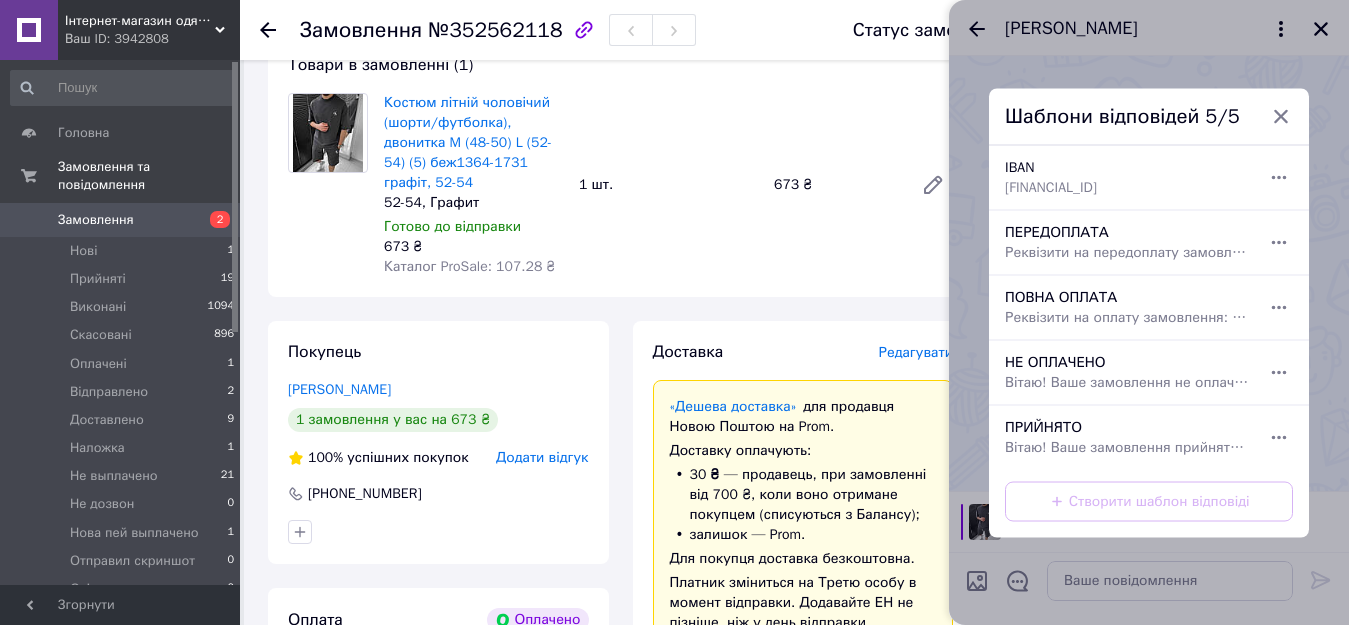drag, startPoint x: 1064, startPoint y: 451, endPoint x: 1213, endPoint y: 506, distance: 158.82695 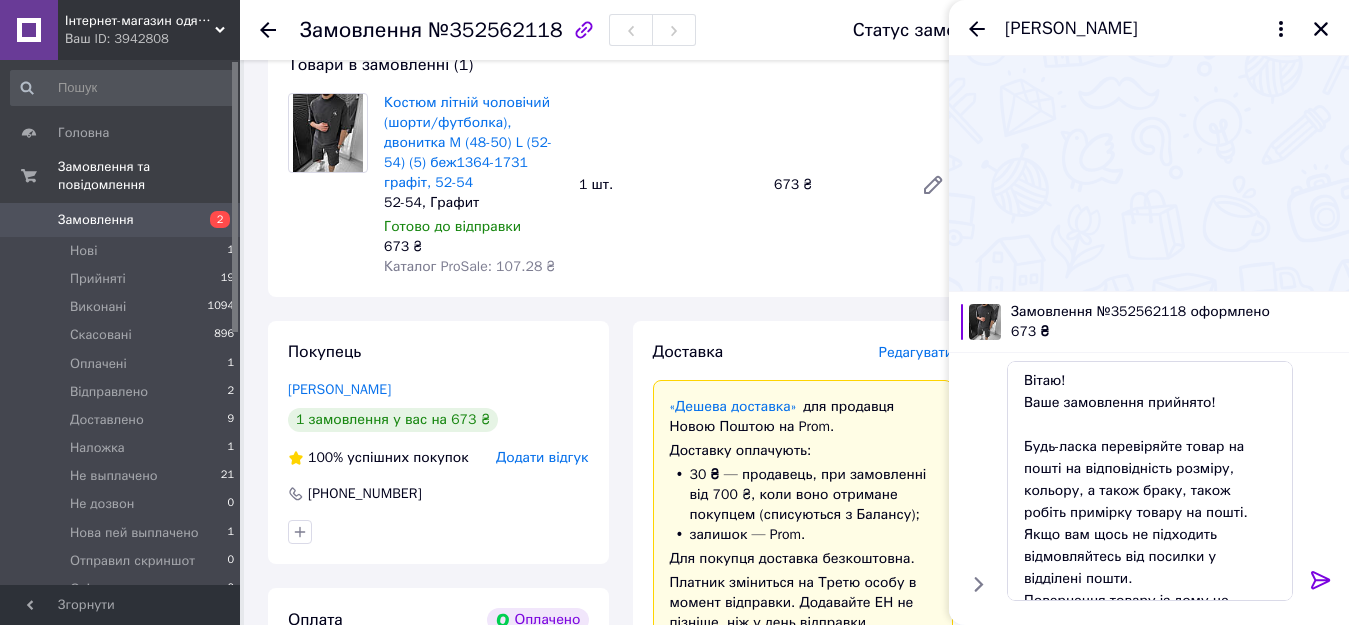 click 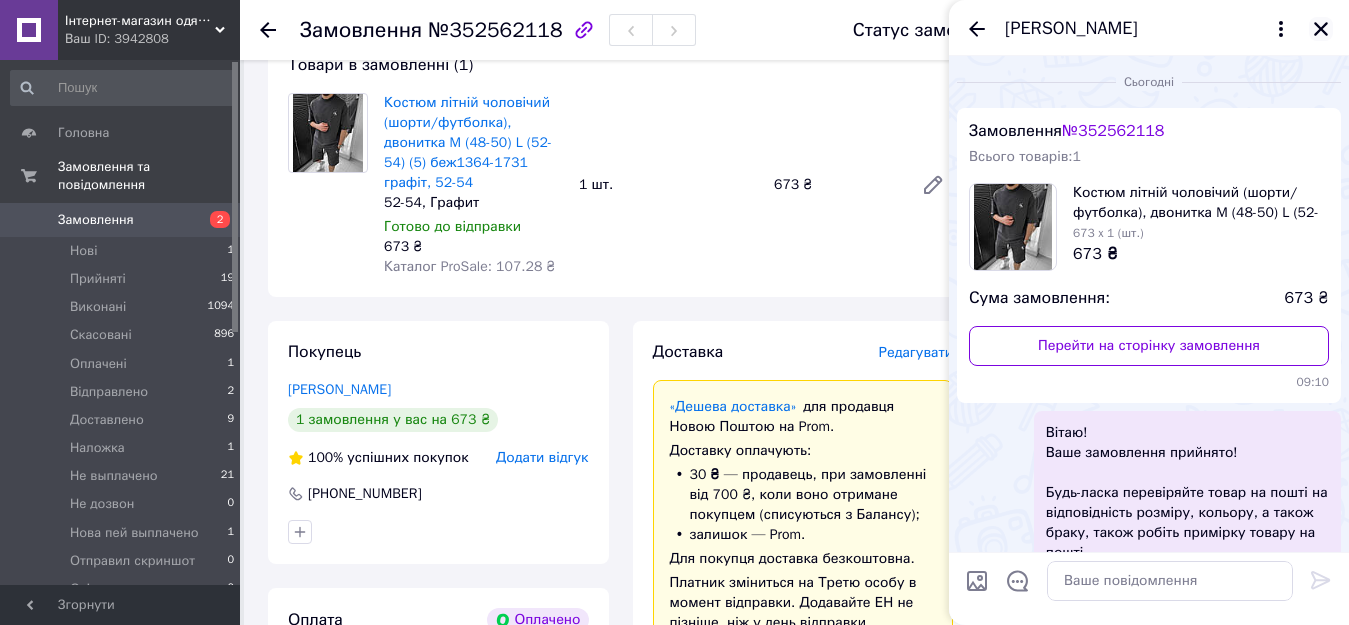 click 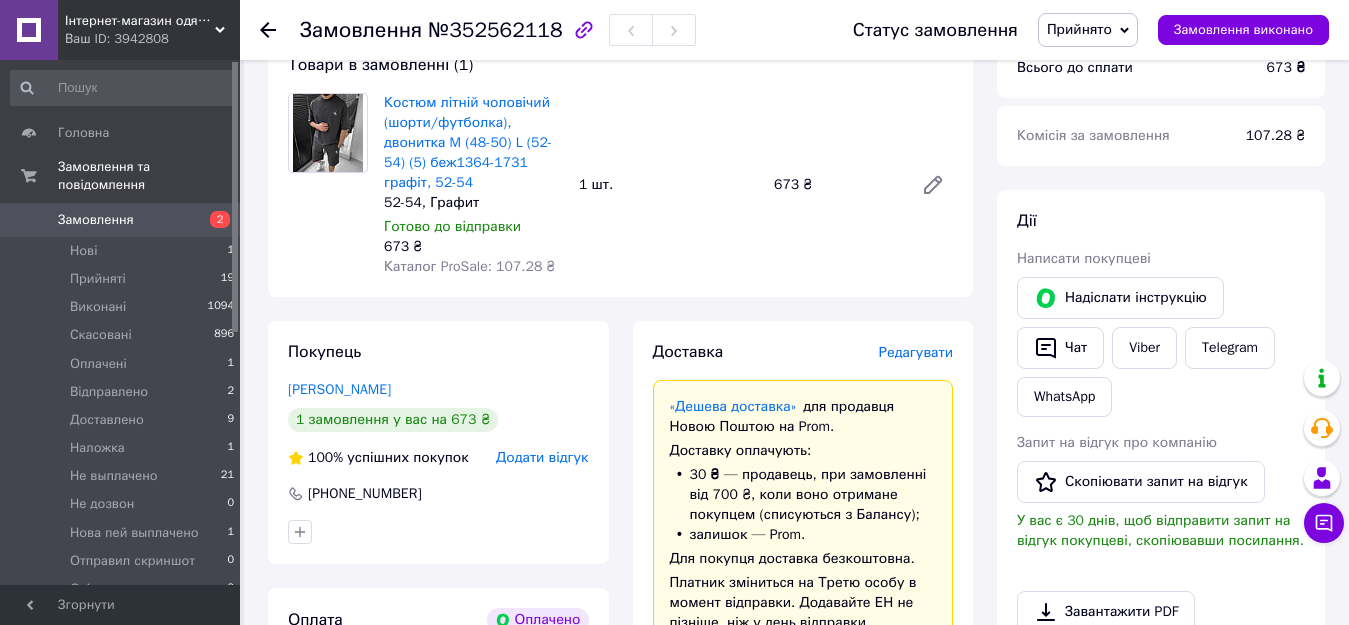 click 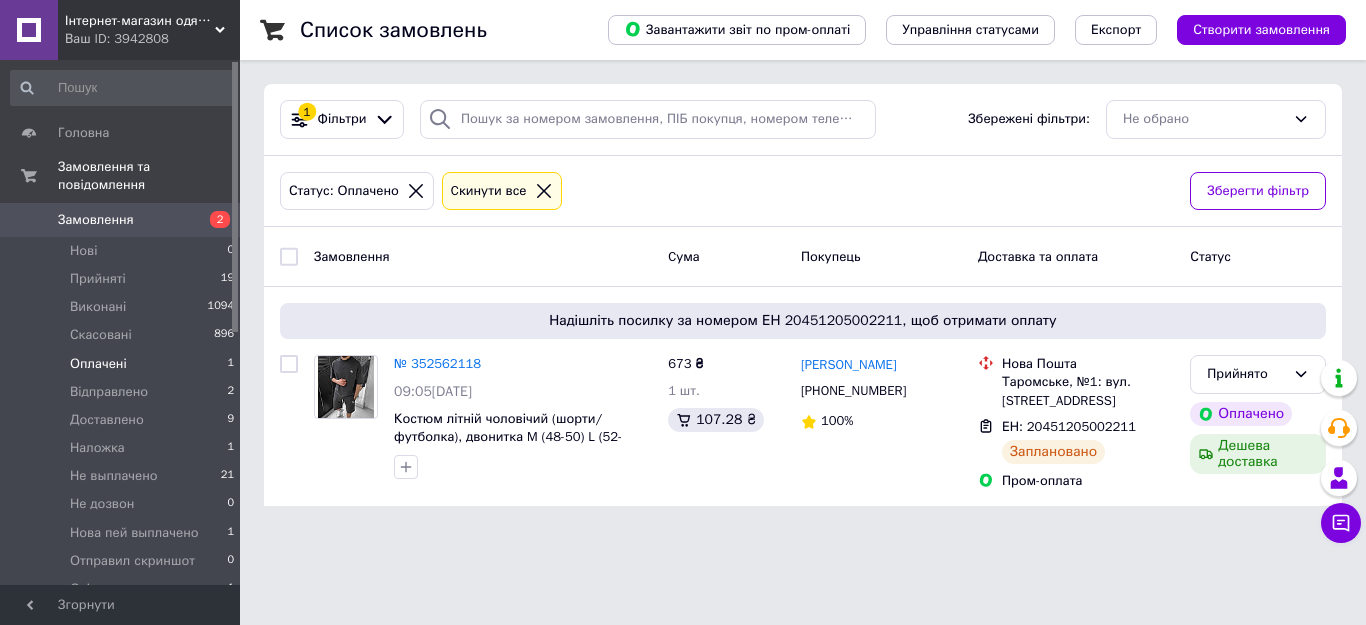 click 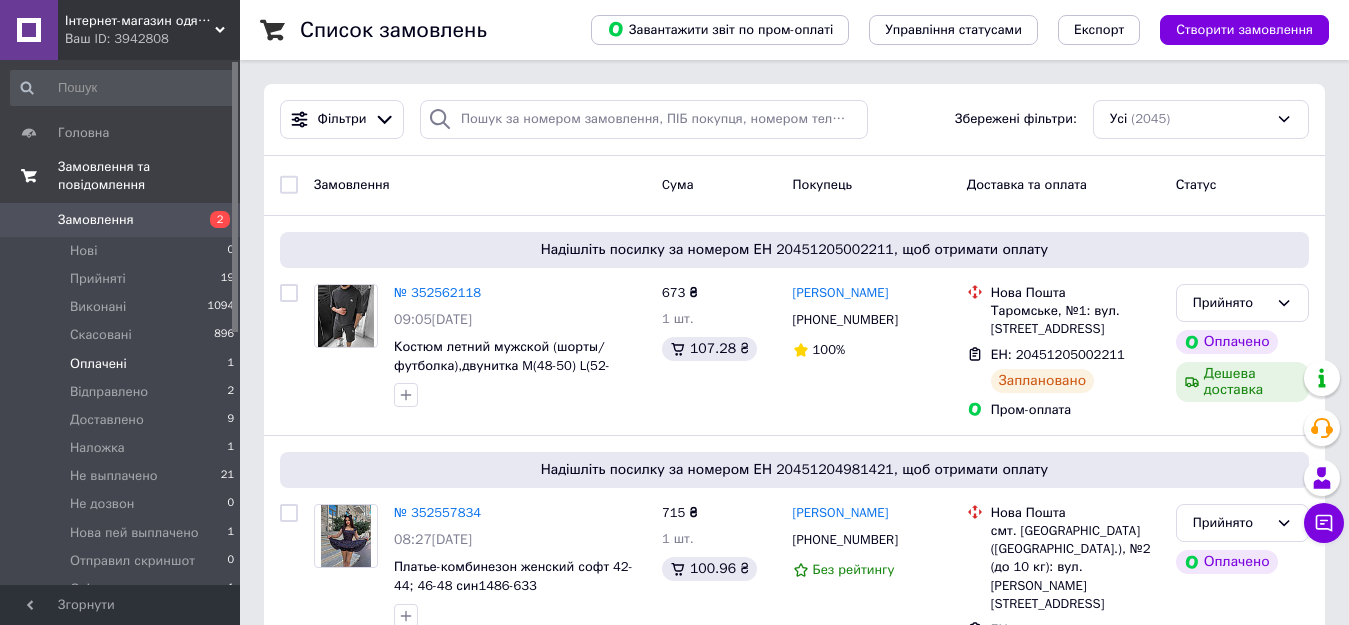 click on "Замовлення та повідомлення" at bounding box center (149, 176) 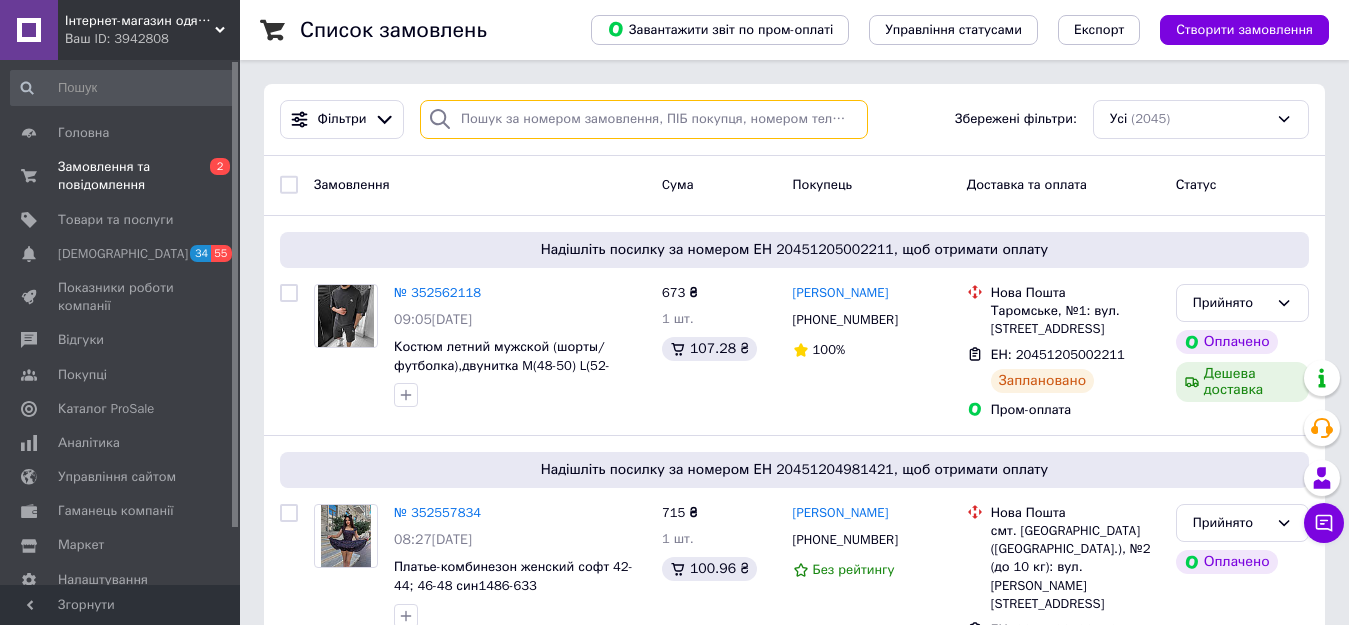 click at bounding box center [644, 119] 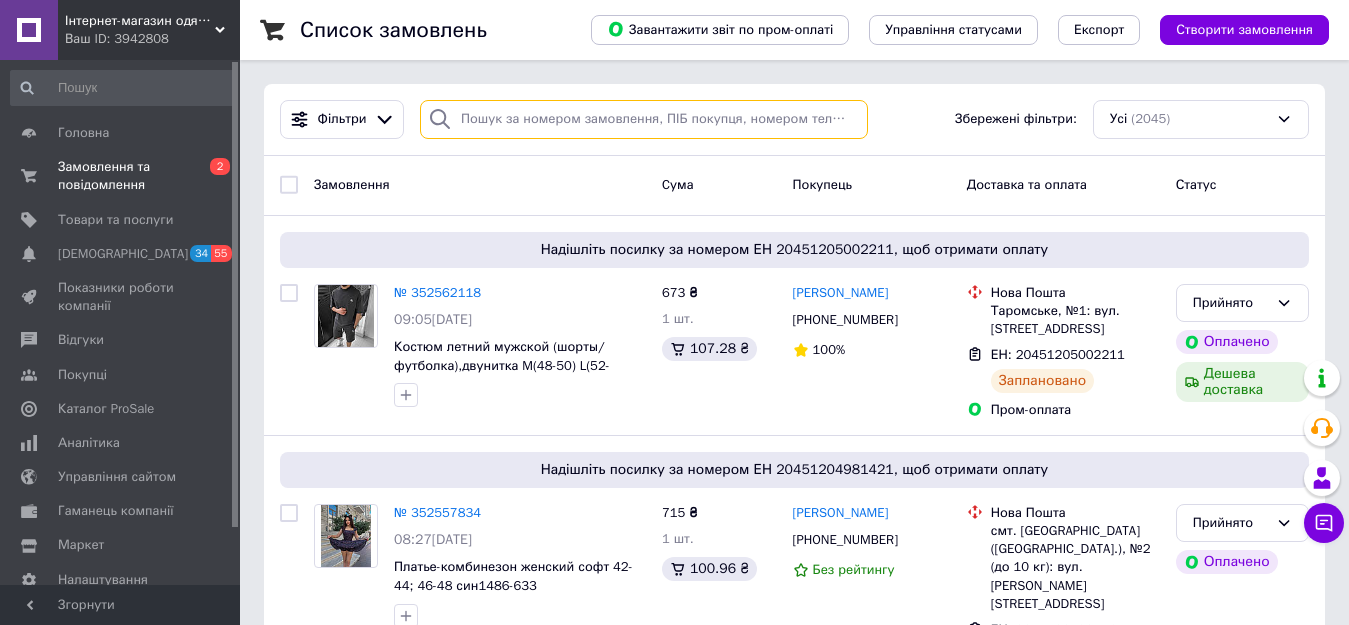 paste on "352400127" 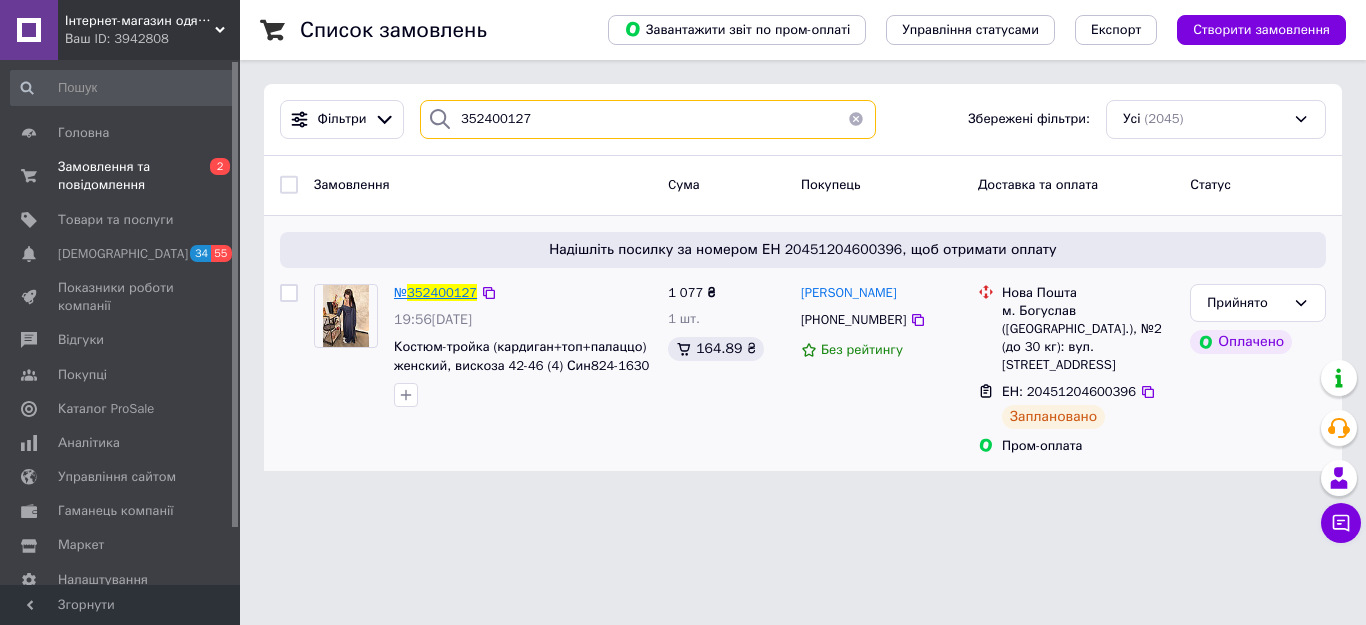 type on "352400127" 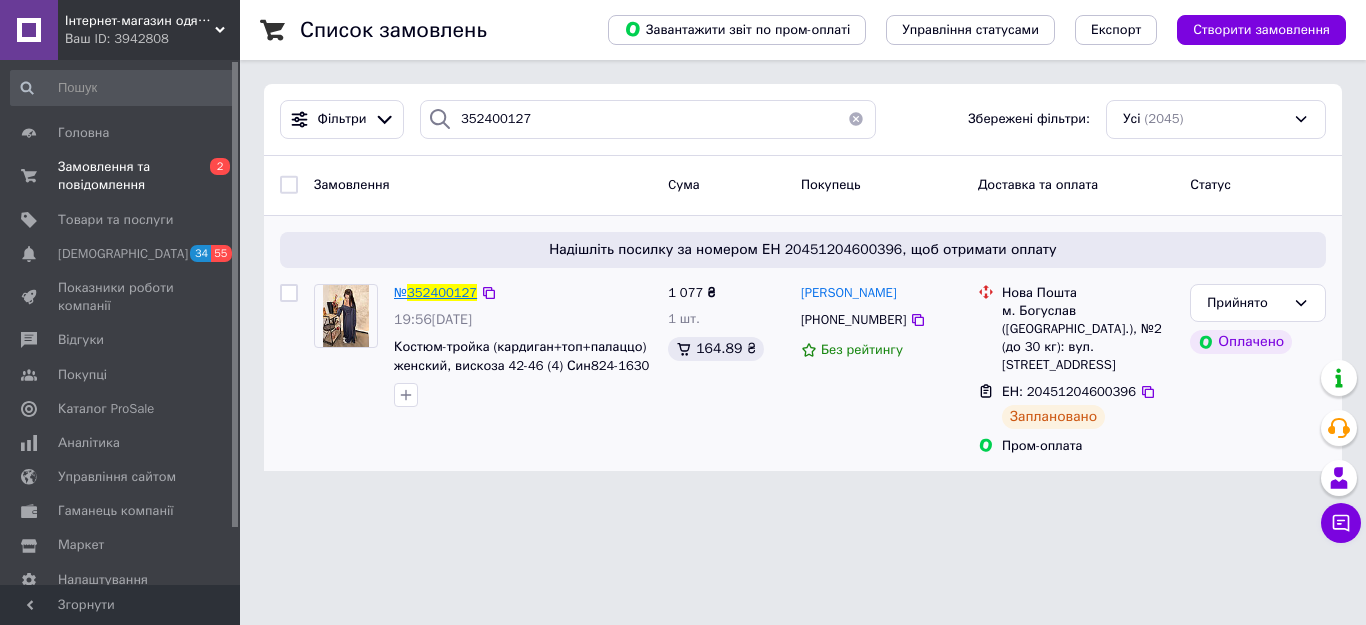 click on "352400127" at bounding box center [442, 292] 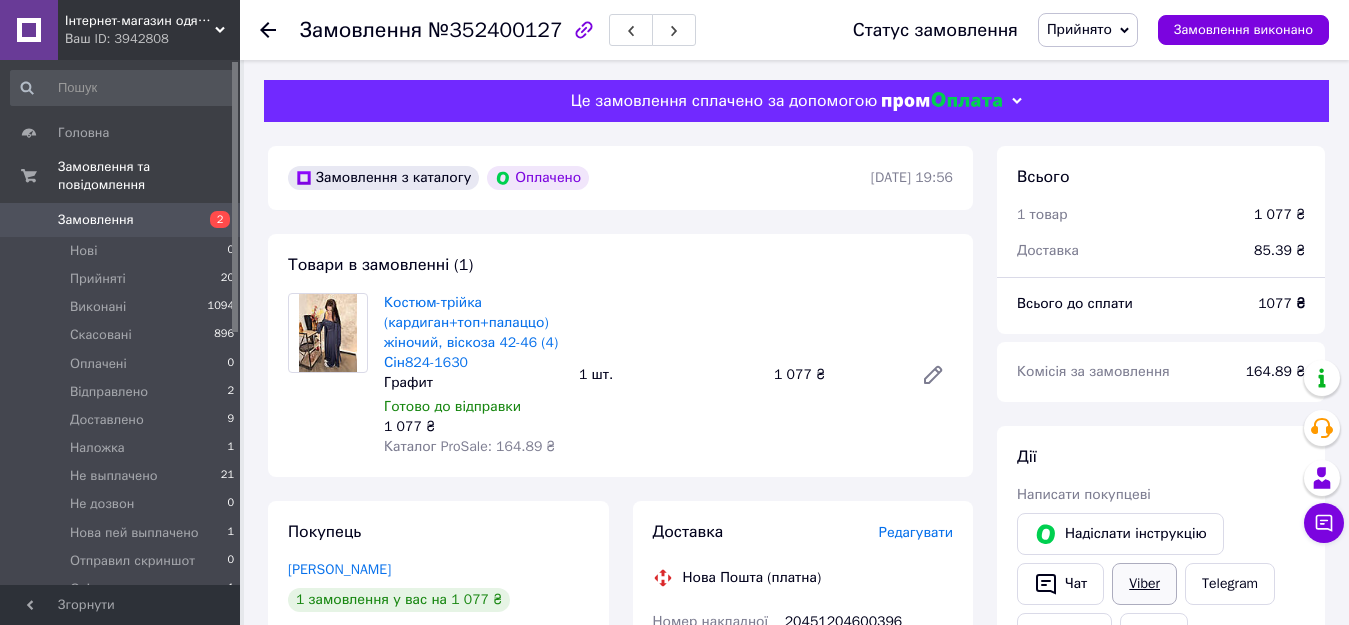 click on "Viber" at bounding box center (1144, 584) 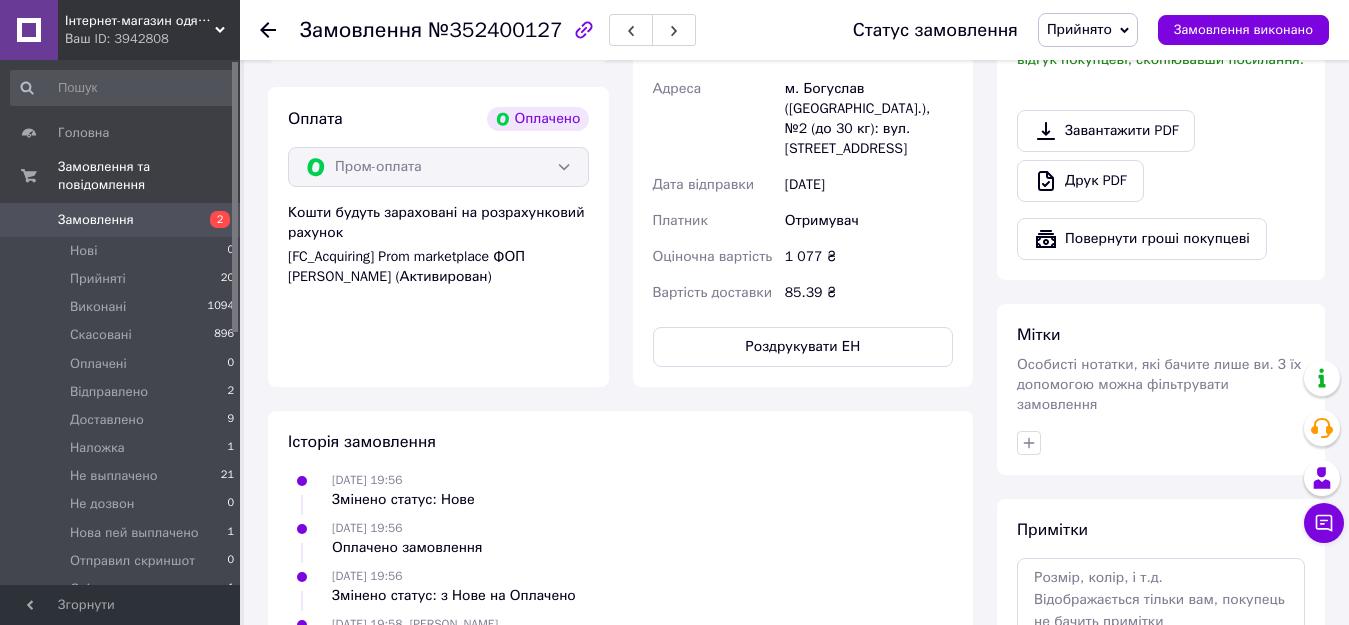 scroll, scrollTop: 860, scrollLeft: 0, axis: vertical 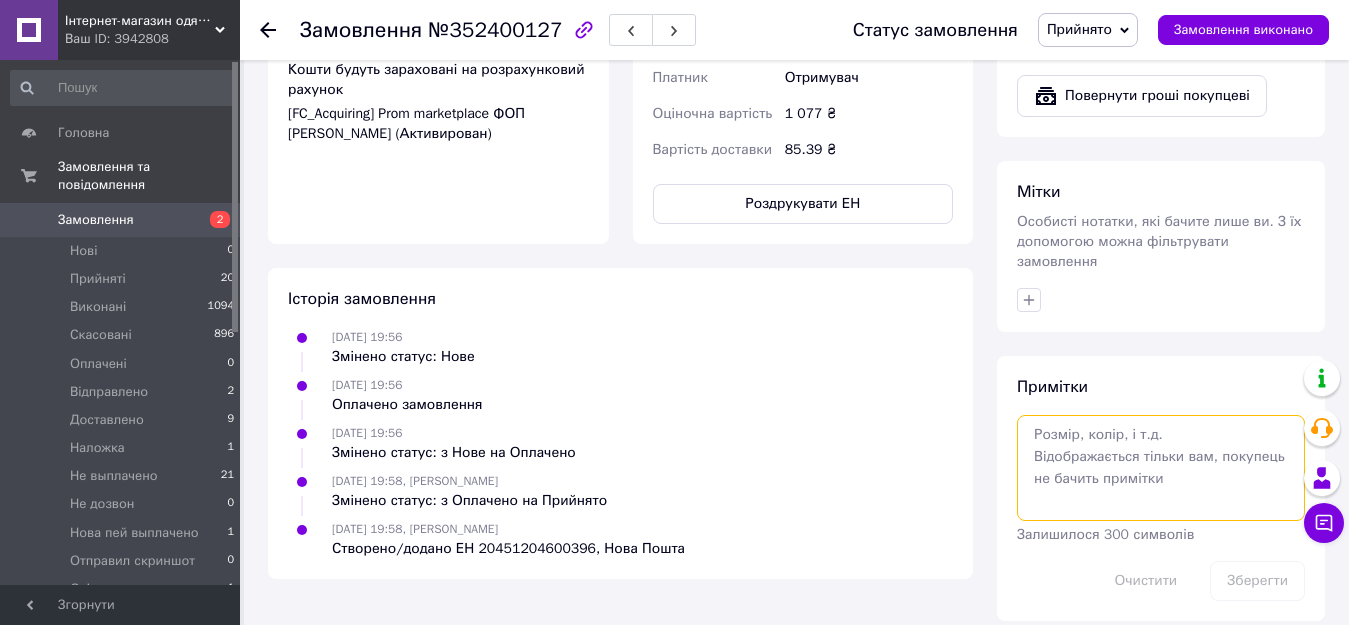 click at bounding box center [1161, 468] 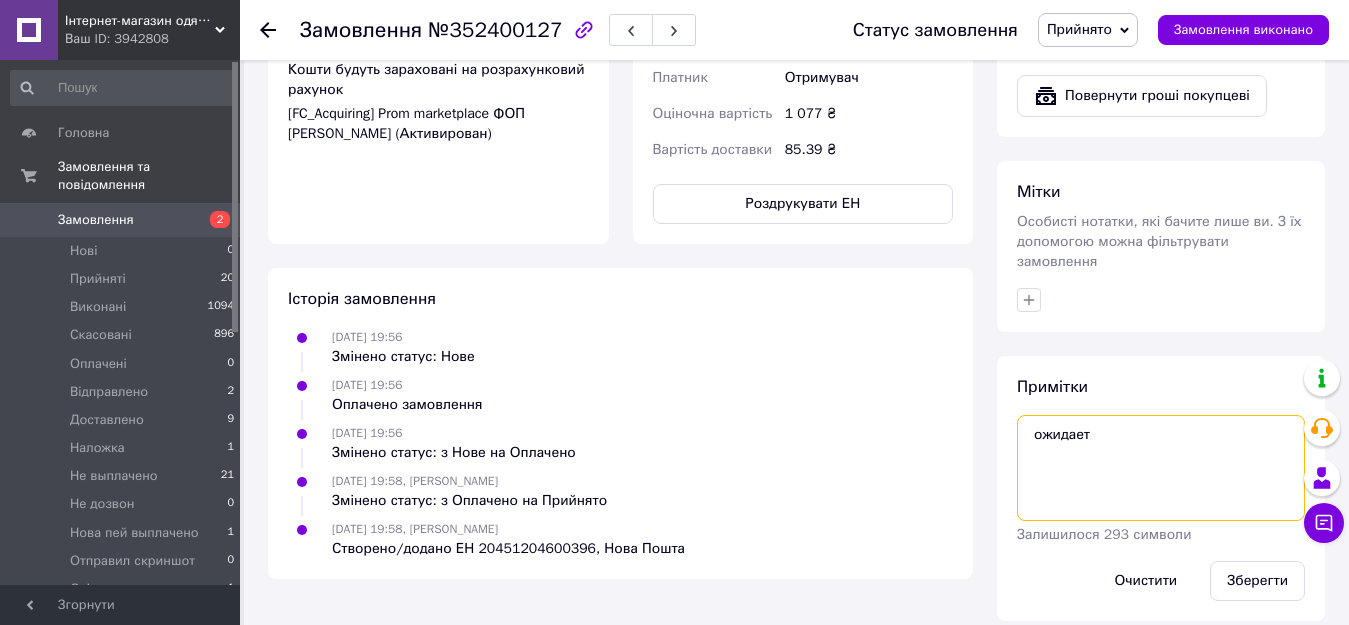 type on "ожидает" 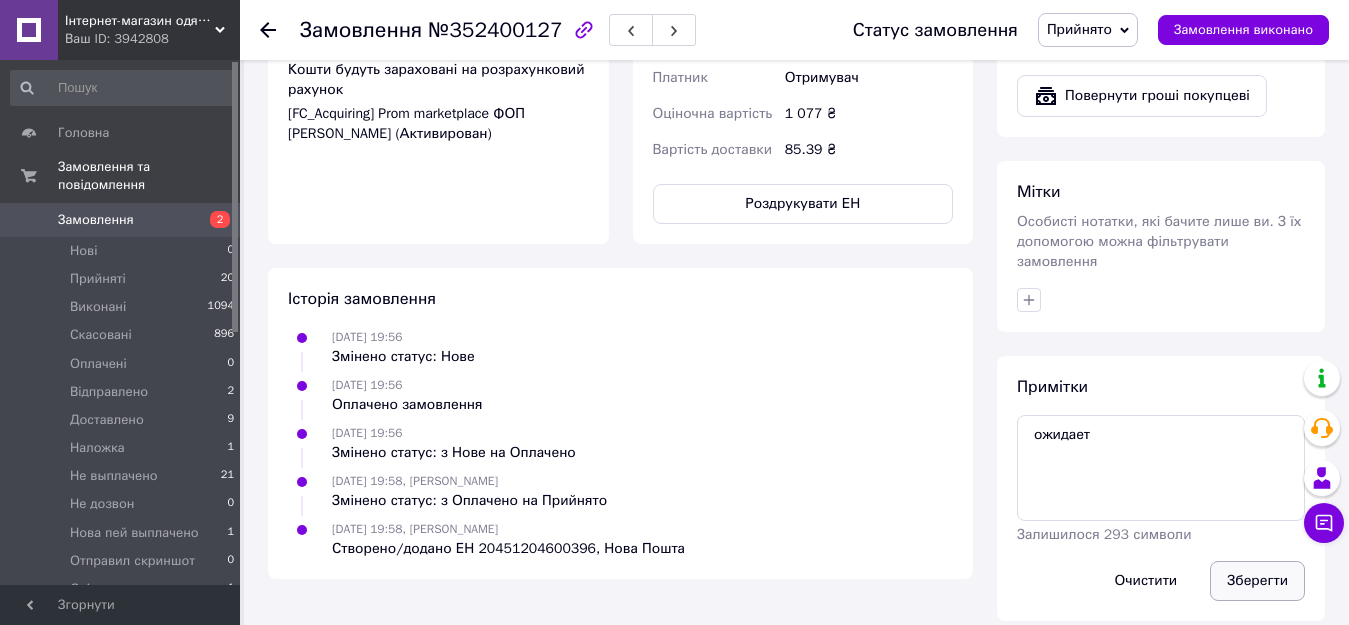 click on "Зберегти" at bounding box center [1257, 581] 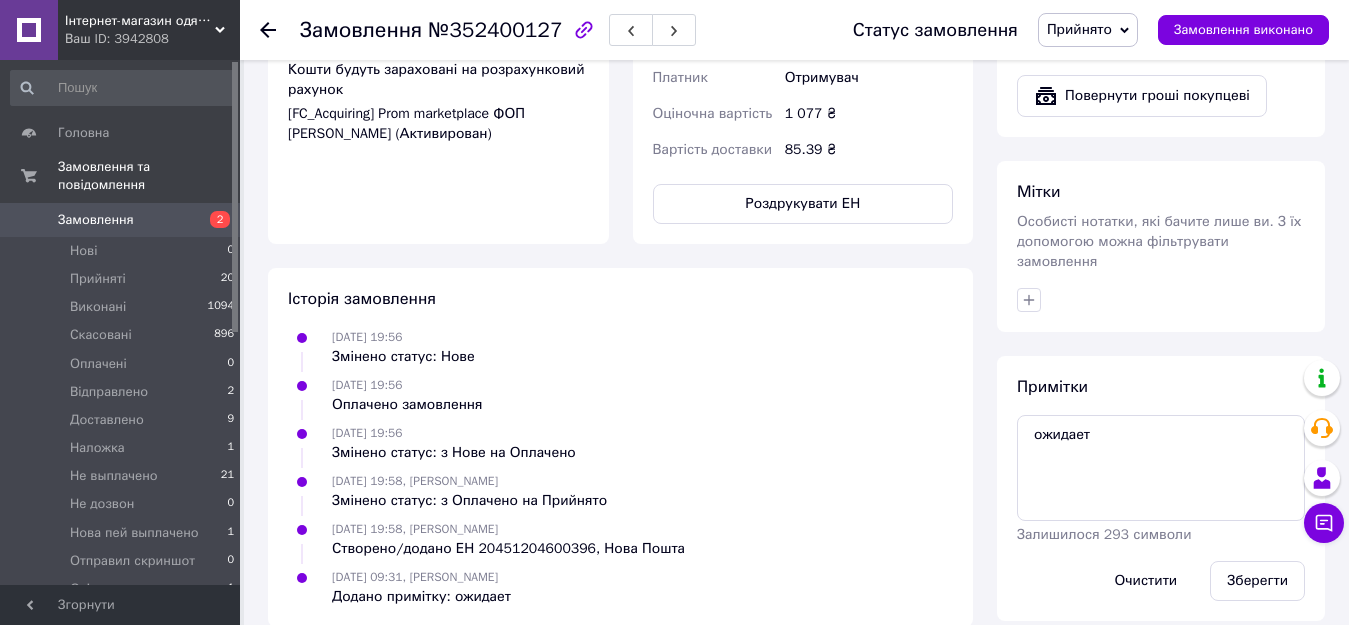 click 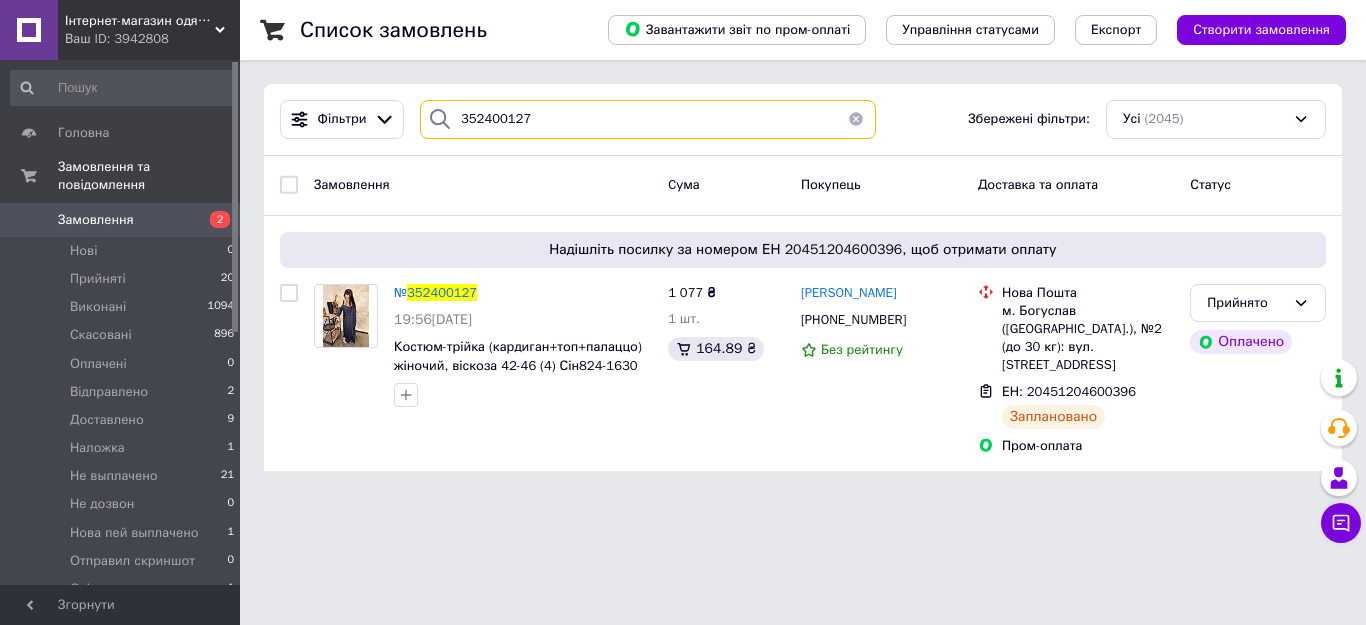 click on "352400127" at bounding box center (648, 119) 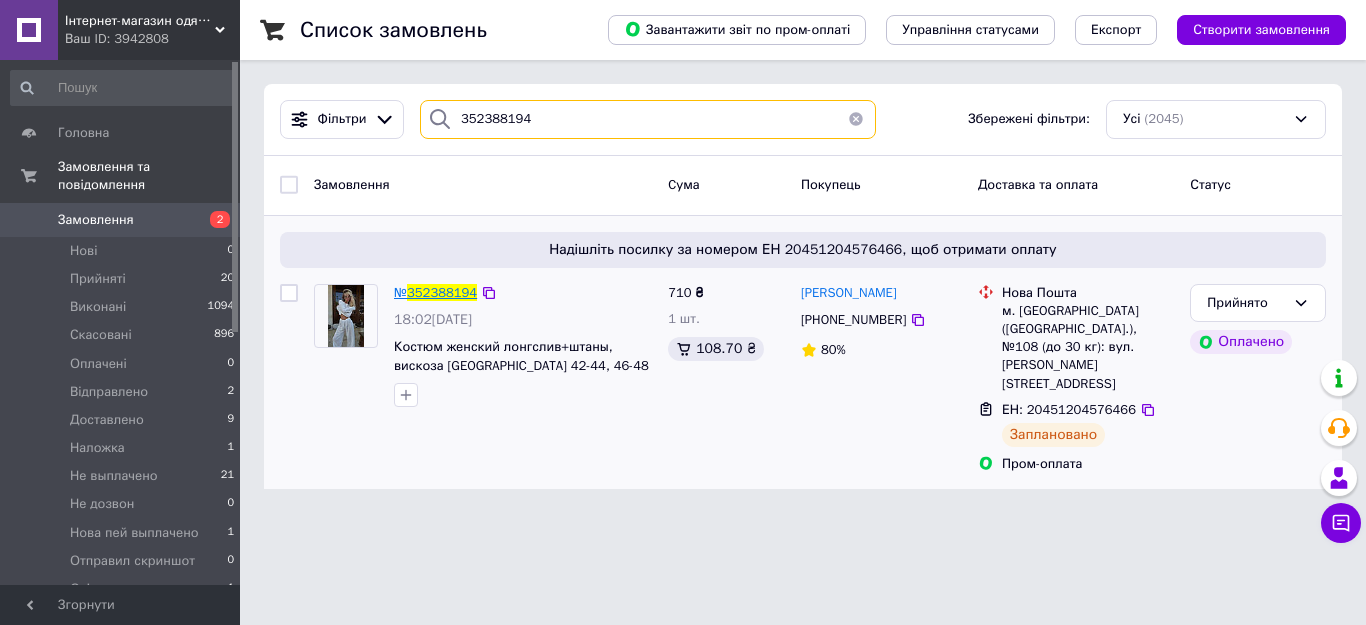 type on "352388194" 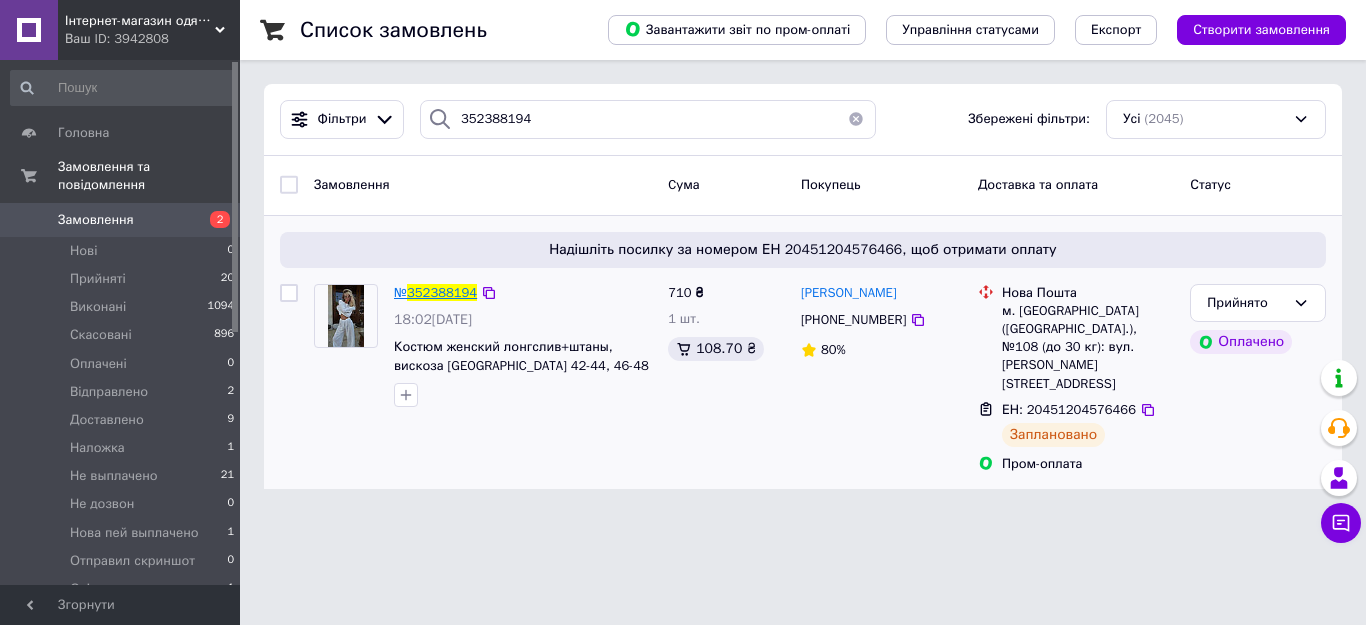 click on "352388194" at bounding box center [442, 292] 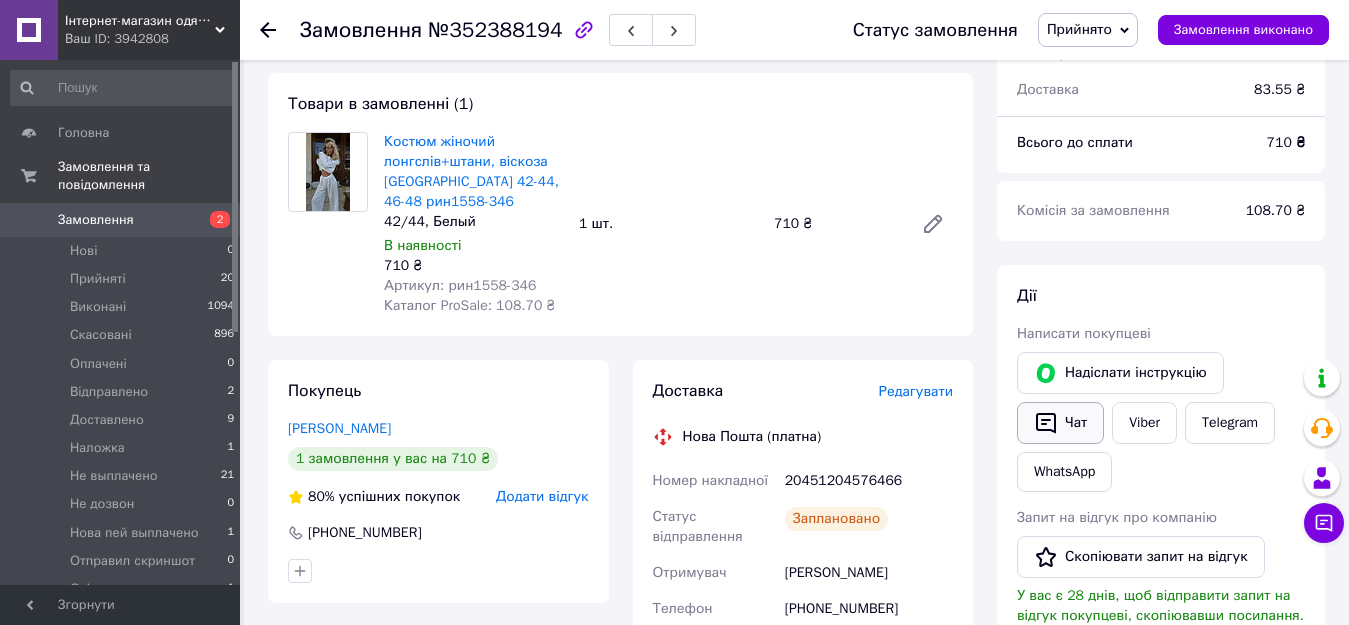 scroll, scrollTop: 200, scrollLeft: 0, axis: vertical 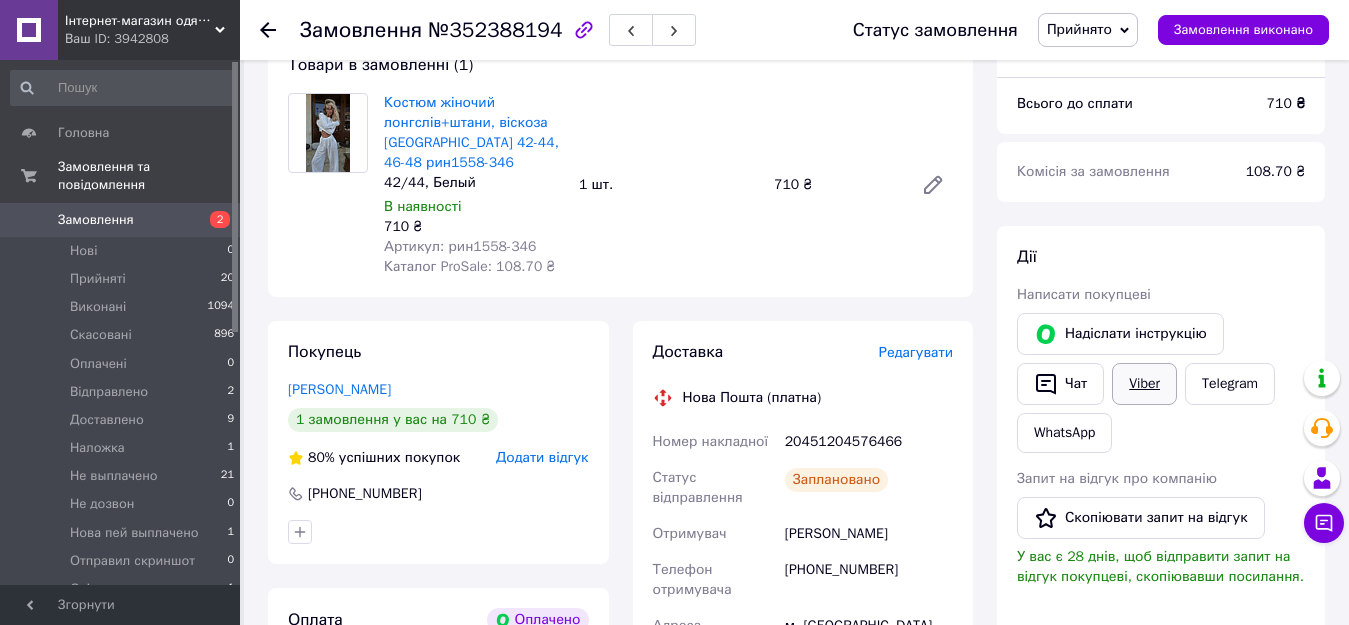 click on "Viber" at bounding box center (1144, 384) 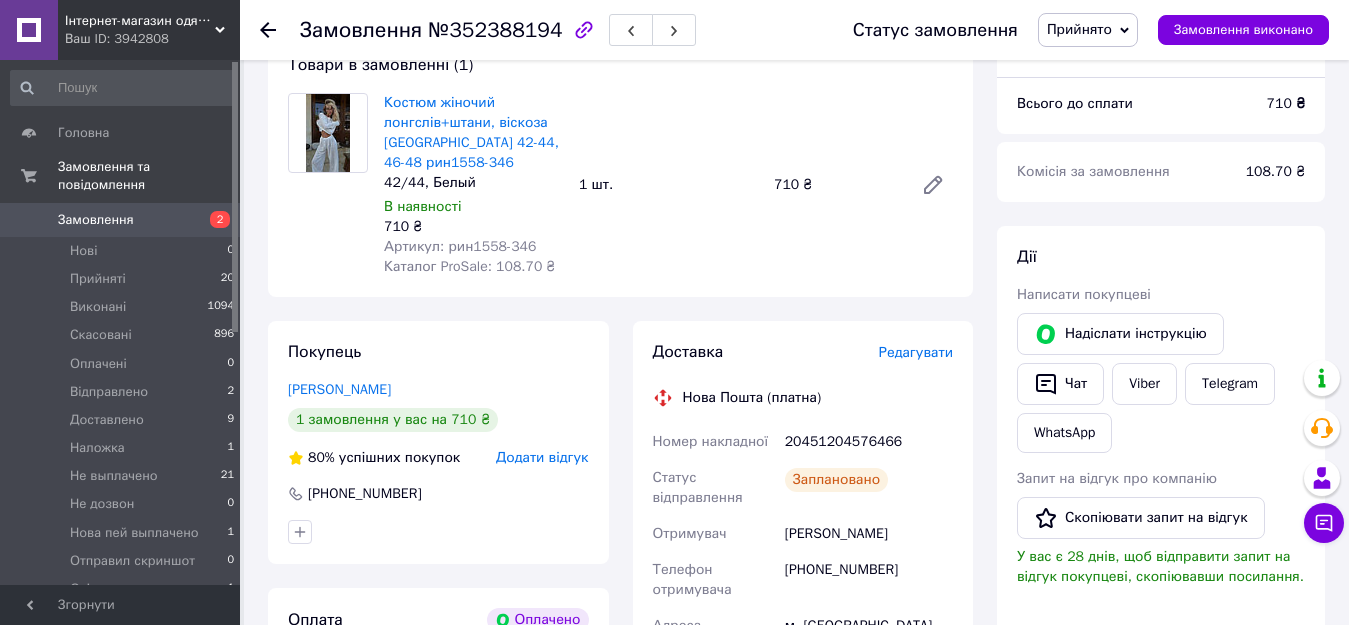 drag, startPoint x: 274, startPoint y: 26, endPoint x: 275, endPoint y: 42, distance: 16.03122 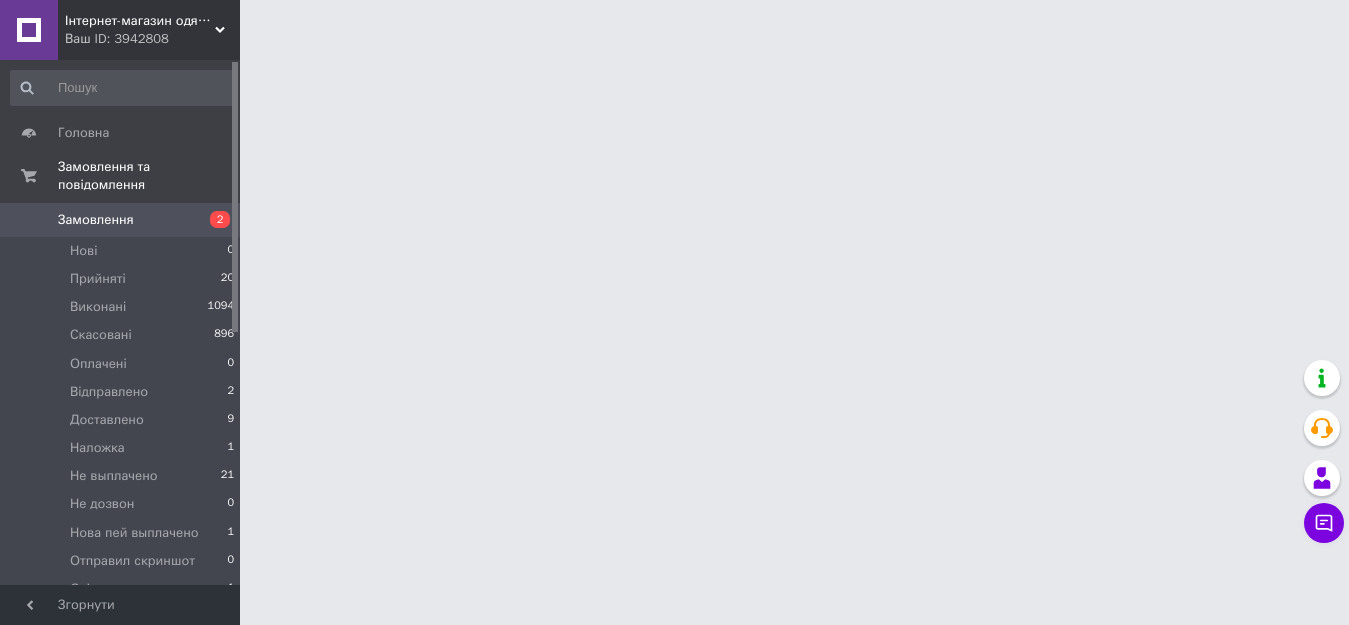 scroll, scrollTop: 0, scrollLeft: 0, axis: both 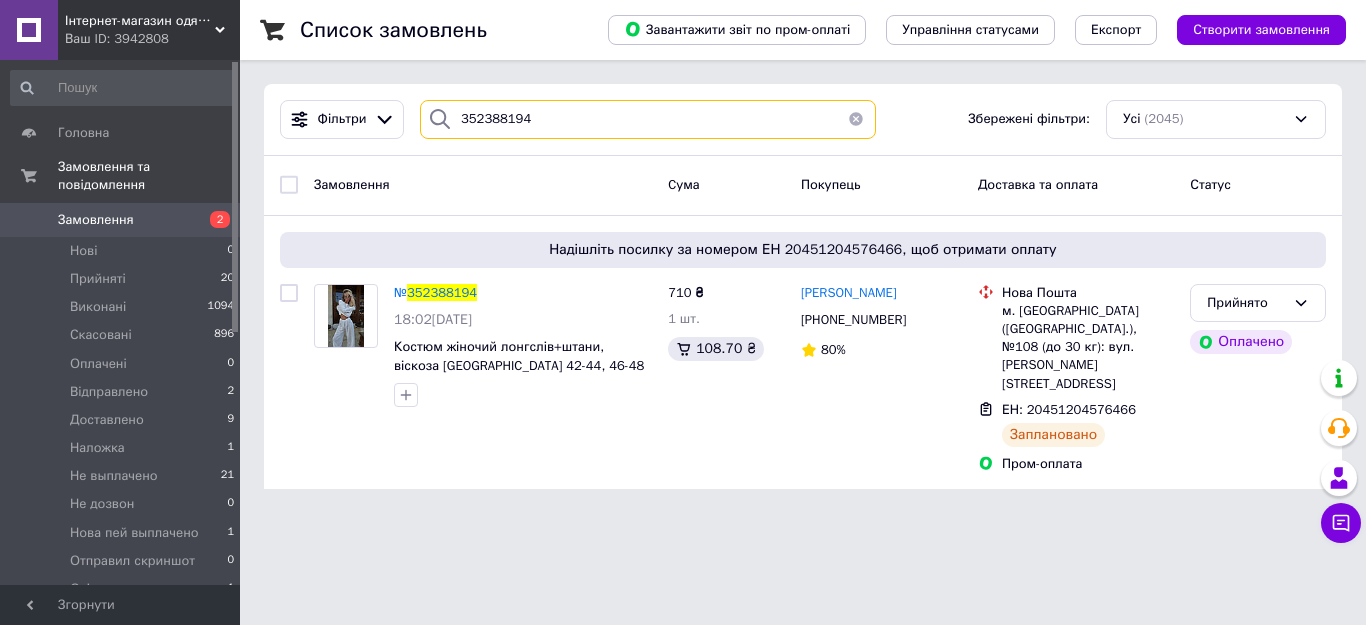 click on "352388194" at bounding box center (648, 119) 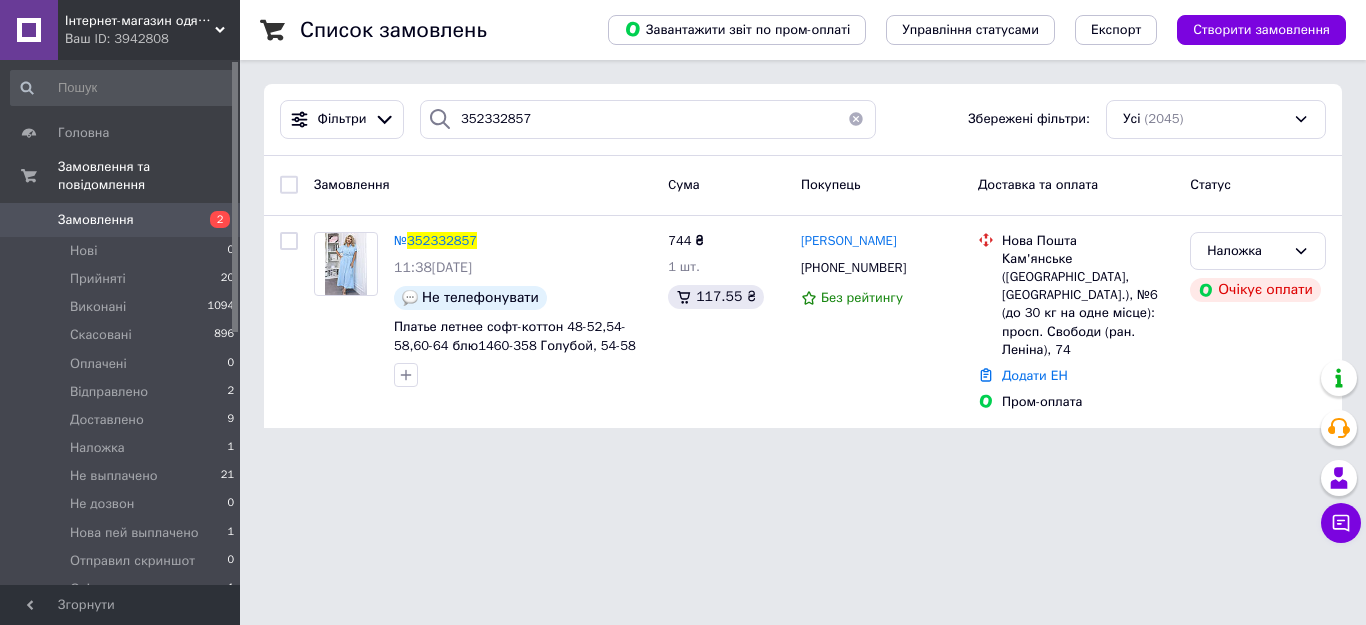 type on "352388194" 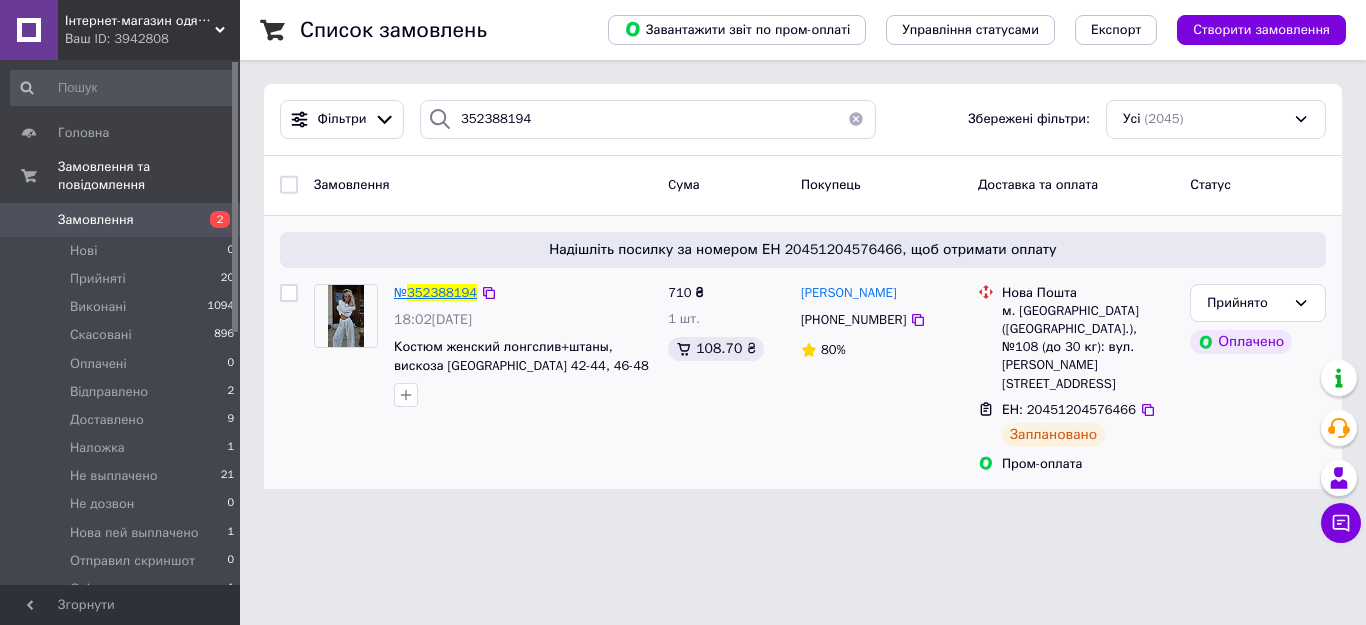 click on "352388194" at bounding box center (442, 292) 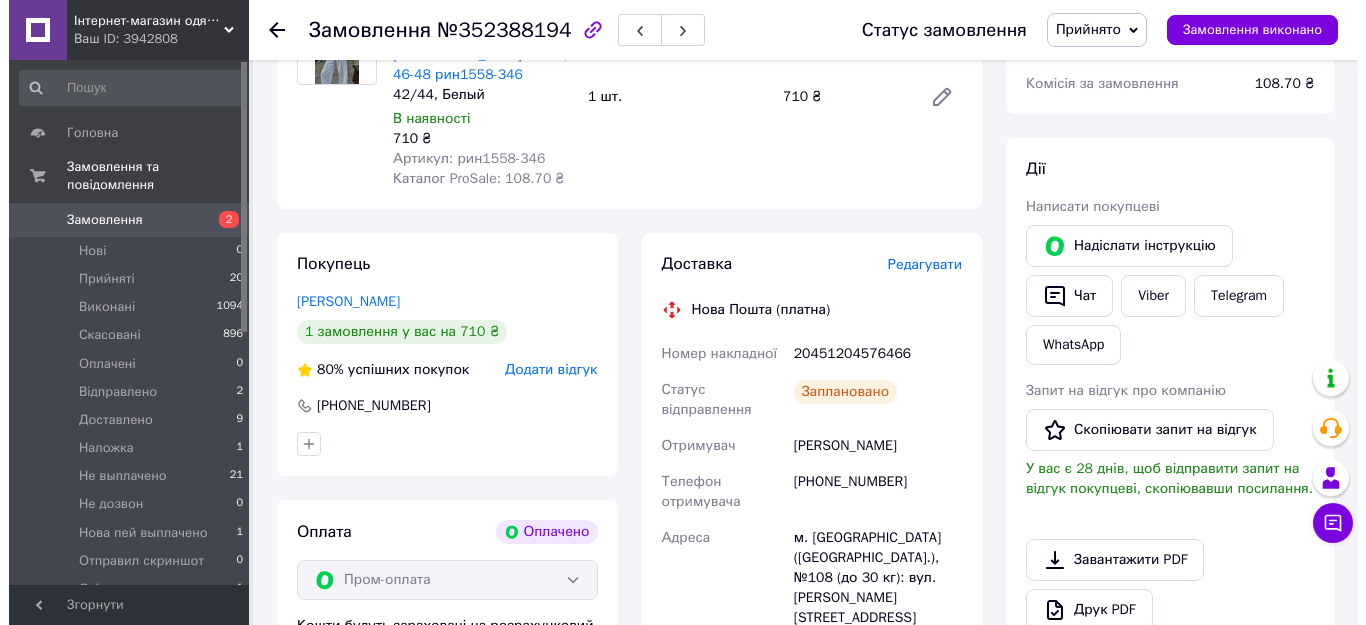 scroll, scrollTop: 300, scrollLeft: 0, axis: vertical 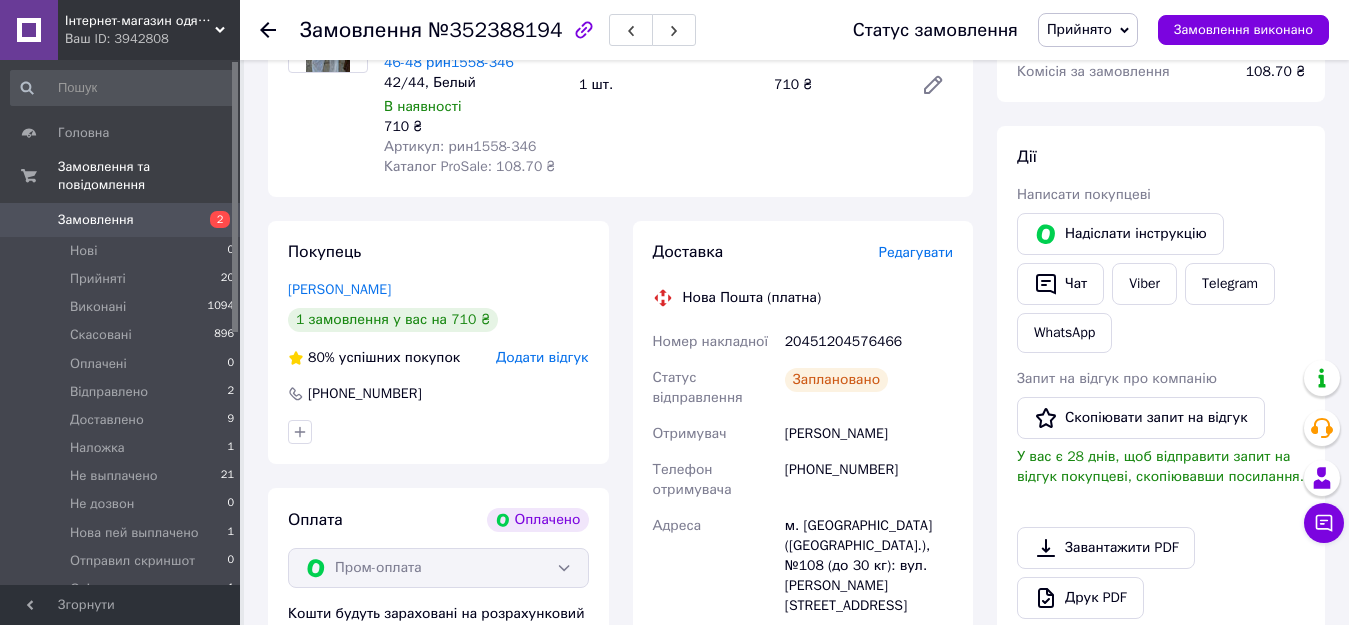click on "Редагувати" at bounding box center [916, 252] 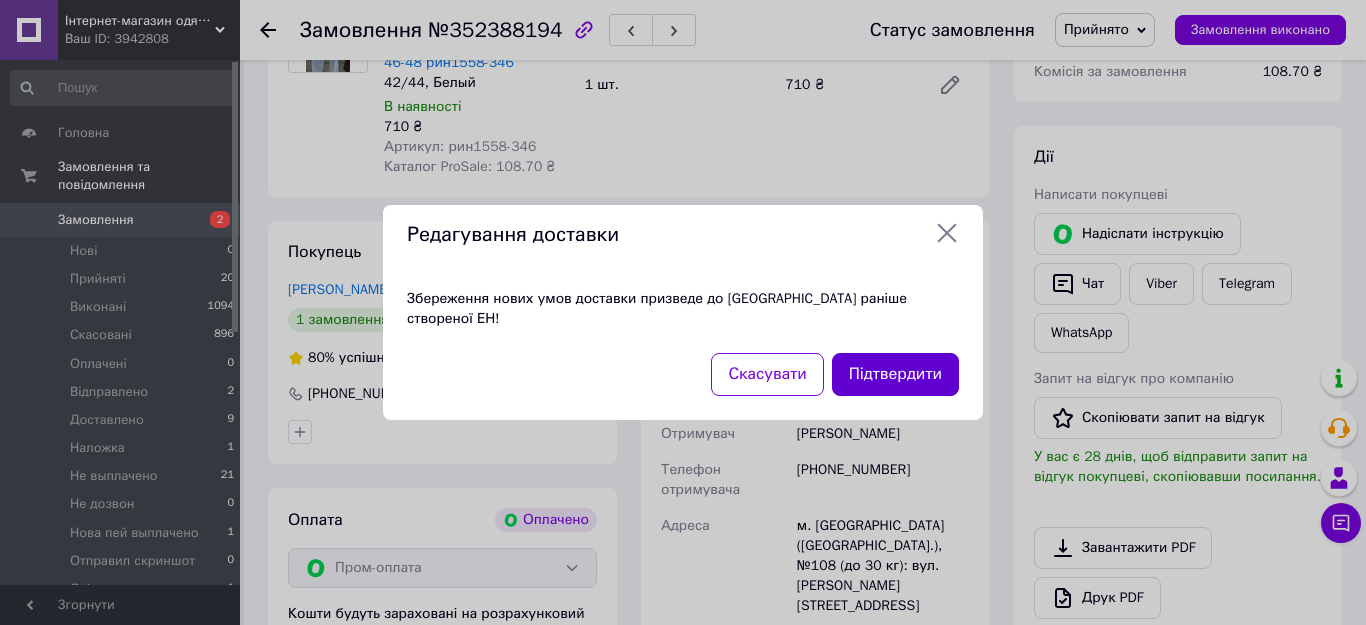 click on "Підтвердити" at bounding box center (895, 374) 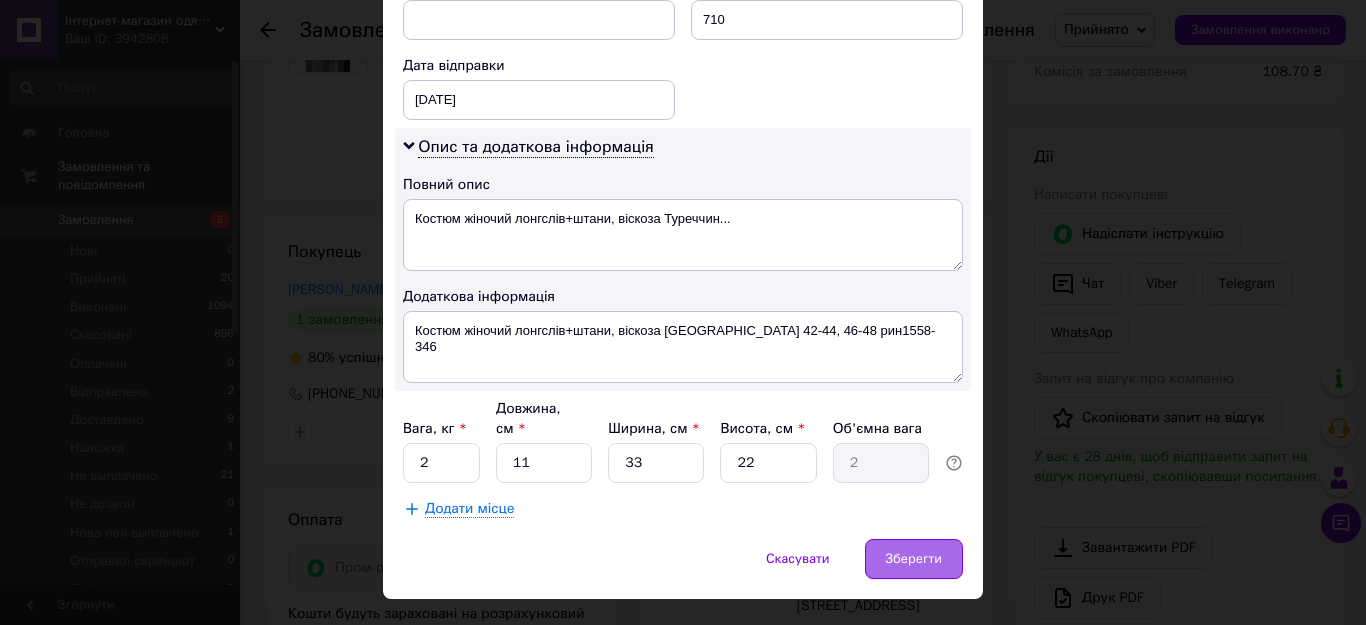 scroll, scrollTop: 927, scrollLeft: 0, axis: vertical 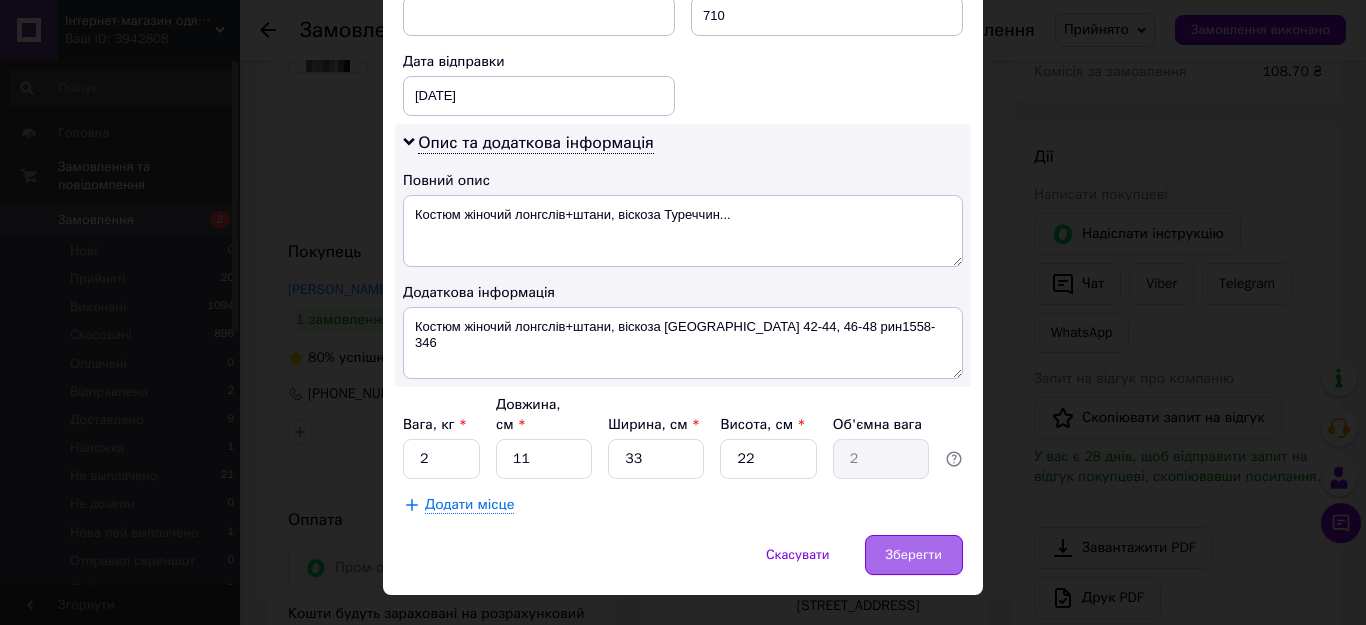 click on "Зберегти" at bounding box center (914, 555) 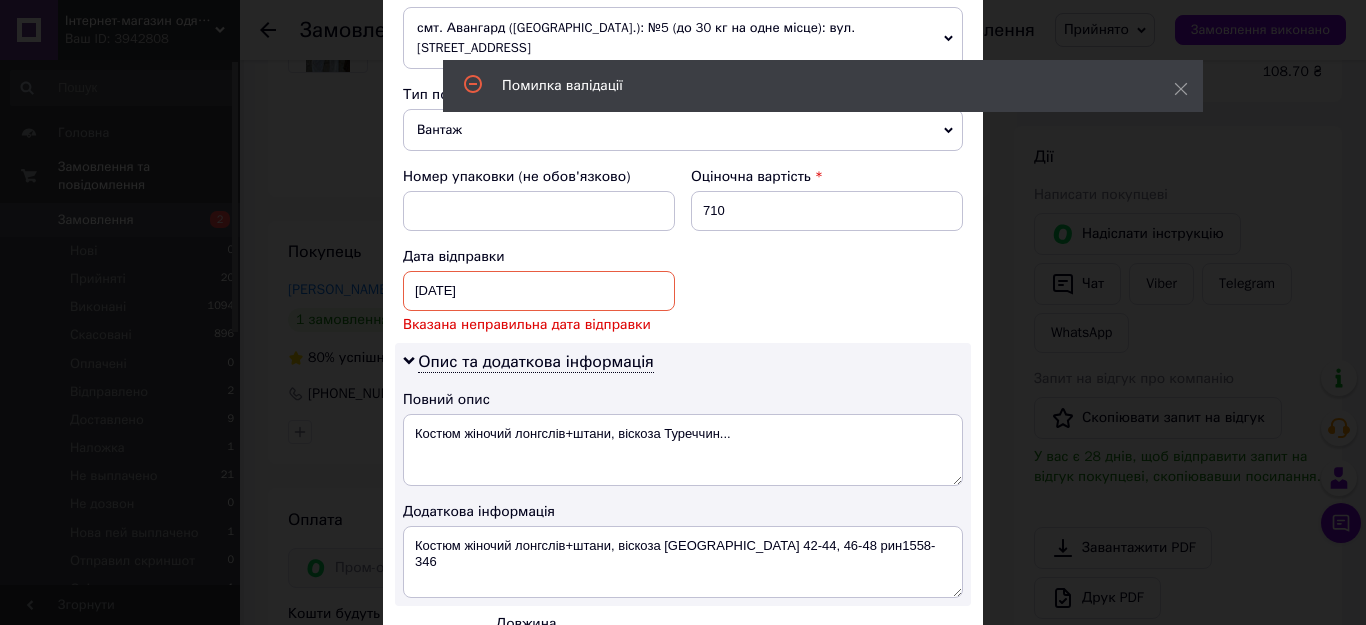 scroll, scrollTop: 727, scrollLeft: 0, axis: vertical 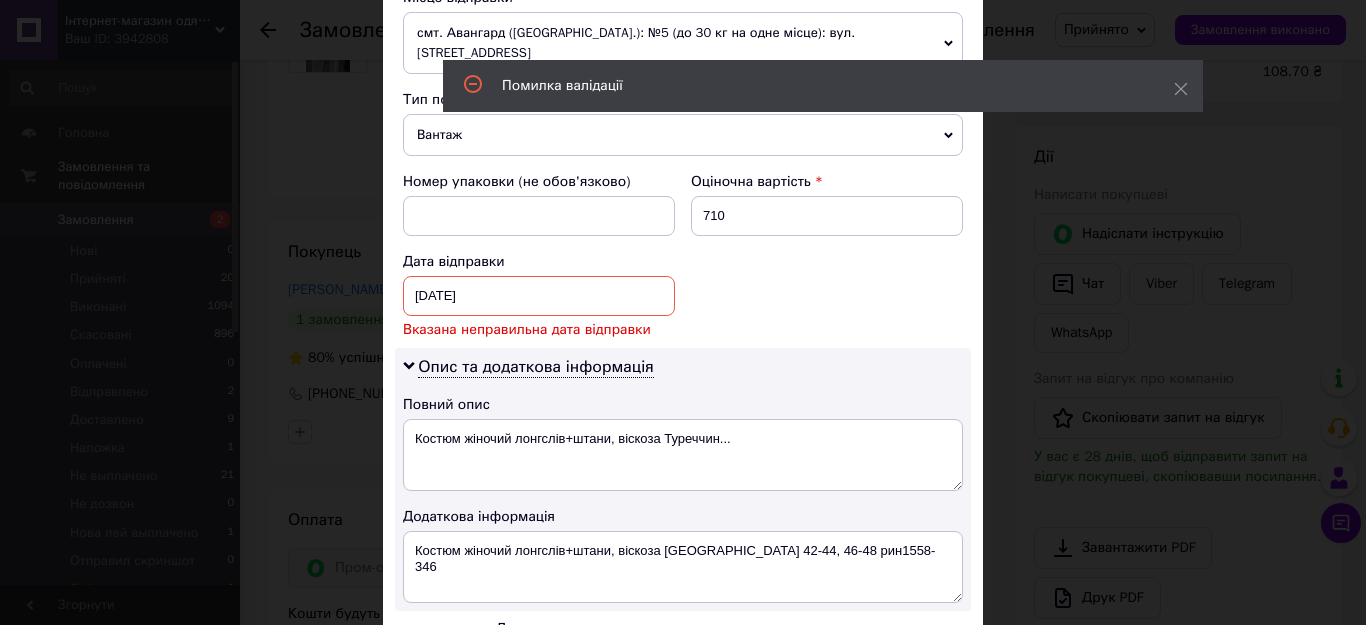 click on "[DATE] < 2025 > < Июль > Пн Вт Ср Чт Пт Сб Вс 30 1 2 3 4 5 6 7 8 9 10 11 12 13 14 15 16 17 18 19 20 21 22 23 24 25 26 27 28 29 30 31 1 2 3 4 5 6 7 8 9 10" at bounding box center [539, 296] 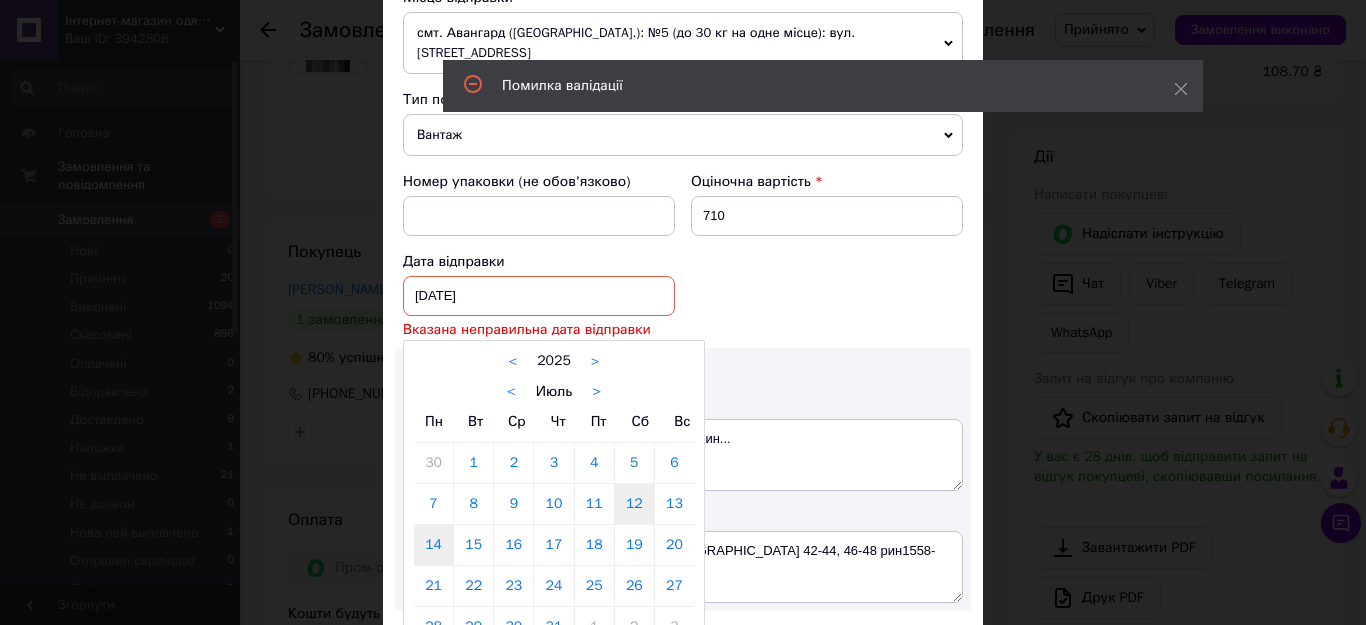 click on "14" at bounding box center [433, 545] 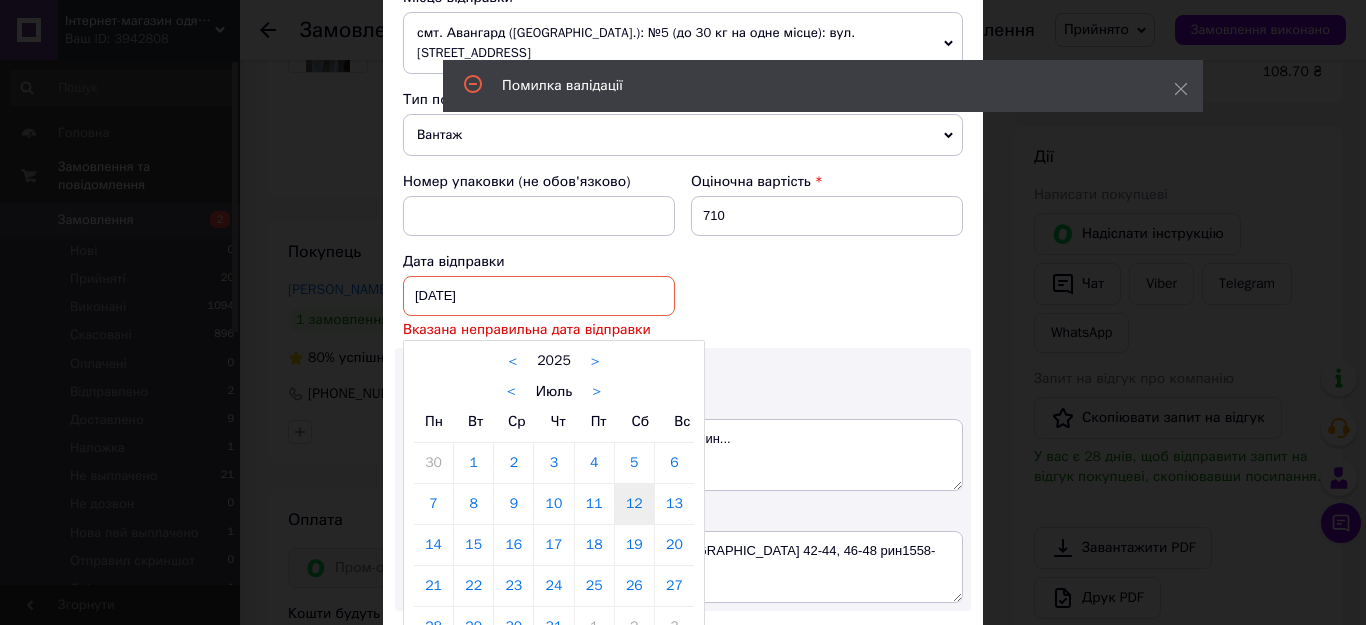 type on "14.07.2025" 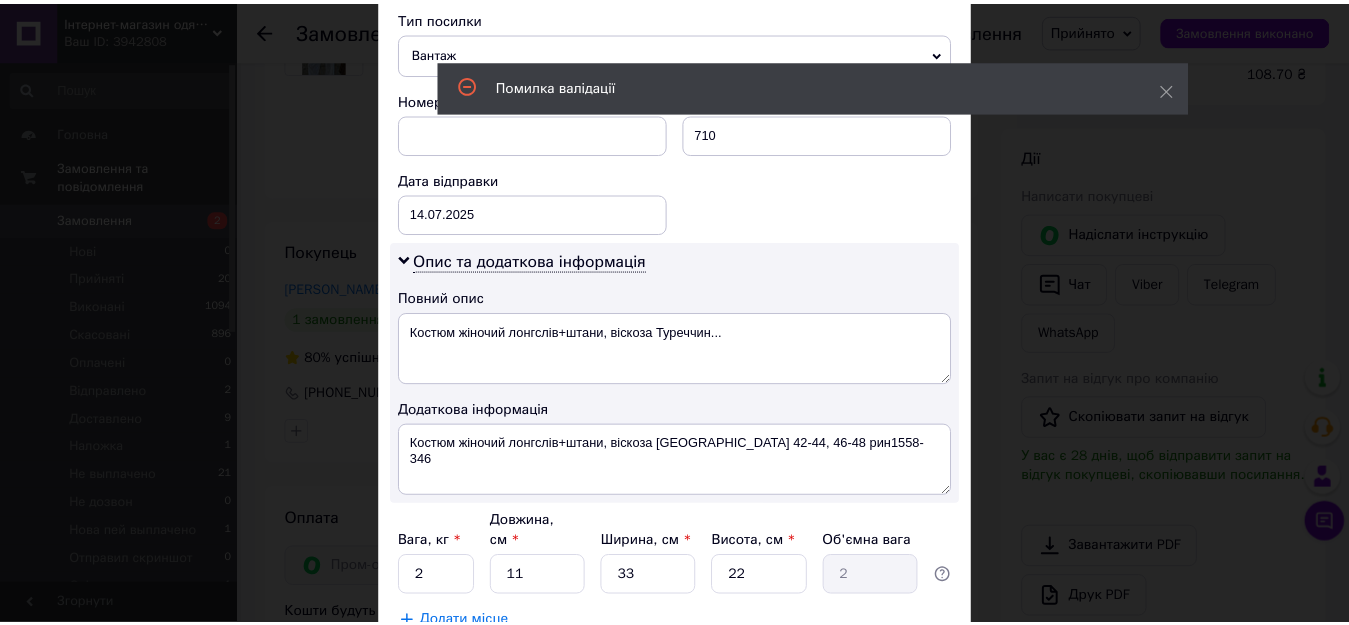 scroll, scrollTop: 927, scrollLeft: 0, axis: vertical 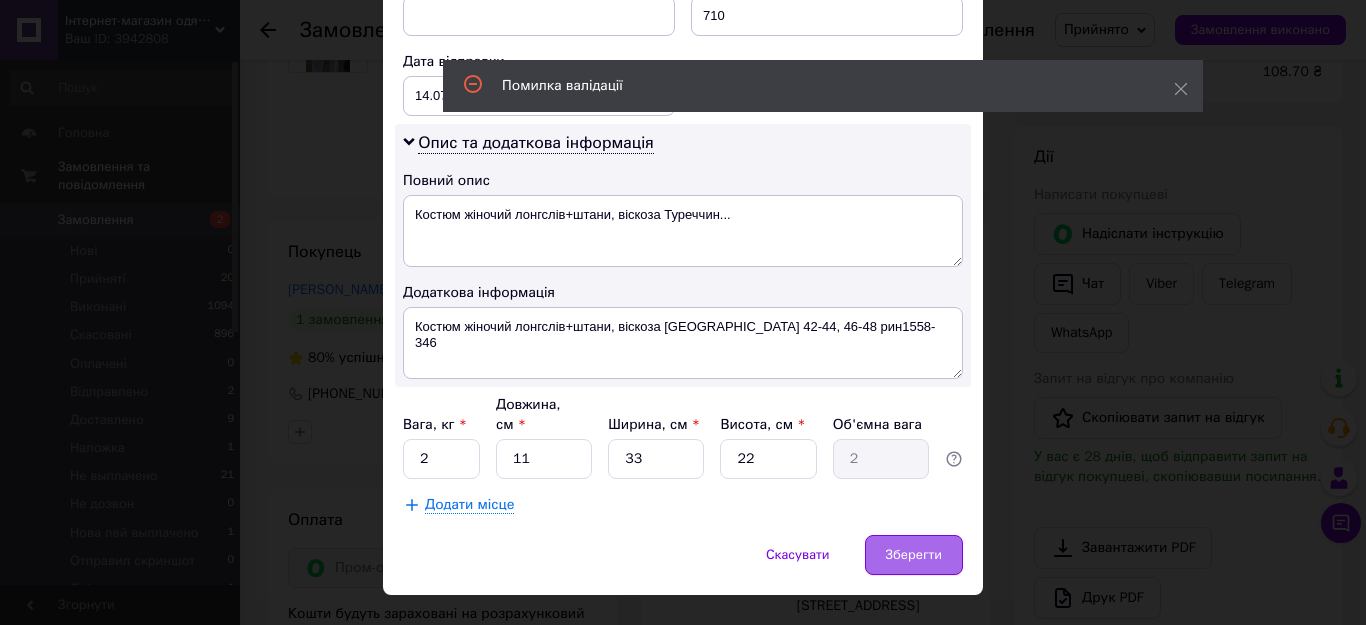 click on "Зберегти" at bounding box center [914, 555] 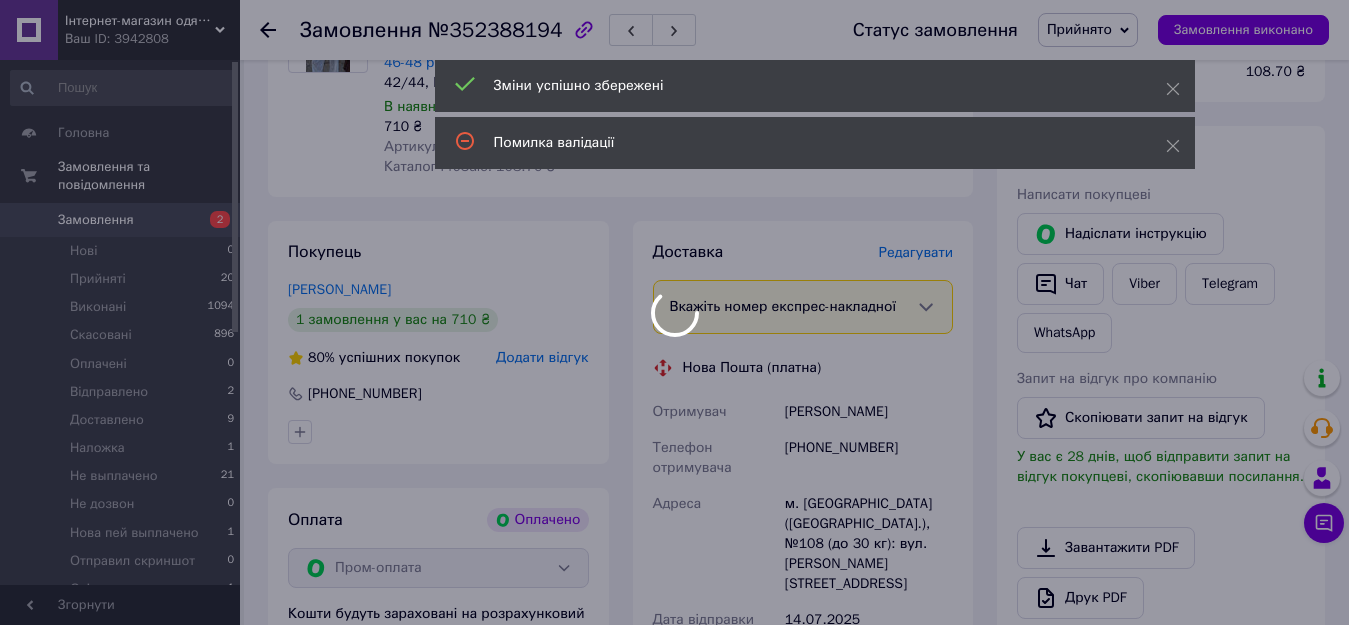 click at bounding box center [674, 312] 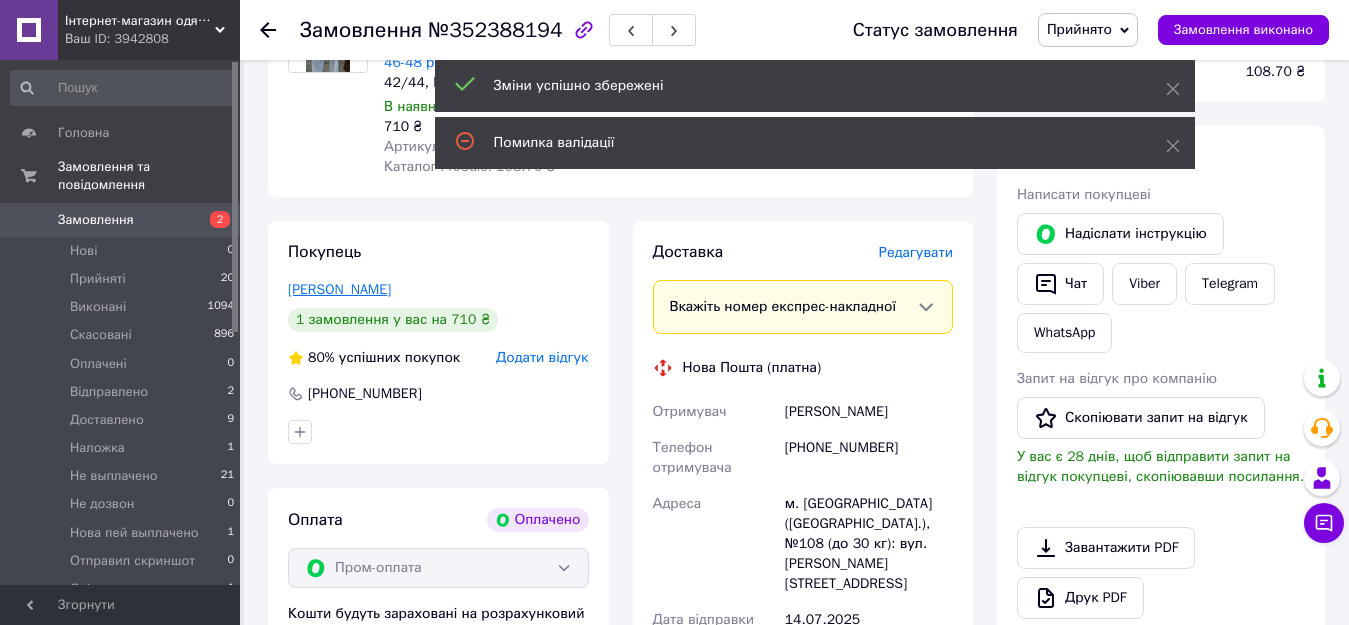 click on "[PERSON_NAME]" at bounding box center [339, 289] 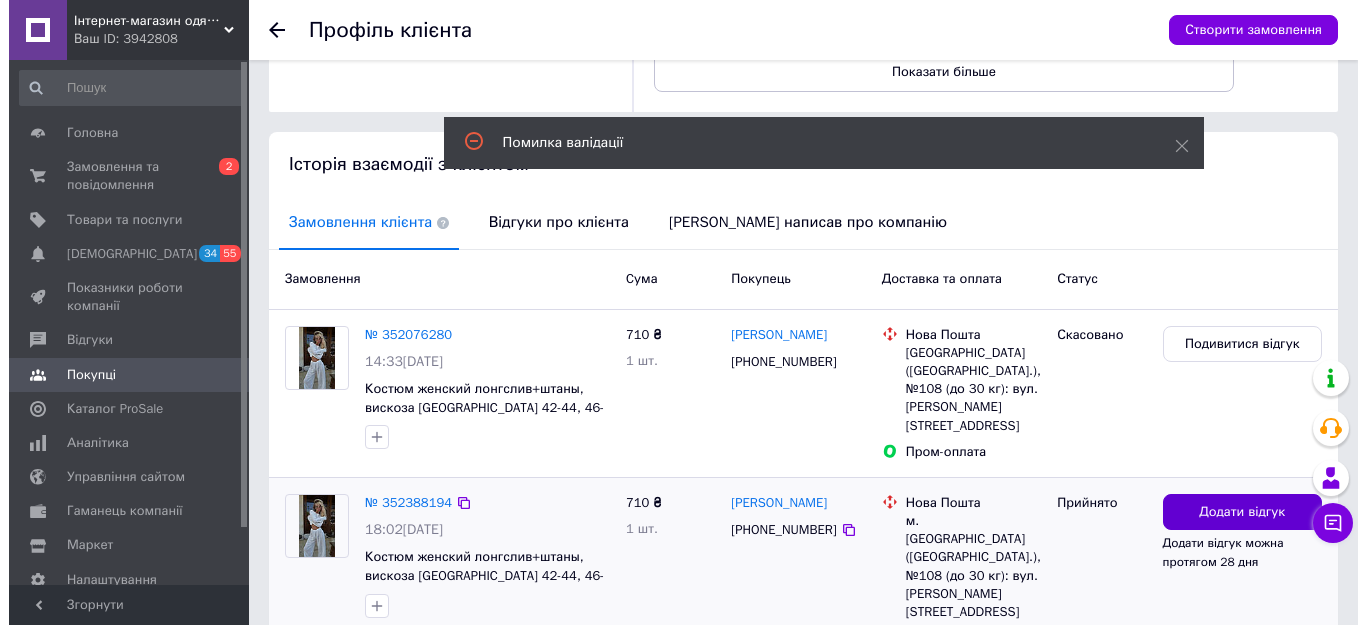 scroll, scrollTop: 420, scrollLeft: 0, axis: vertical 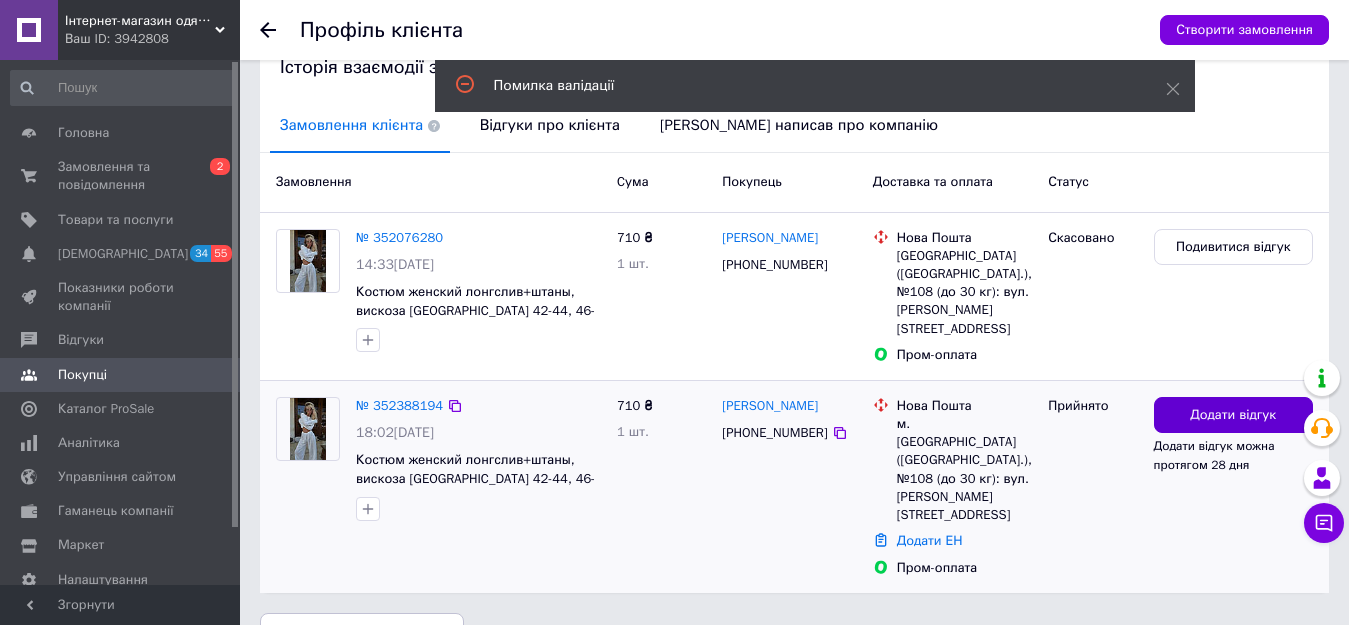 click on "Додати відгук" at bounding box center (1233, 415) 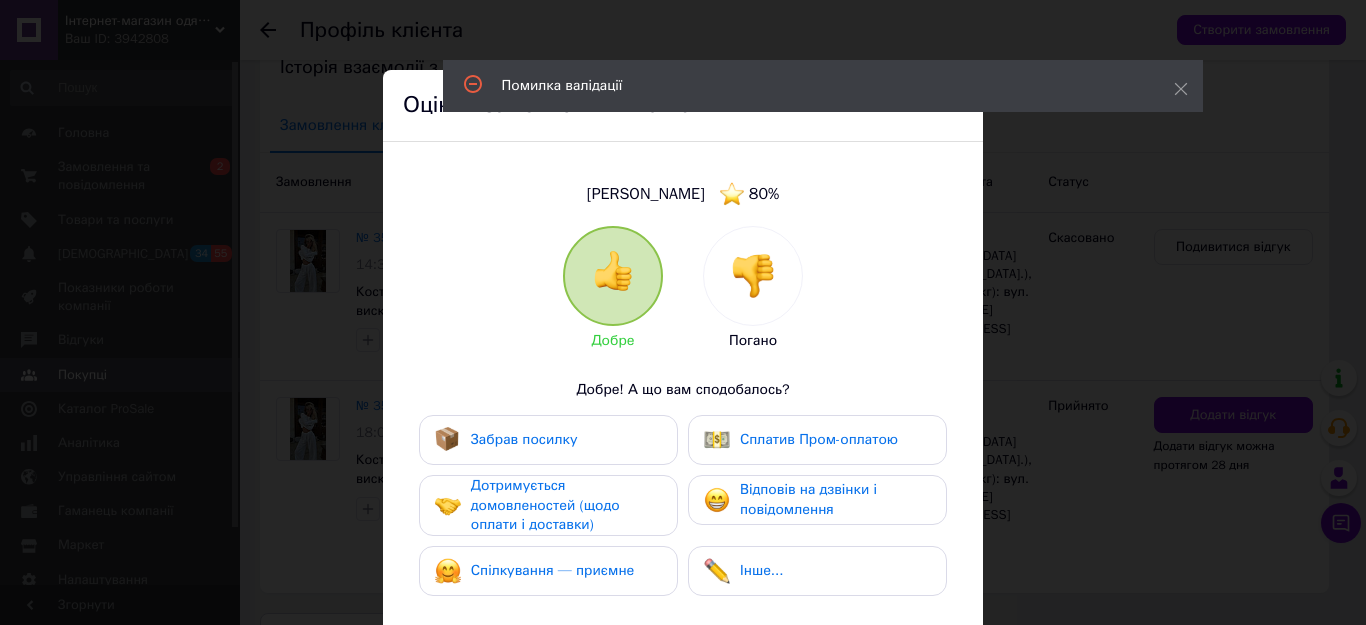 click at bounding box center (753, 276) 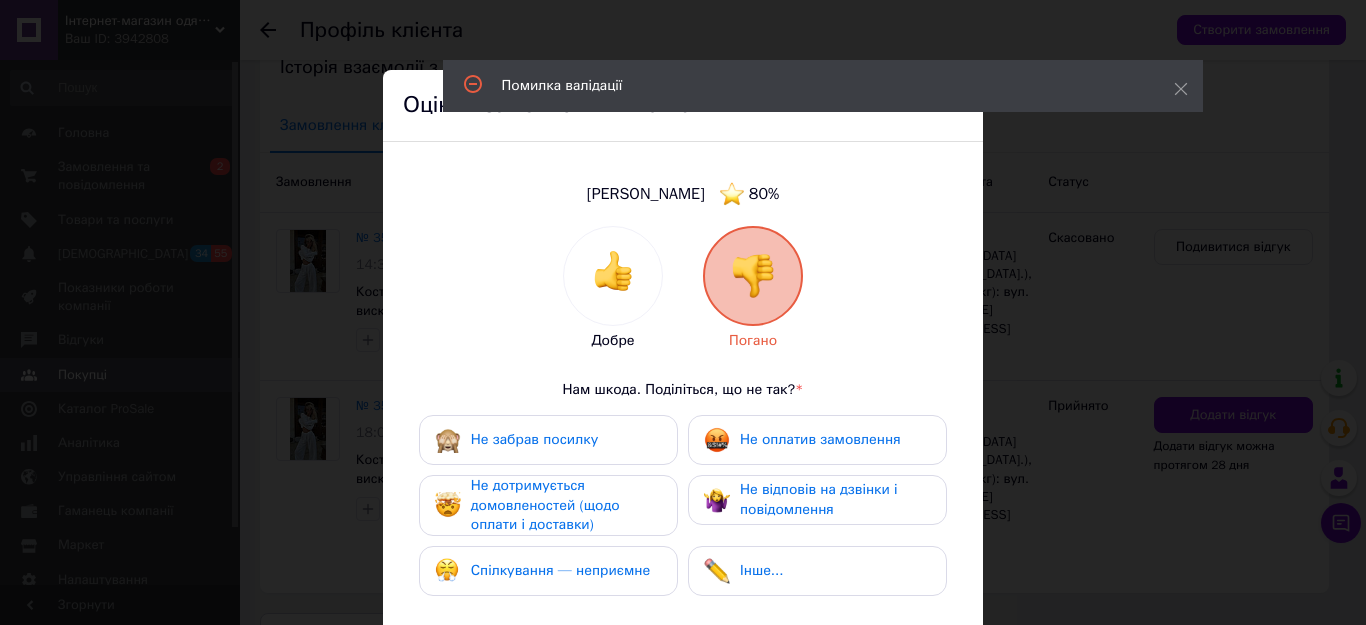 drag, startPoint x: 620, startPoint y: 416, endPoint x: 619, endPoint y: 428, distance: 12.0415945 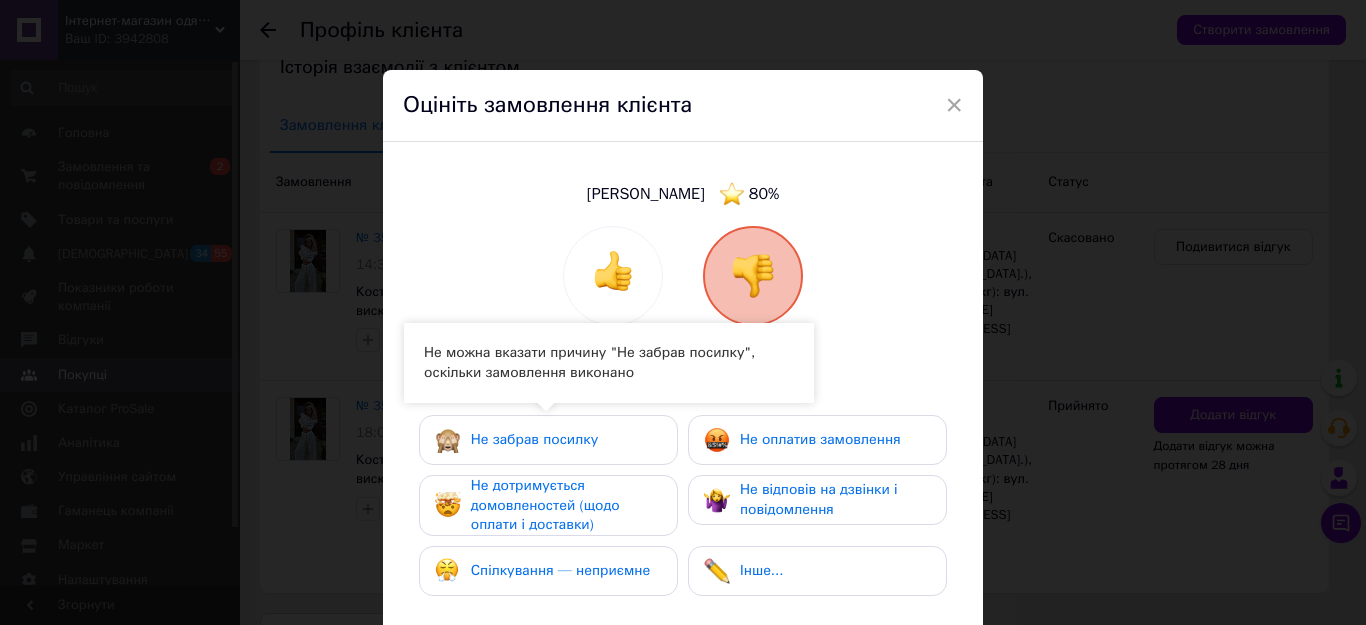 drag, startPoint x: 618, startPoint y: 488, endPoint x: 633, endPoint y: 508, distance: 25 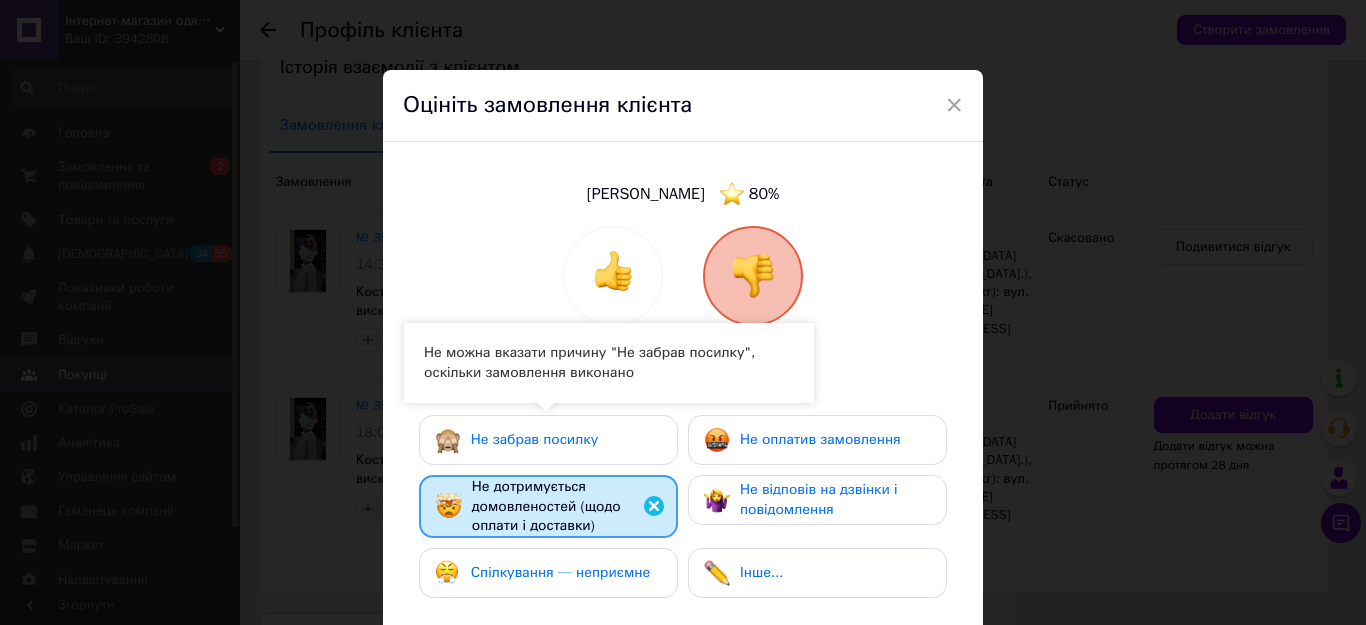 drag, startPoint x: 635, startPoint y: 560, endPoint x: 718, endPoint y: 559, distance: 83.00603 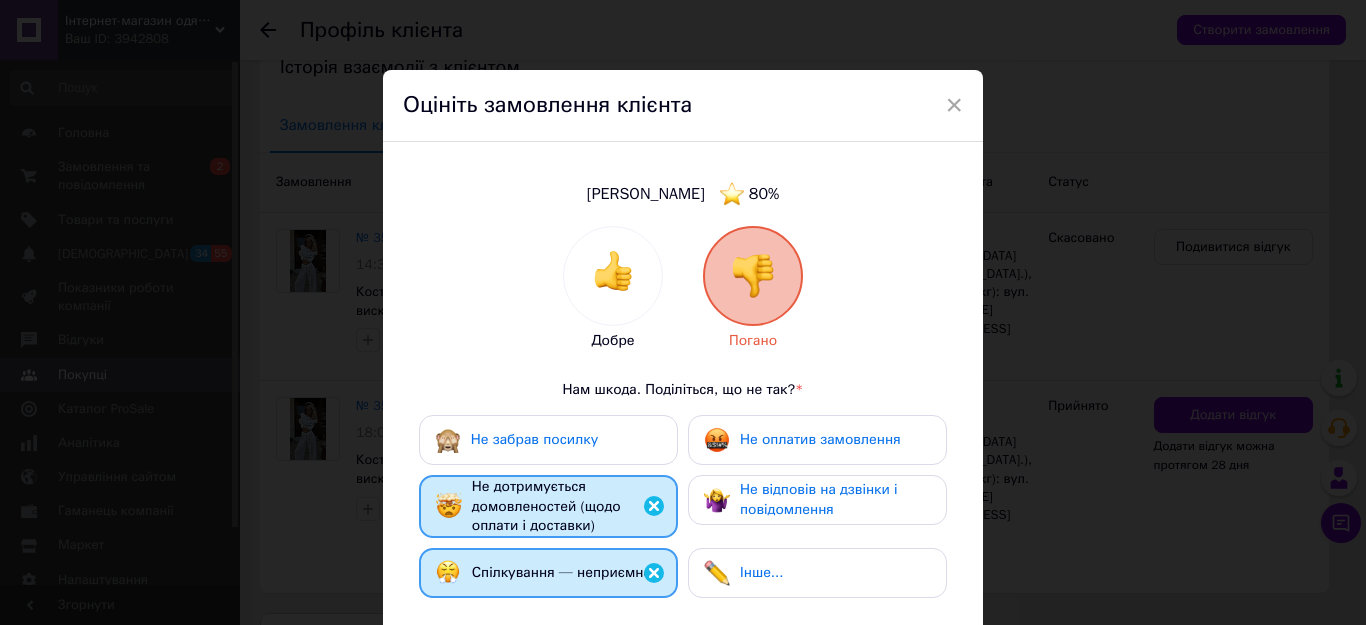 click on "Інше..." at bounding box center [817, 573] 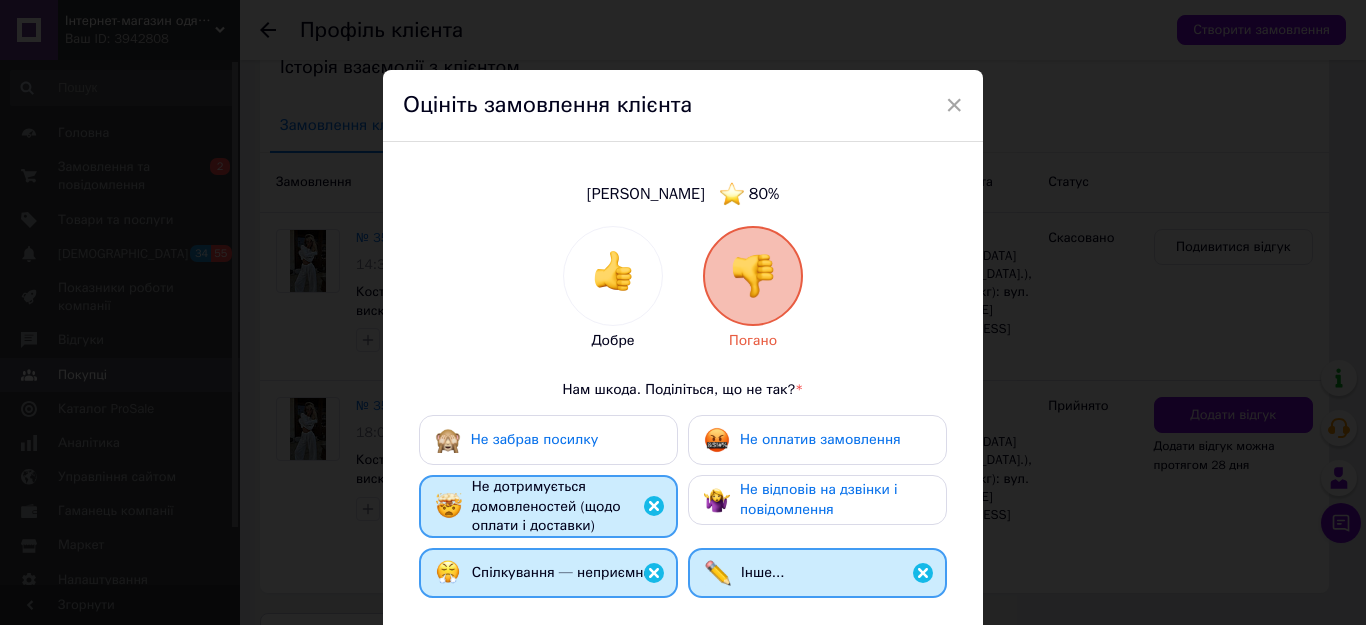 drag, startPoint x: 720, startPoint y: 504, endPoint x: 715, endPoint y: 483, distance: 21.587032 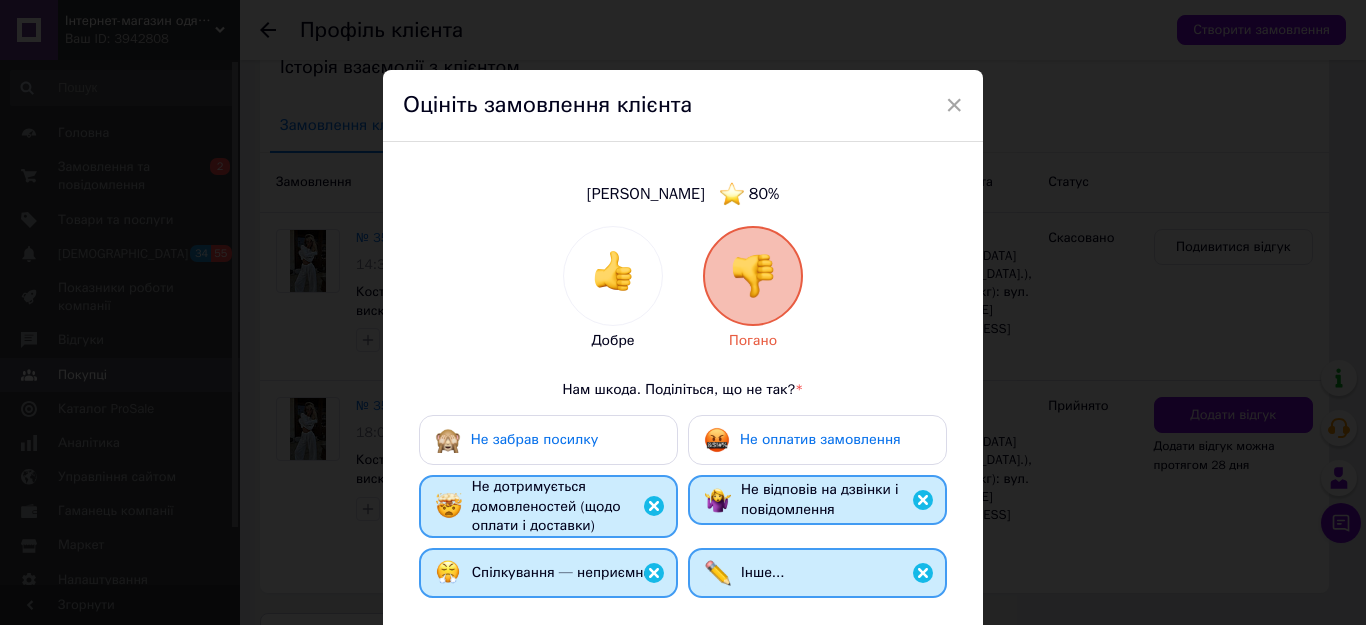 click at bounding box center [717, 440] 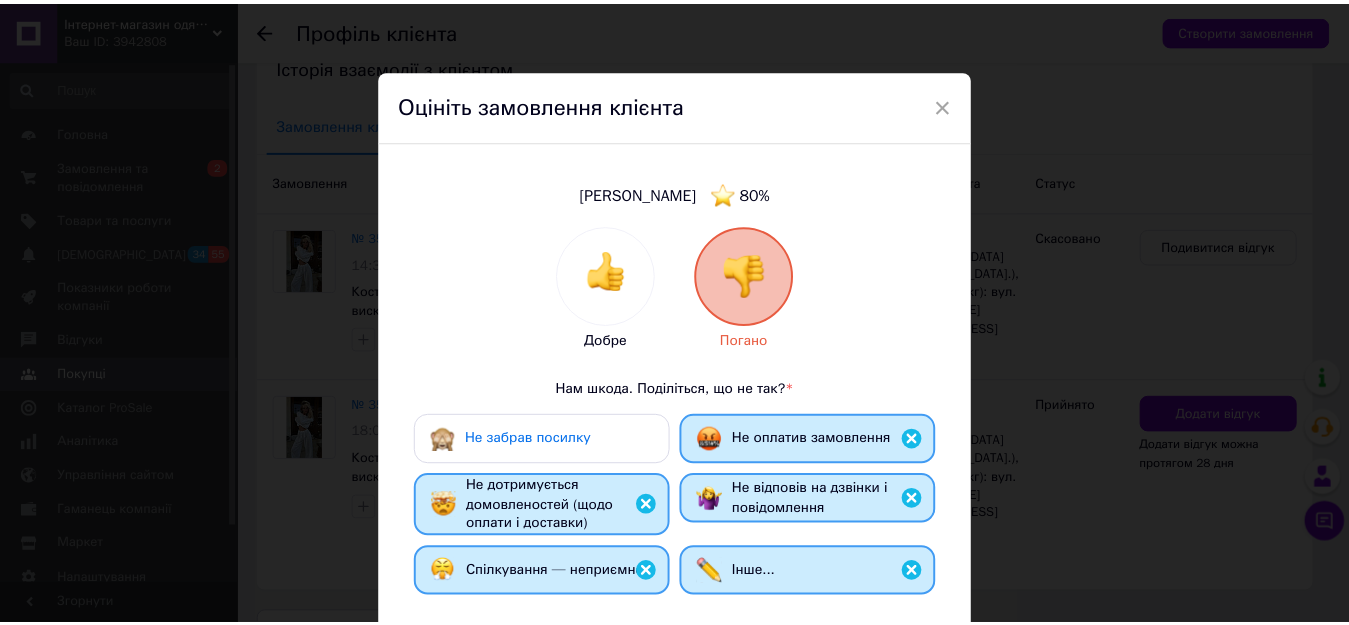 scroll, scrollTop: 300, scrollLeft: 0, axis: vertical 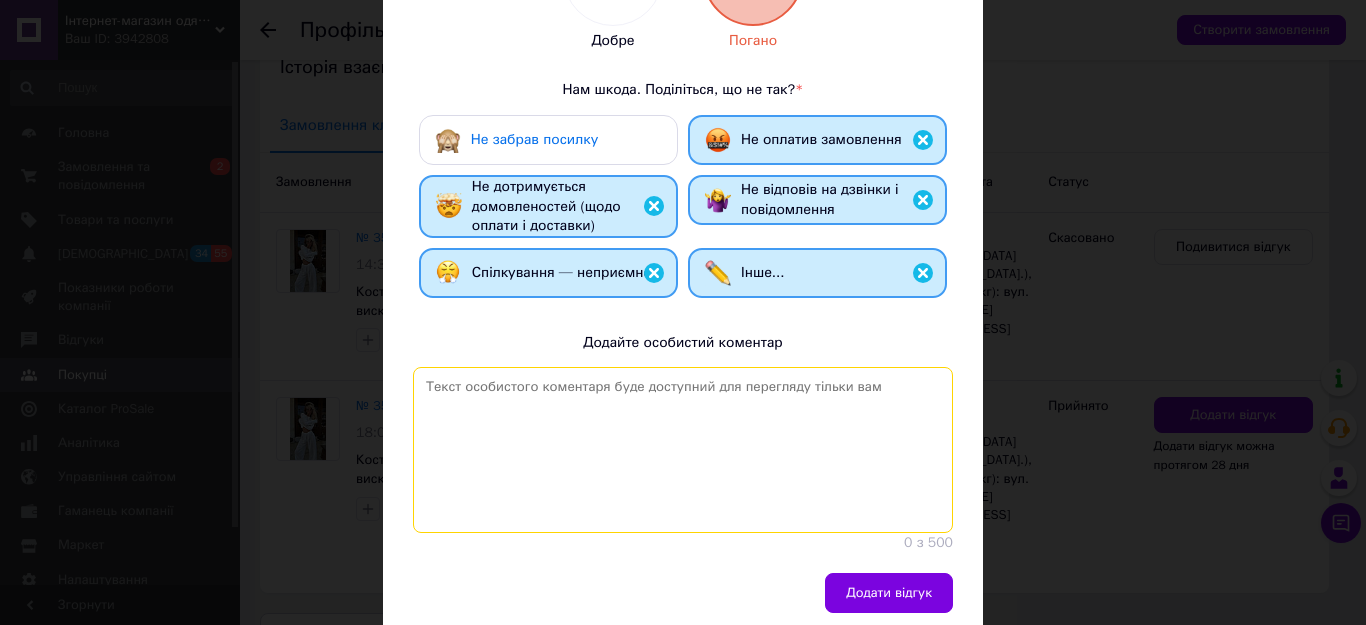 click at bounding box center [683, 450] 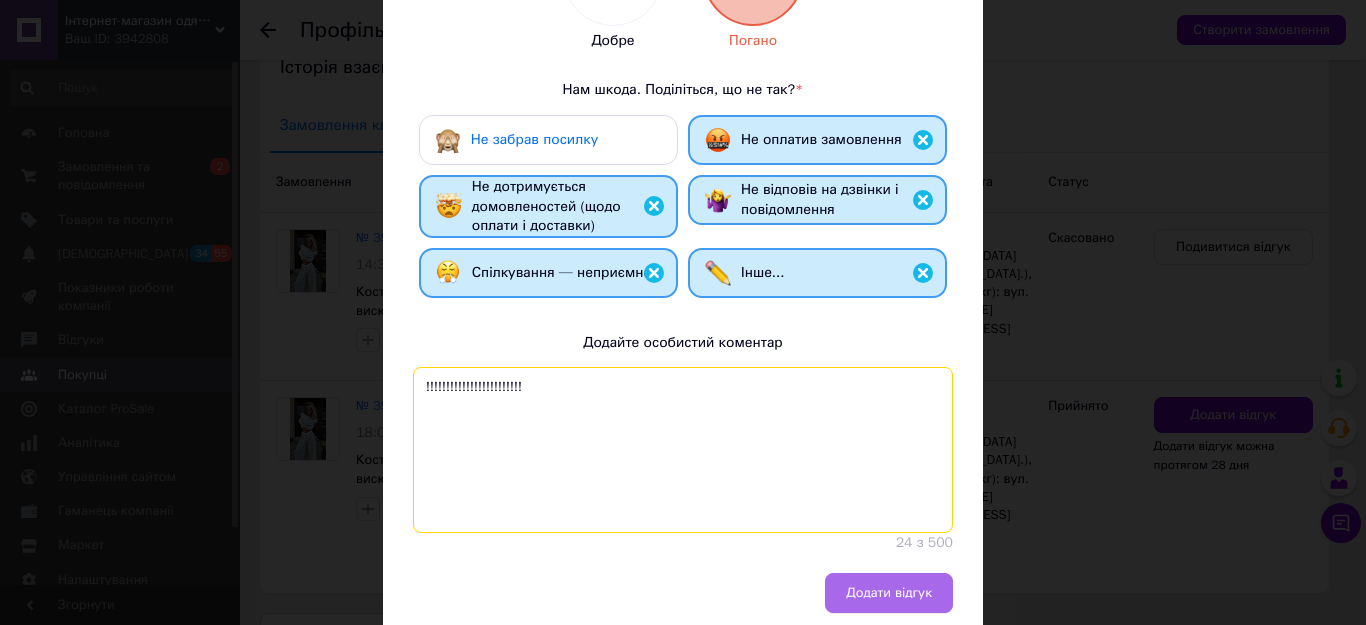 type on "!!!!!!!!!!!!!!!!!!!!!!!!" 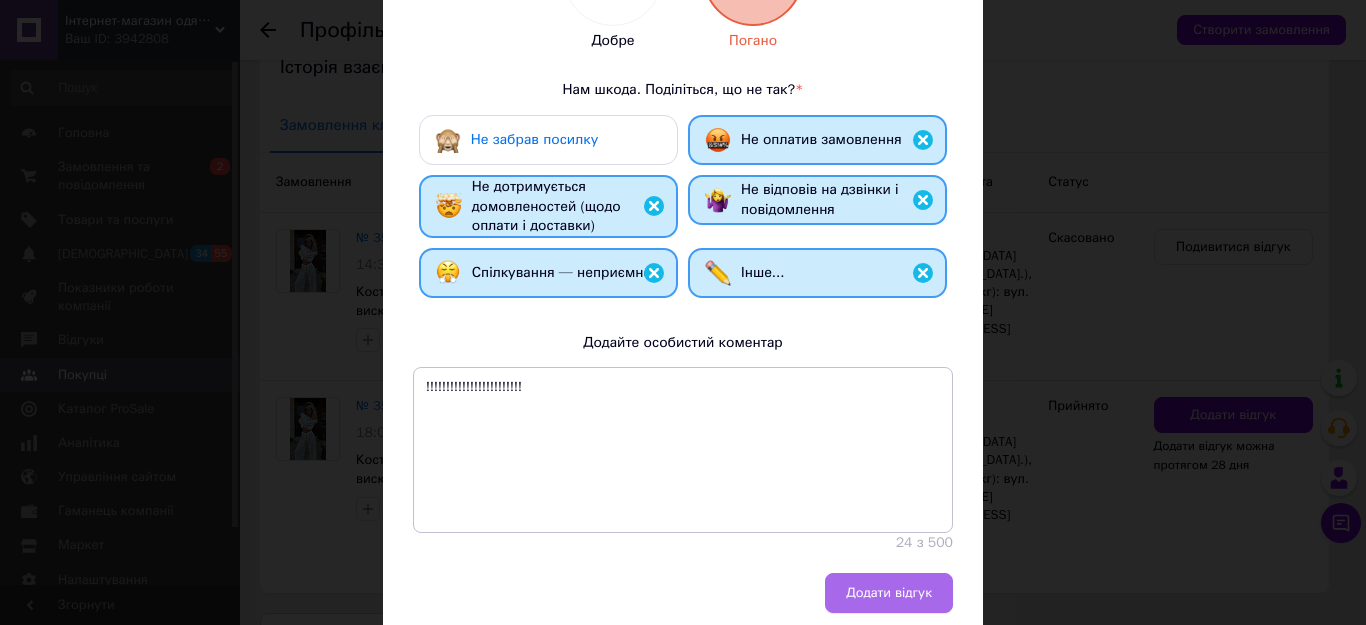 click on "Додати відгук" at bounding box center [889, 593] 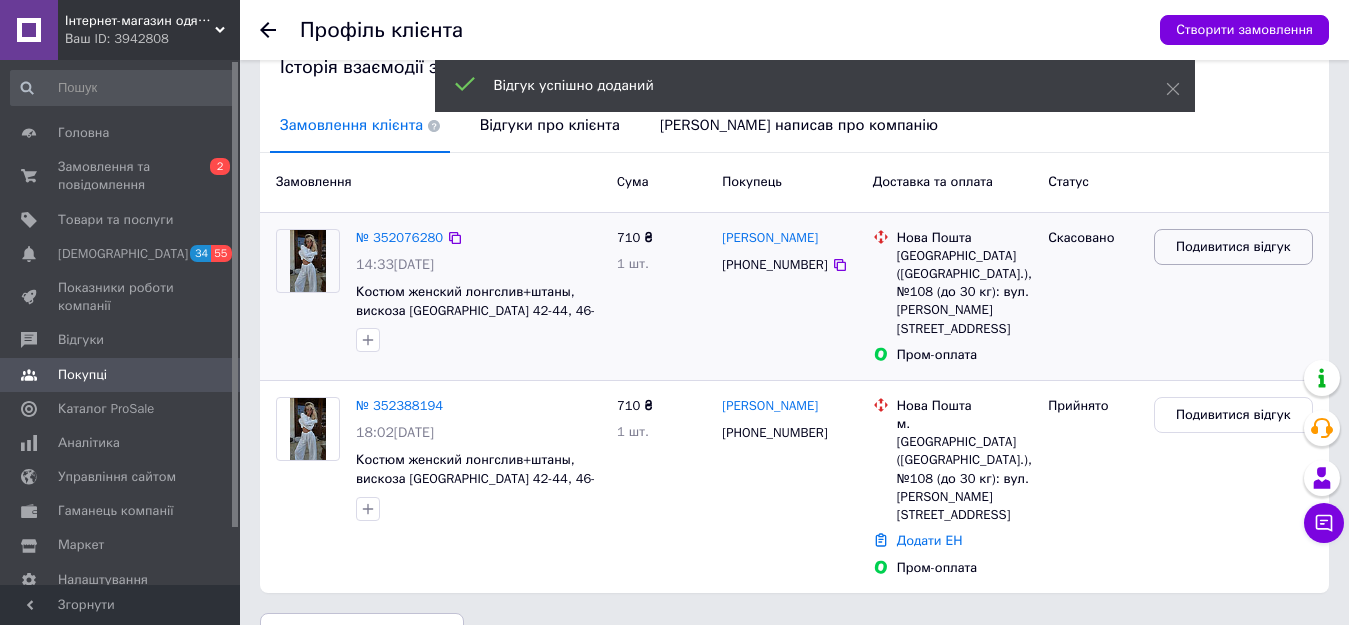 click on "Подивитися відгук" at bounding box center [1233, 247] 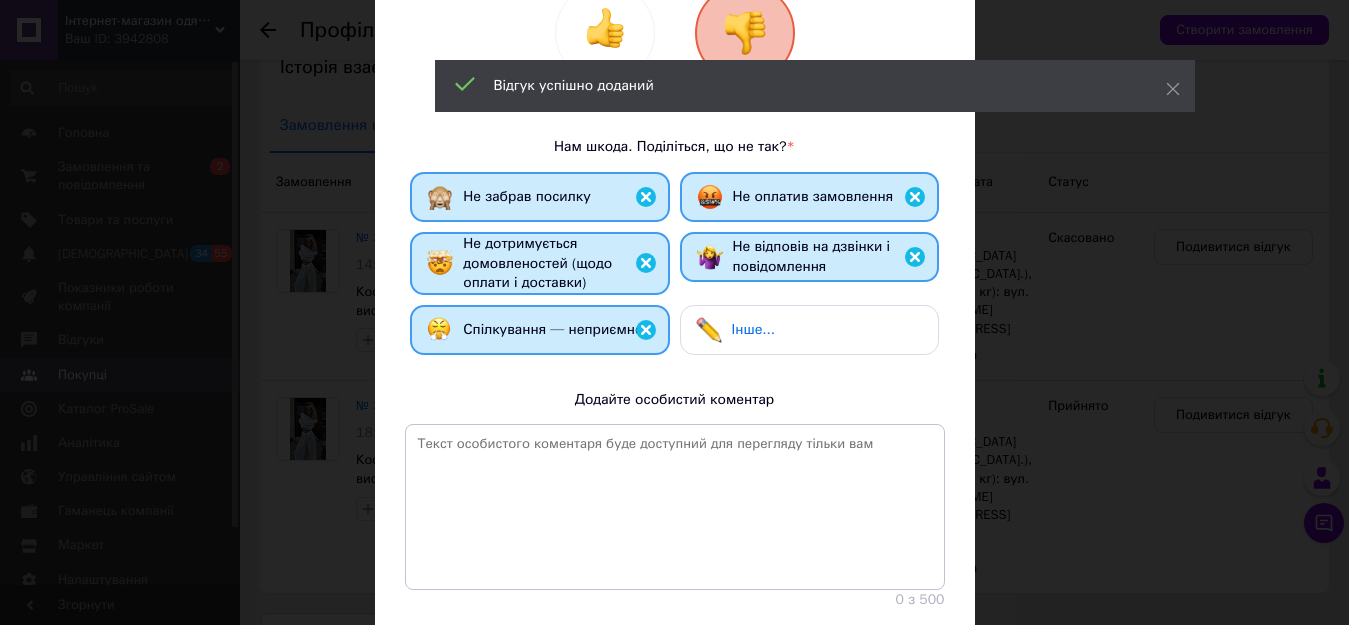 click on "Інше..." at bounding box center [809, 330] 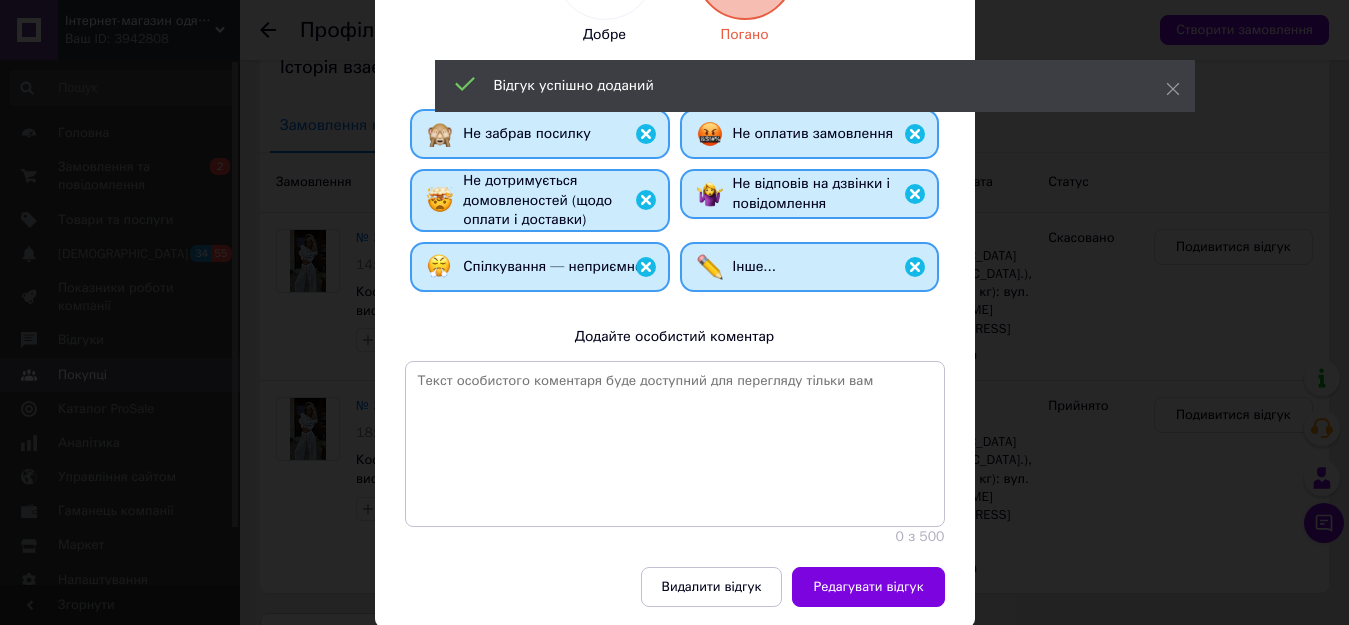 scroll, scrollTop: 427, scrollLeft: 0, axis: vertical 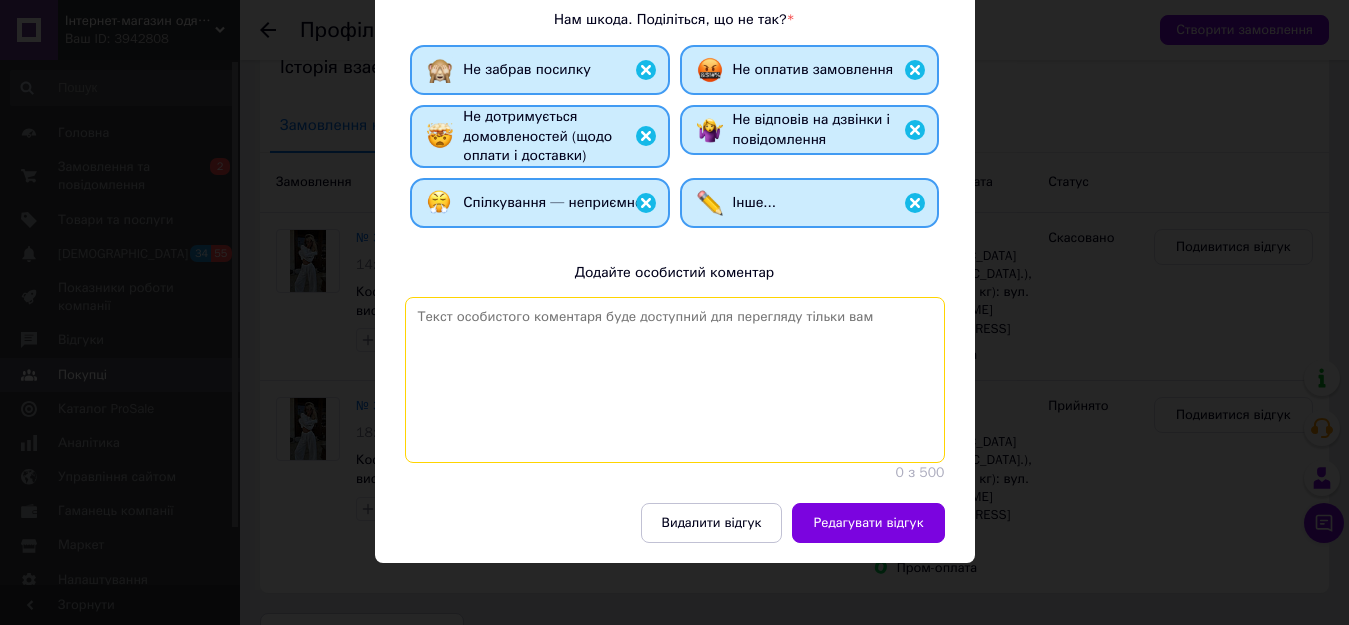click at bounding box center (675, 380) 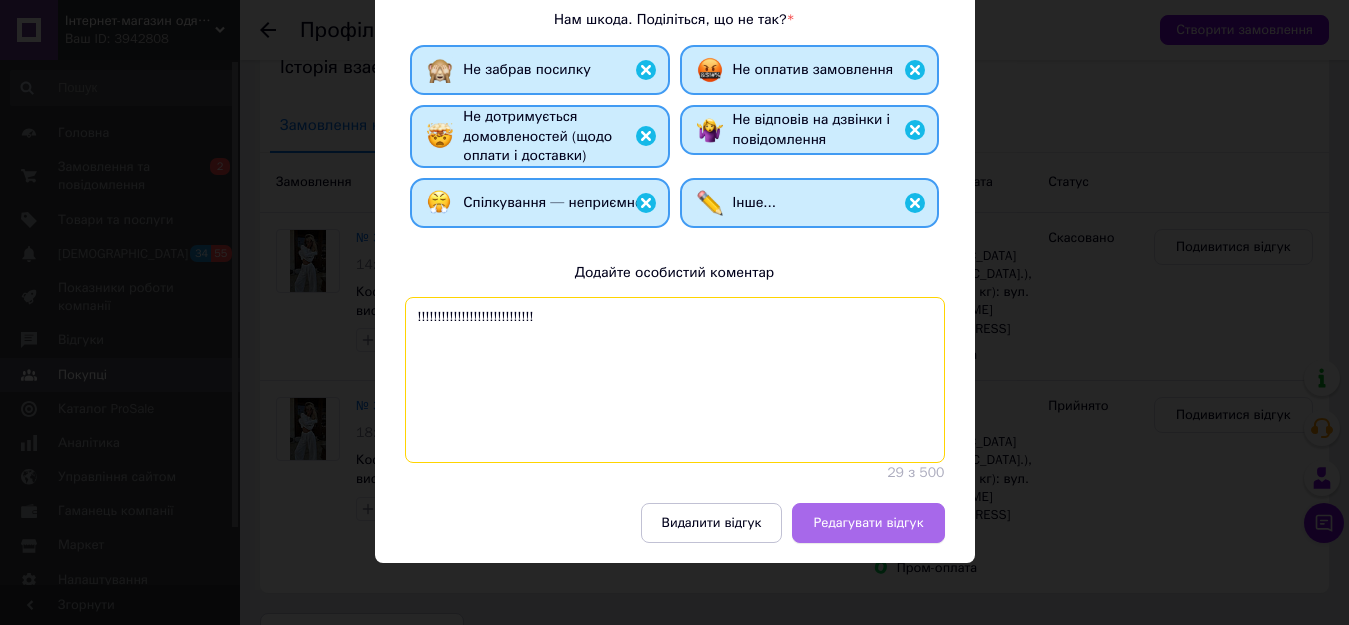 type on "!!!!!!!!!!!!!!!!!!!!!!!!!!!!!" 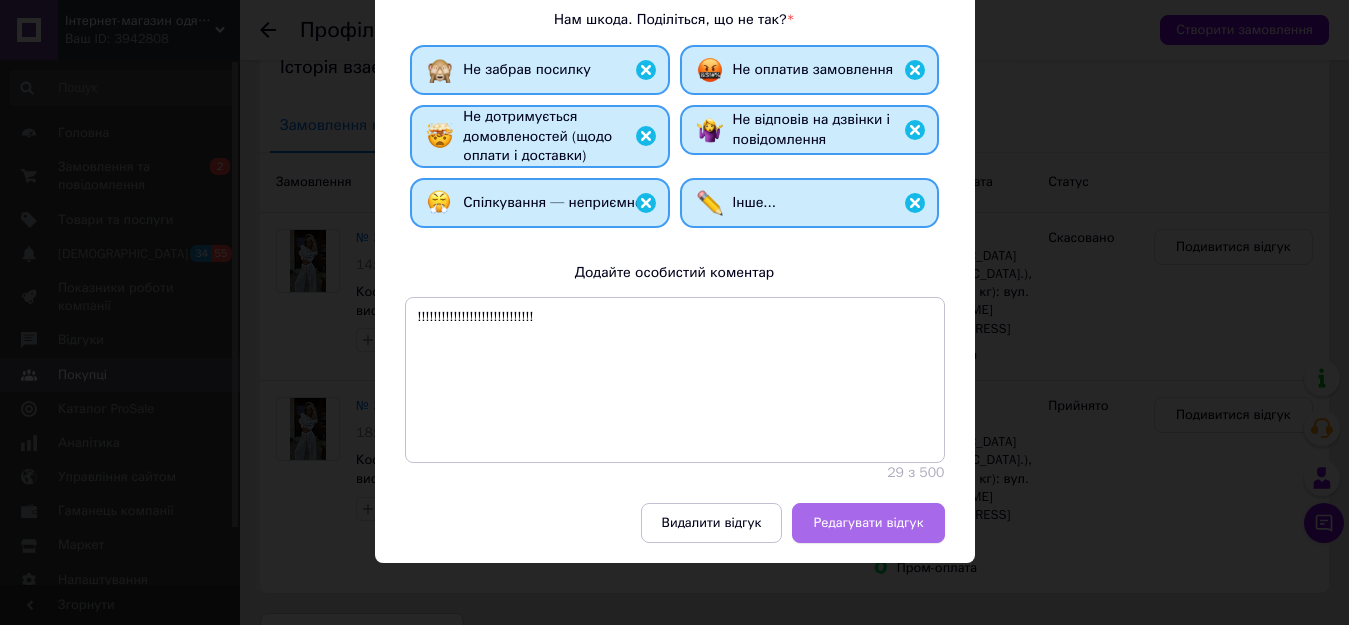 click on "Редагувати відгук" at bounding box center [868, 523] 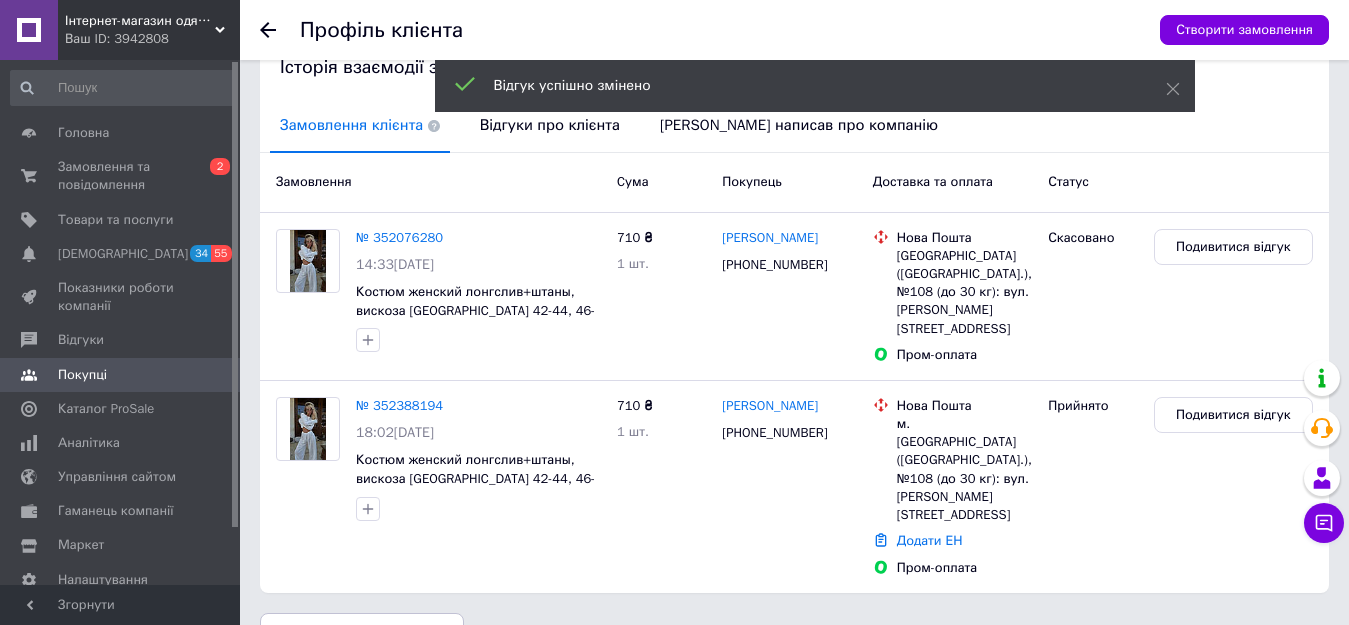 click 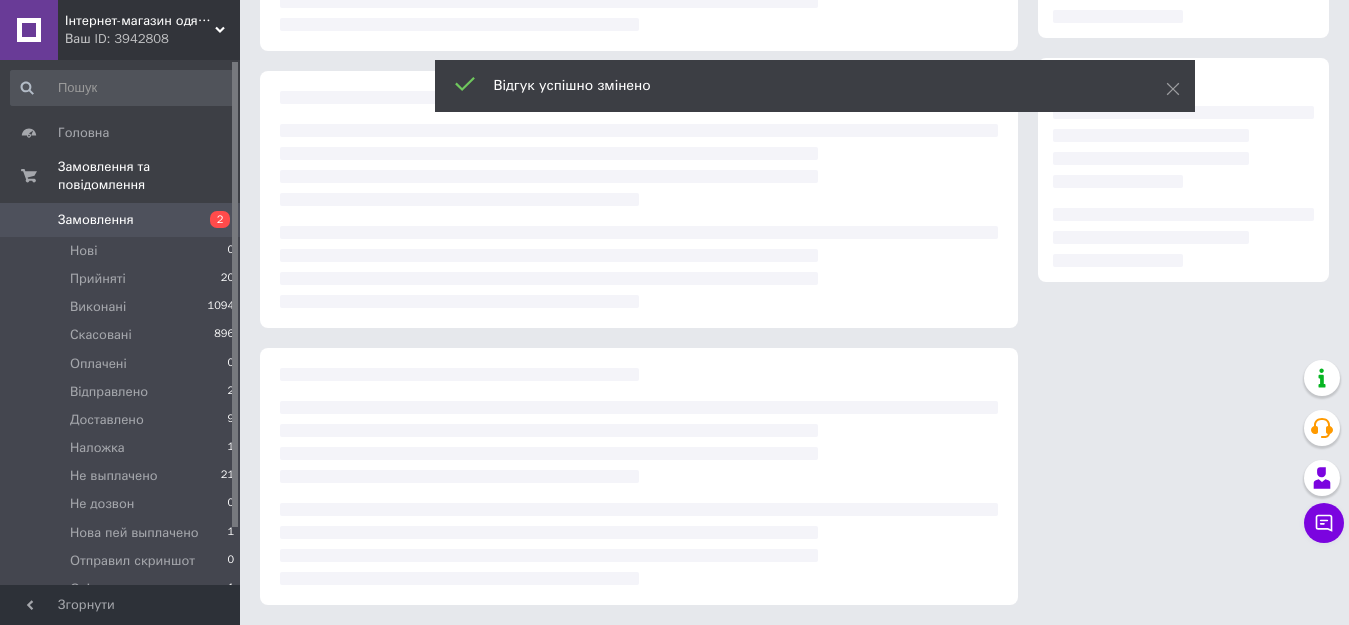 scroll, scrollTop: 289, scrollLeft: 0, axis: vertical 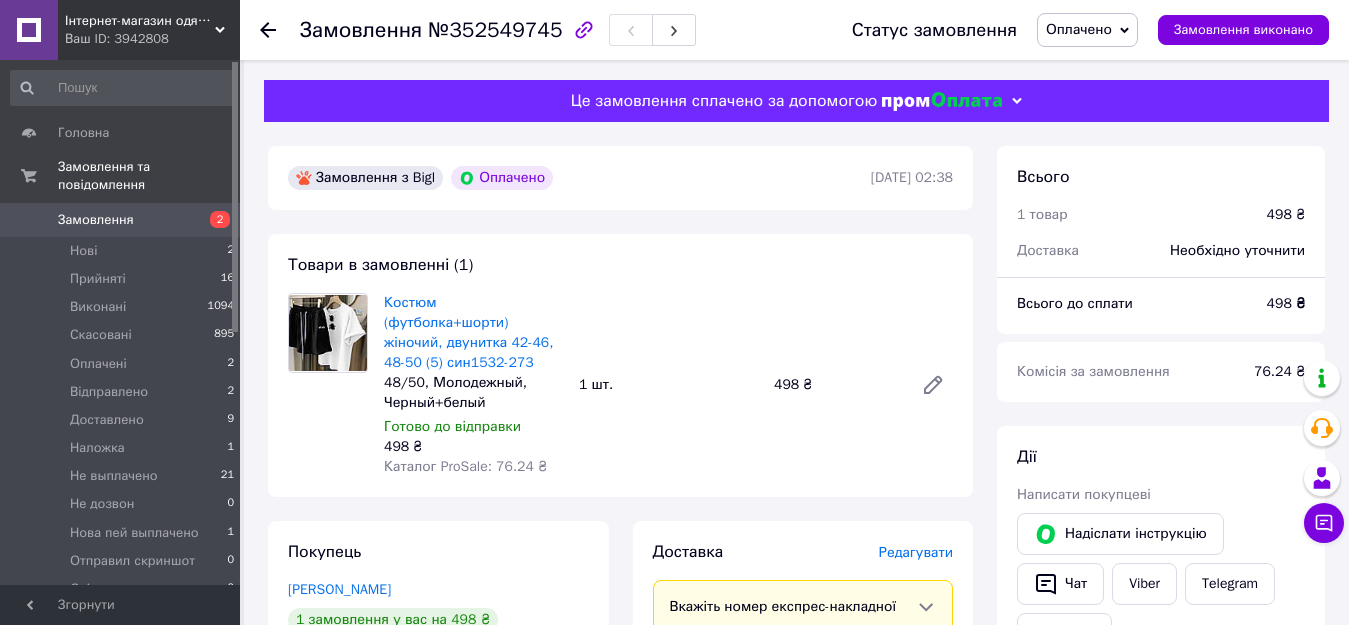 click on "№352549745" at bounding box center (495, 30) 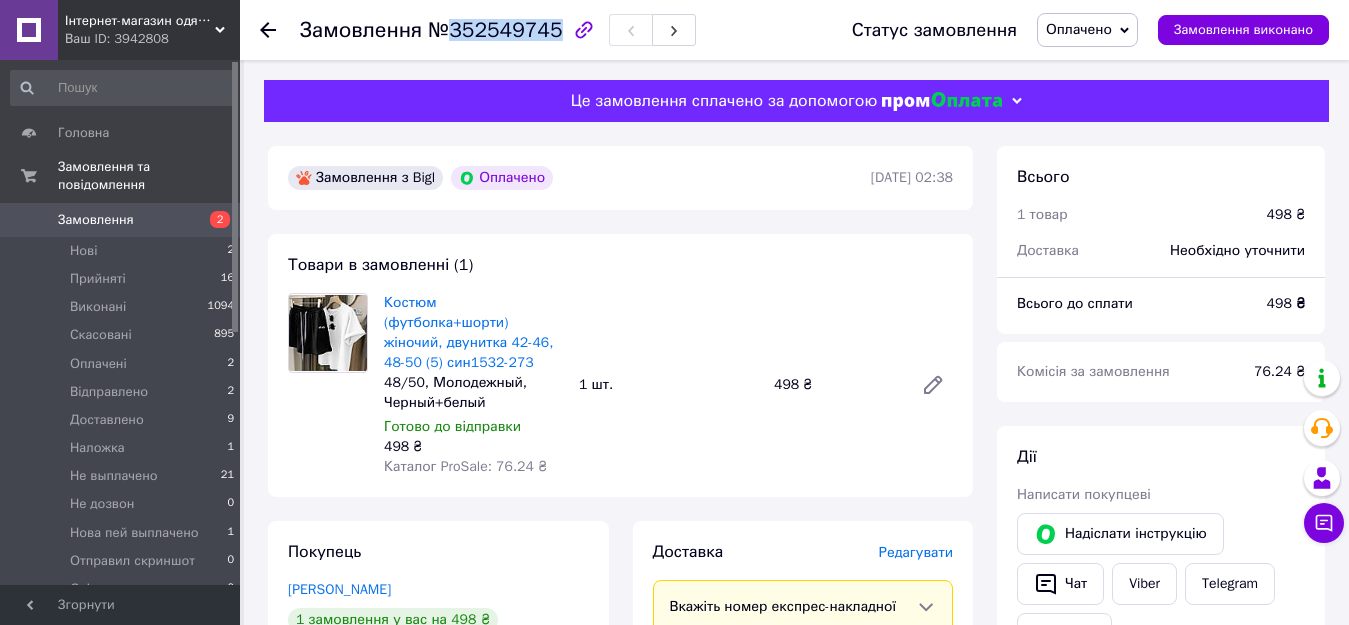 click on "№352549745" at bounding box center (495, 30) 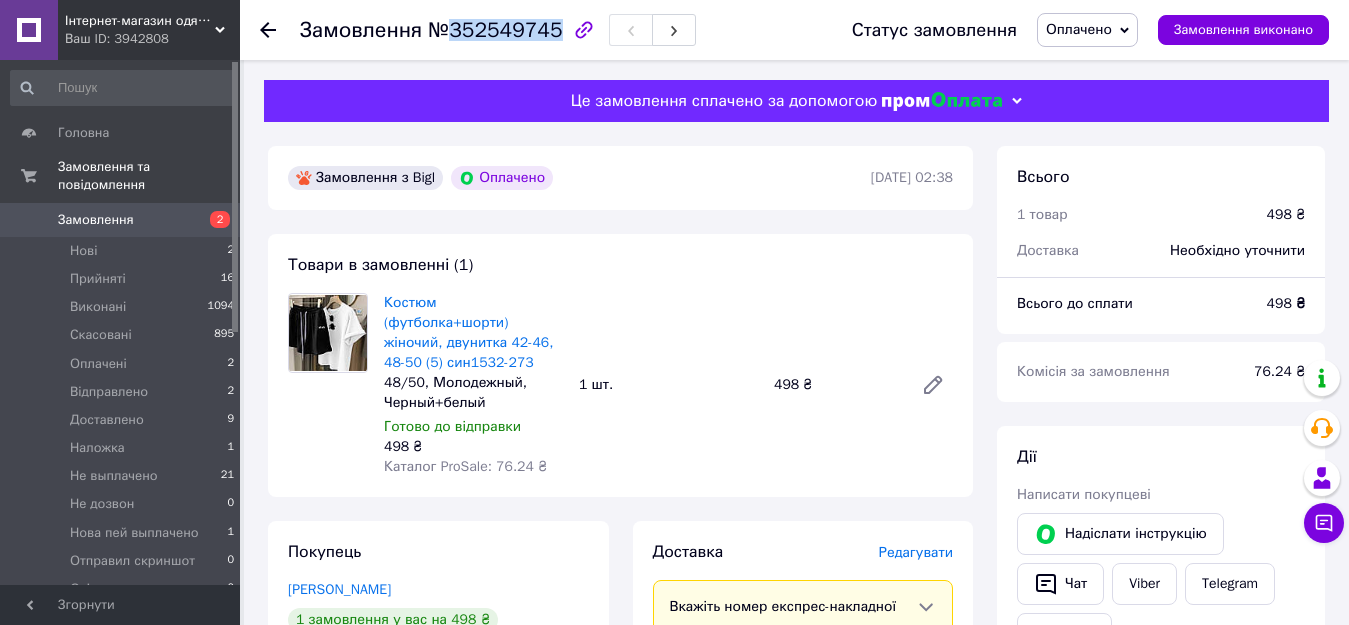 copy on "352549745" 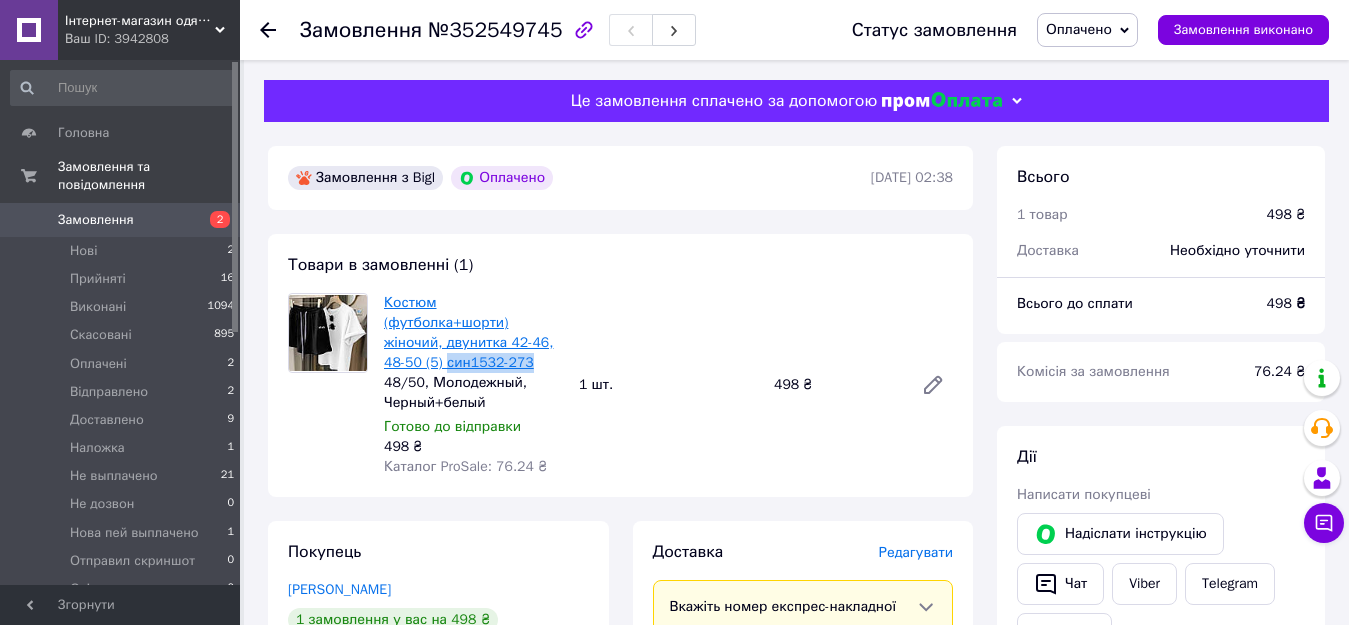 drag, startPoint x: 528, startPoint y: 339, endPoint x: 445, endPoint y: 343, distance: 83.09633 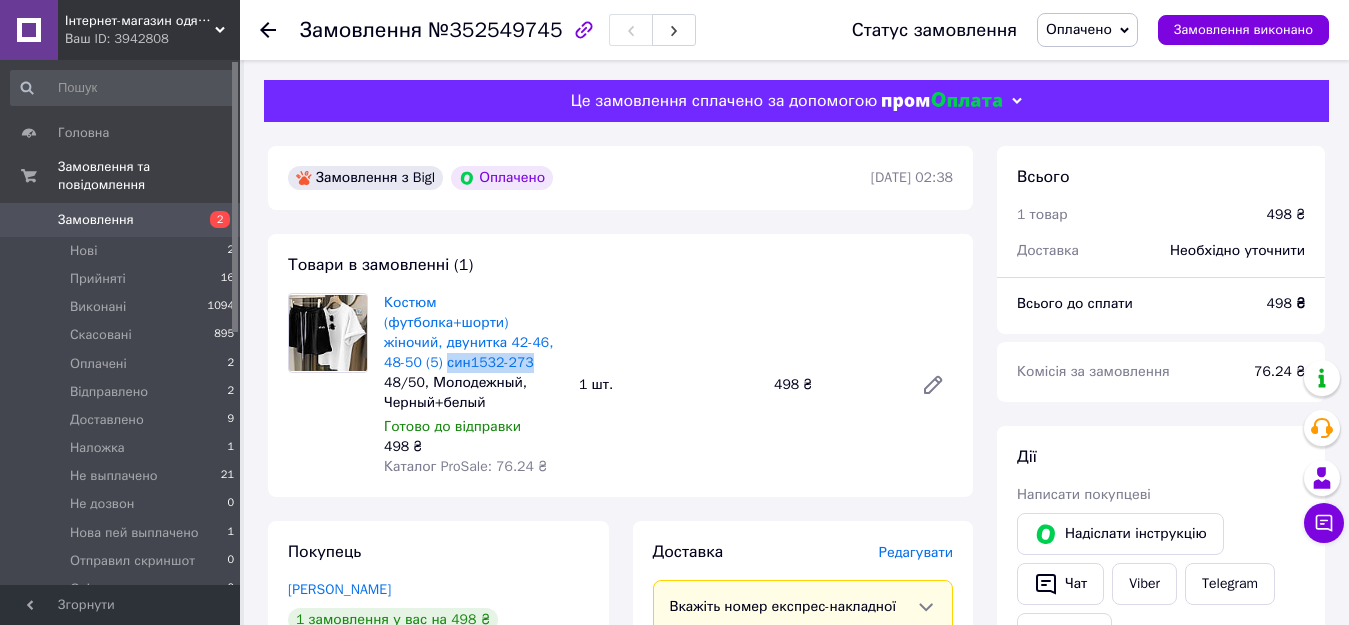 copy on "син1532-273" 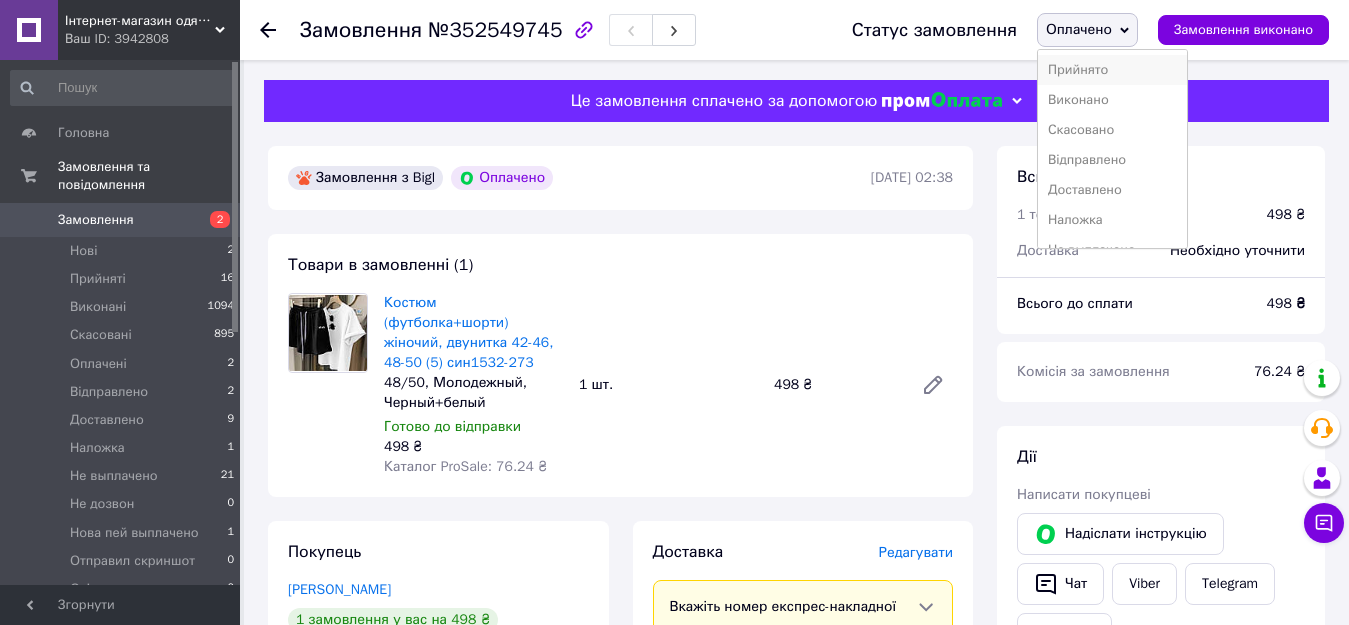 click on "Прийнято" at bounding box center [1112, 70] 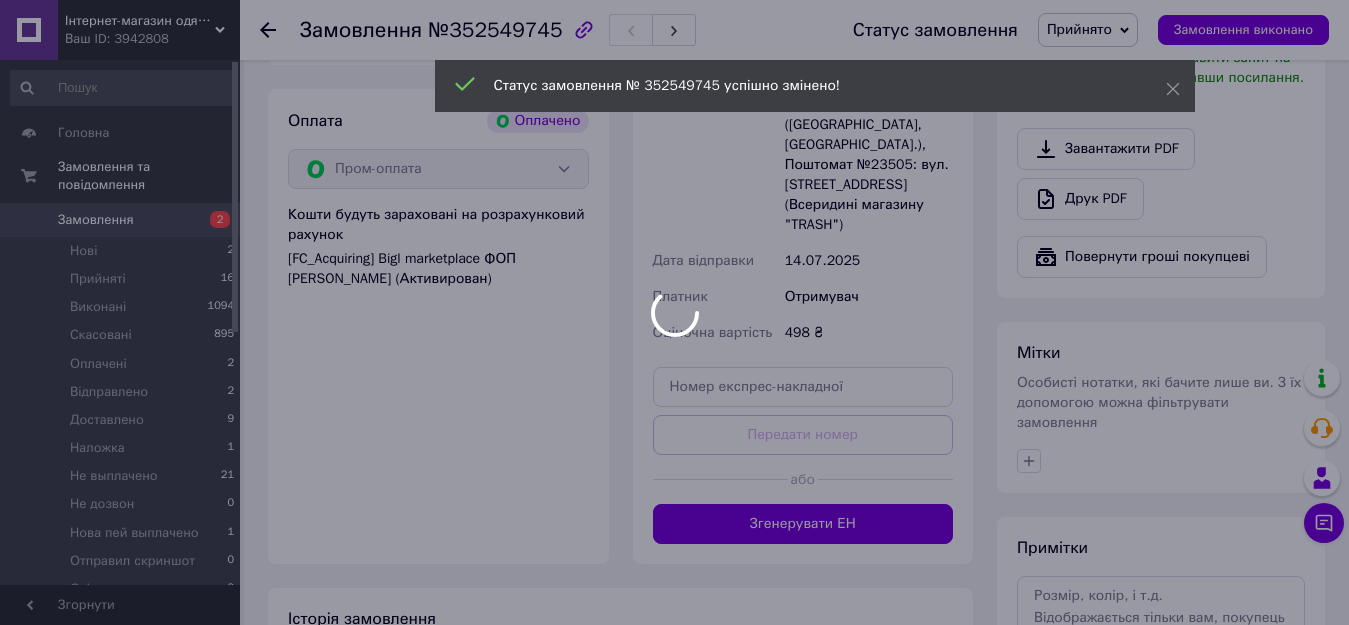 scroll, scrollTop: 700, scrollLeft: 0, axis: vertical 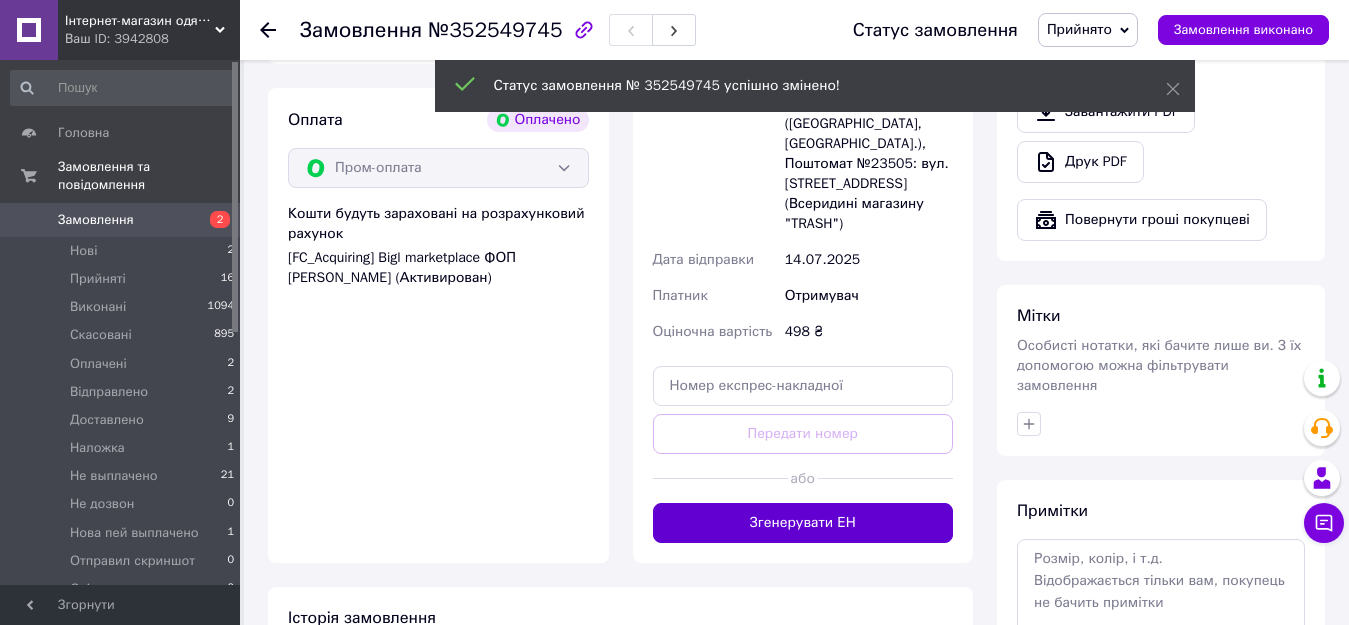 click on "Згенерувати ЕН" at bounding box center (803, 523) 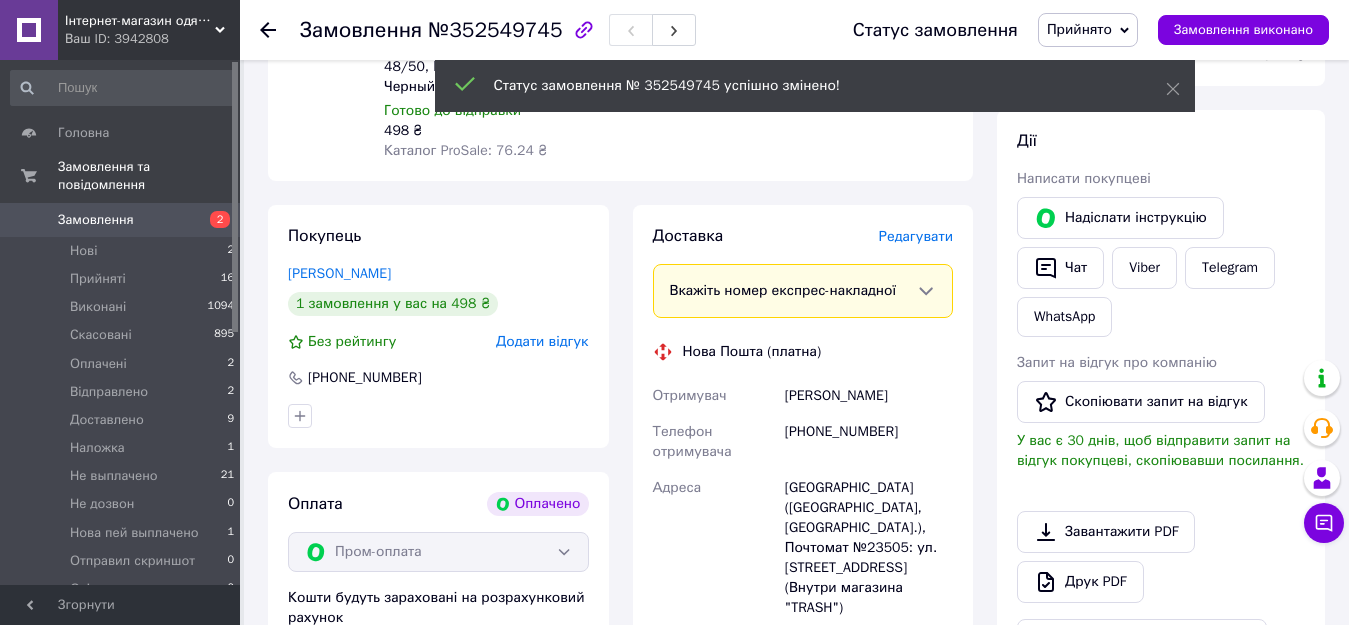 scroll, scrollTop: 300, scrollLeft: 0, axis: vertical 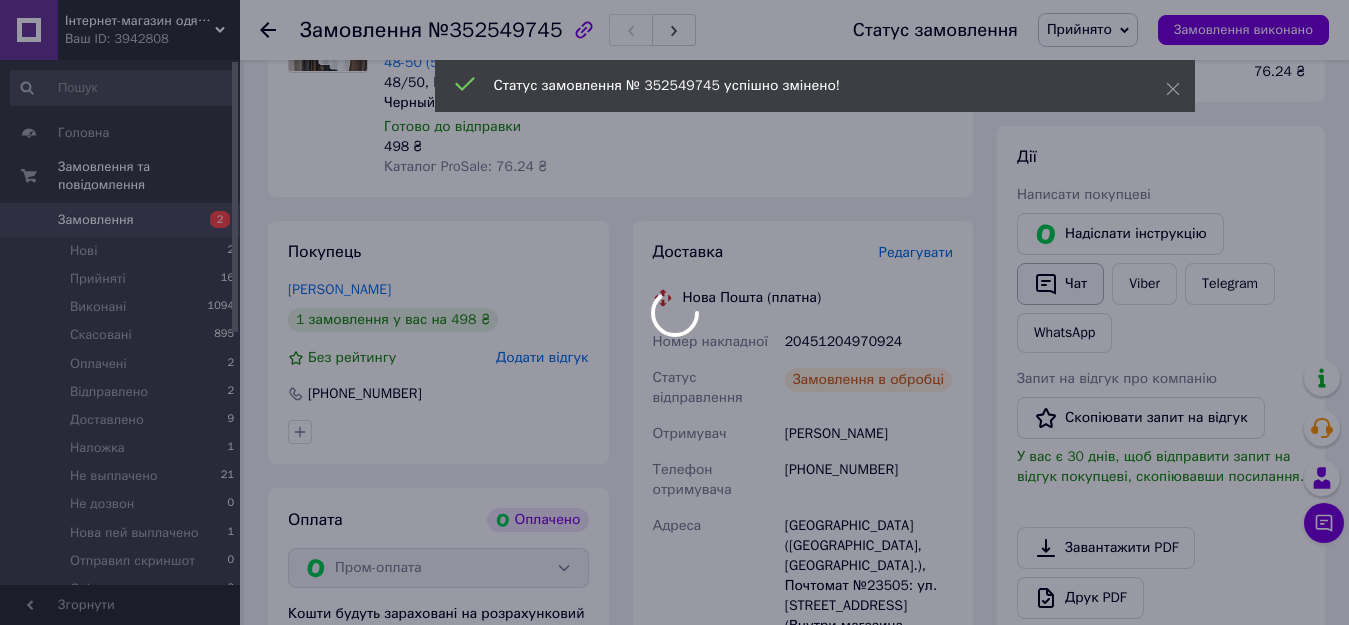 click on "Чат" at bounding box center [1060, 284] 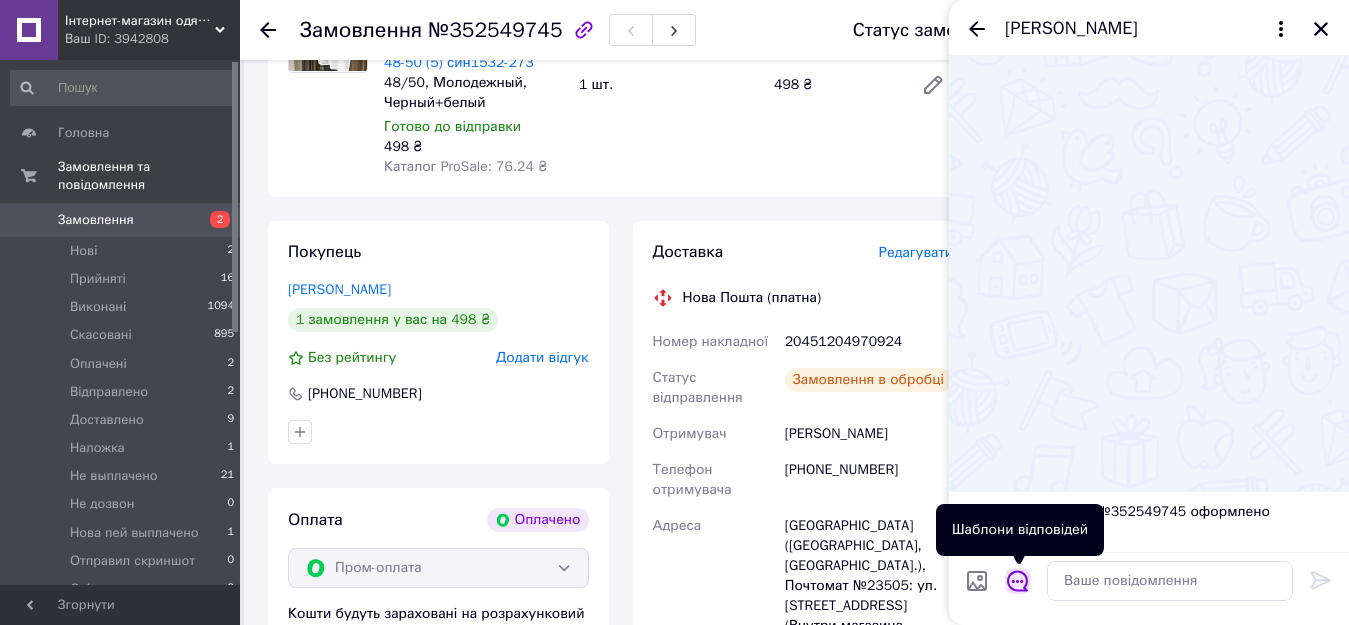 click 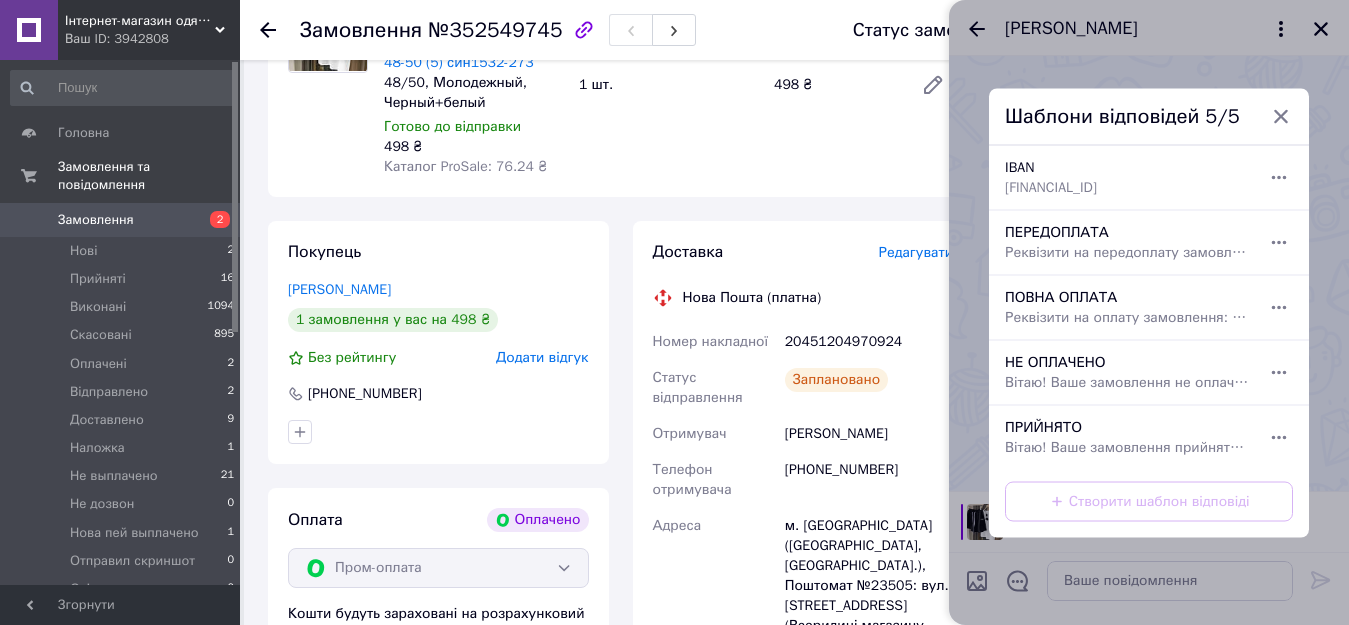 drag, startPoint x: 1052, startPoint y: 449, endPoint x: 1225, endPoint y: 519, distance: 186.62529 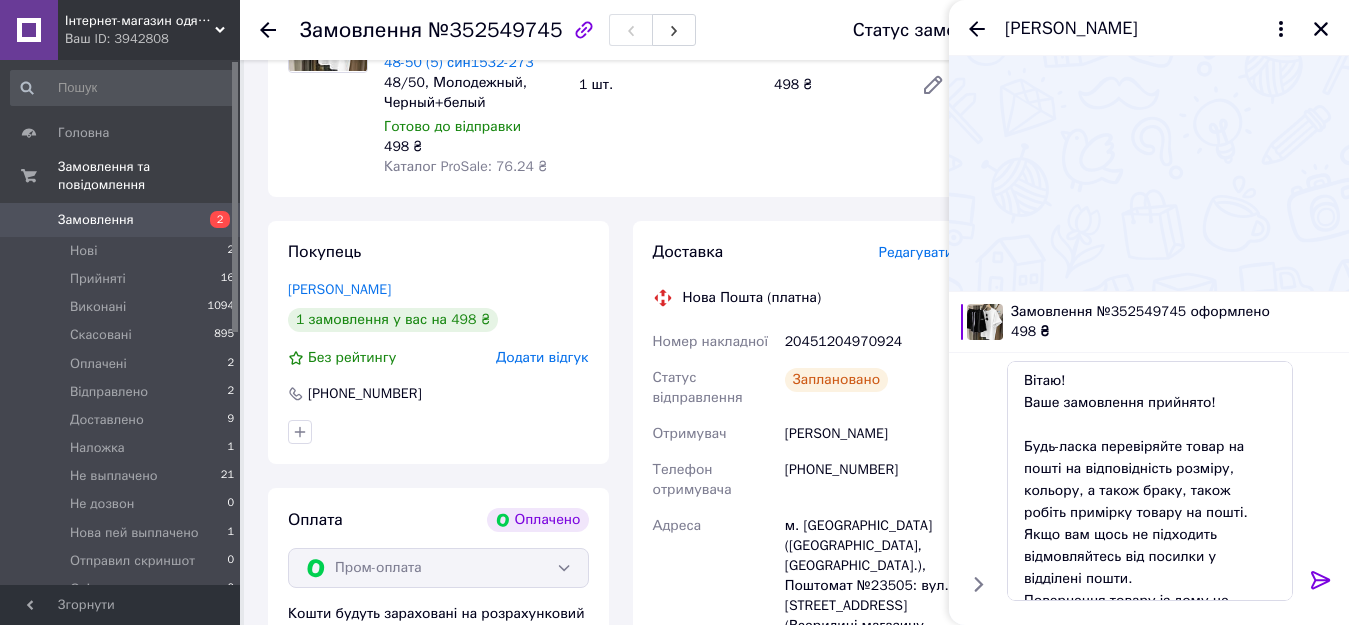 drag, startPoint x: 1318, startPoint y: 583, endPoint x: 945, endPoint y: 287, distance: 476.1775 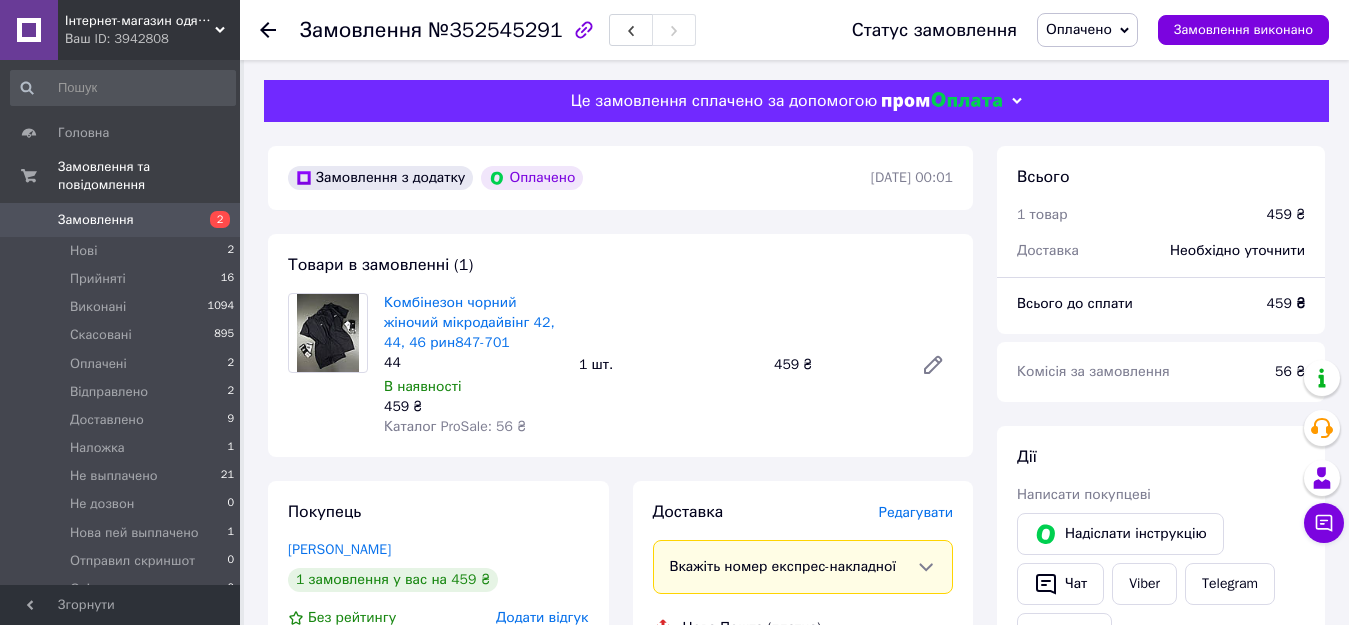 scroll, scrollTop: 0, scrollLeft: 0, axis: both 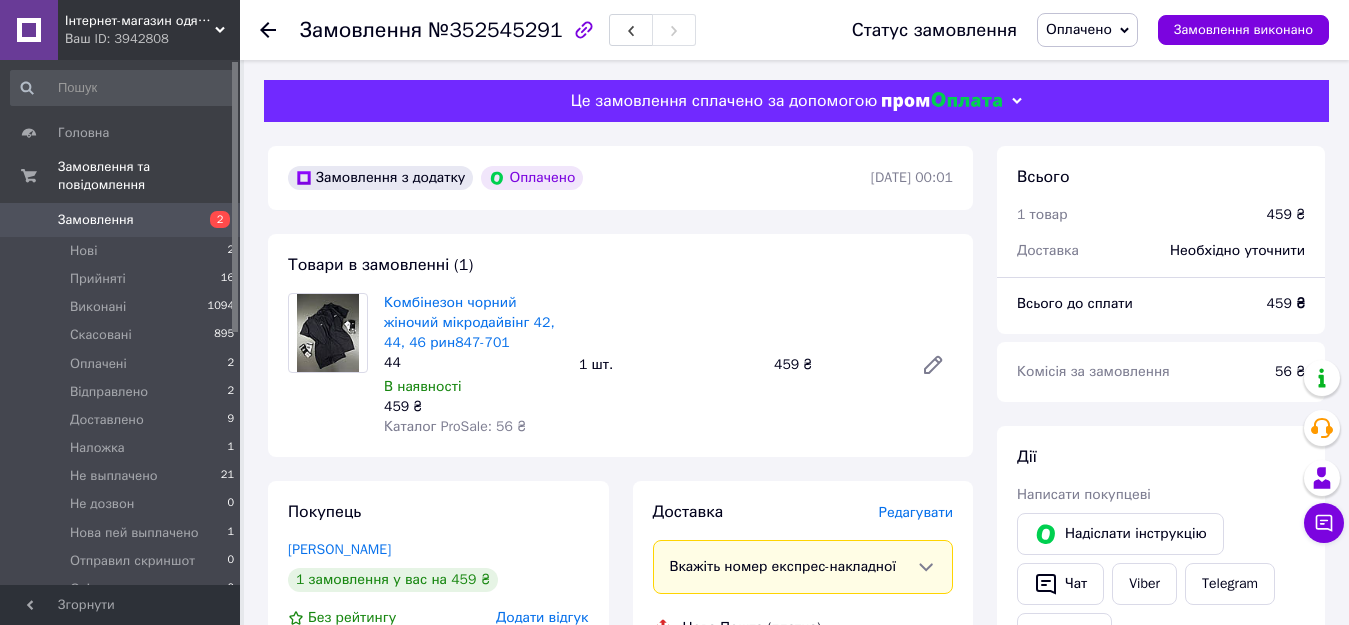 click on "№352545291" at bounding box center [495, 30] 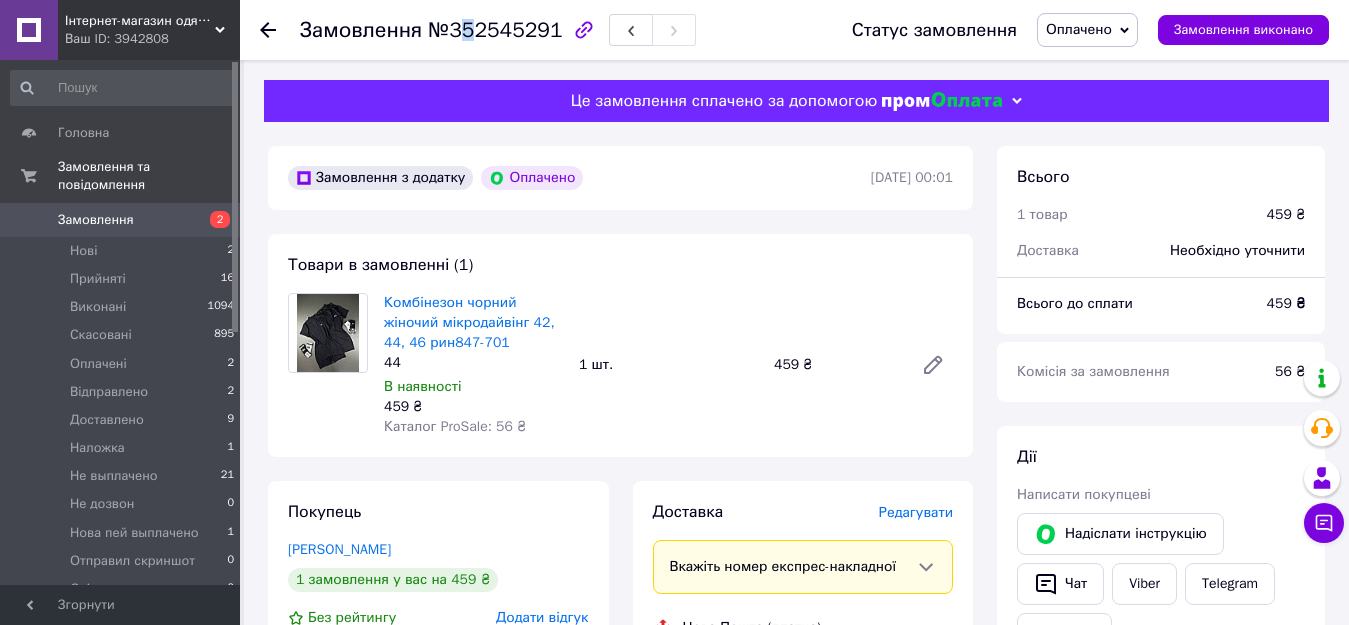 click on "№352545291" at bounding box center [495, 30] 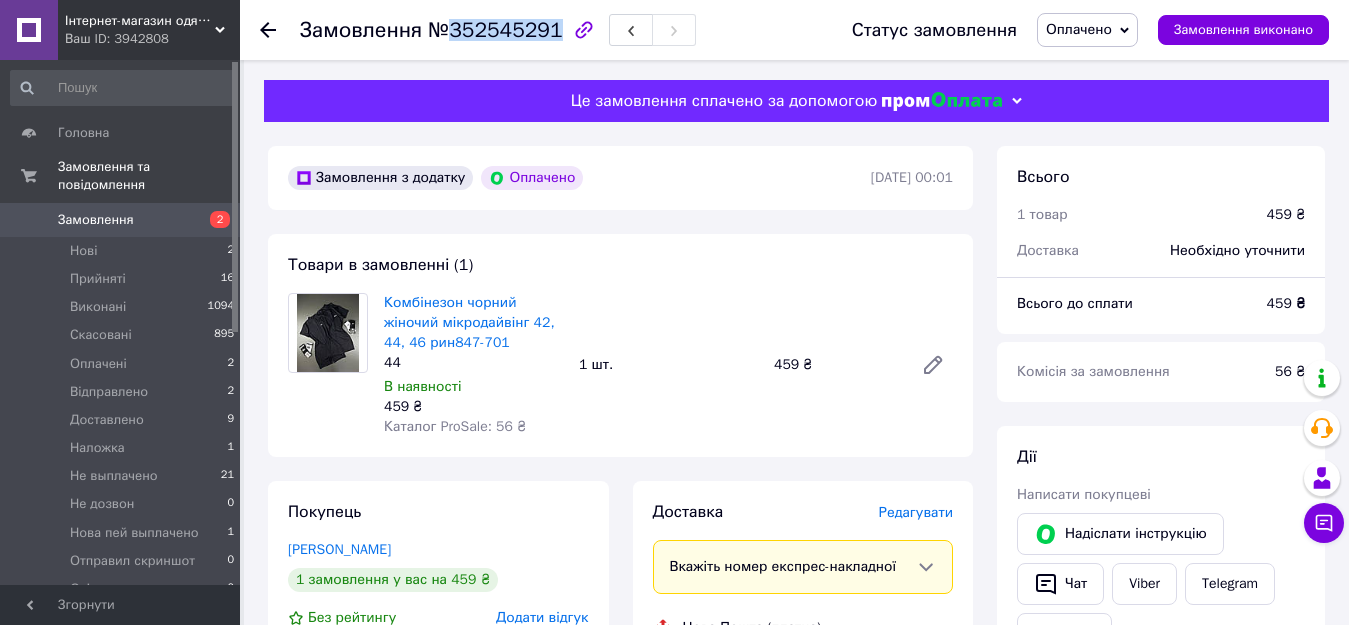 click on "№352545291" at bounding box center [495, 30] 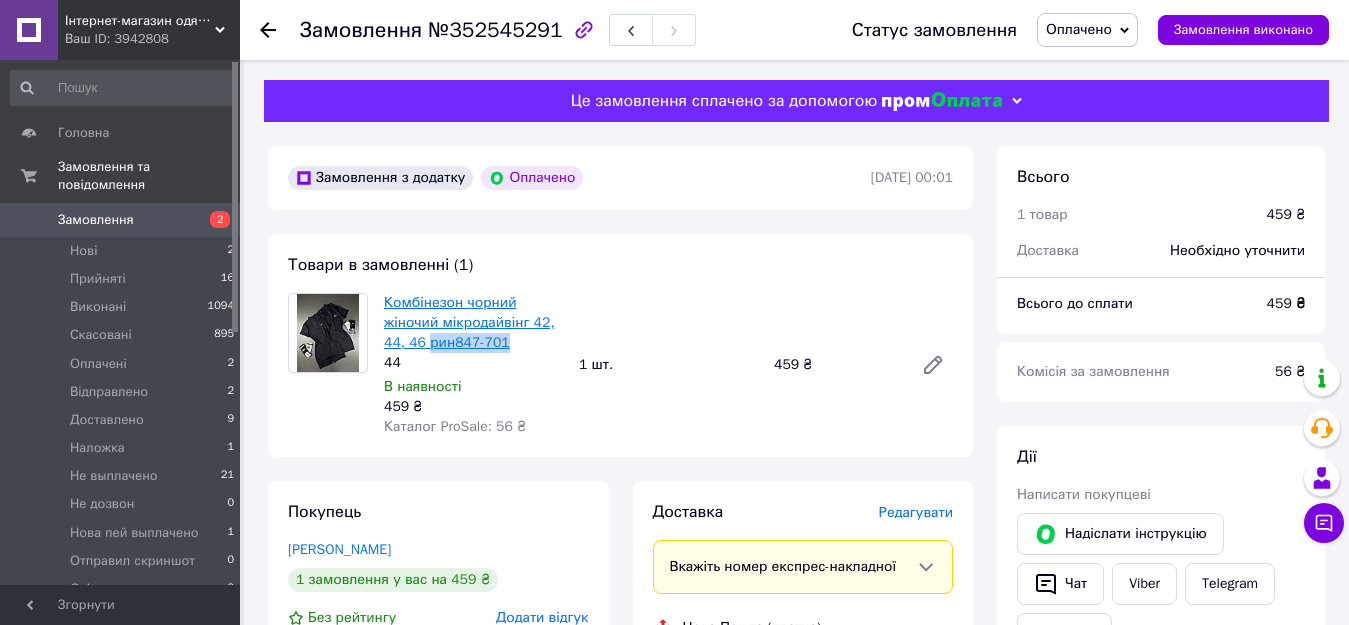 drag, startPoint x: 508, startPoint y: 344, endPoint x: 428, endPoint y: 344, distance: 80 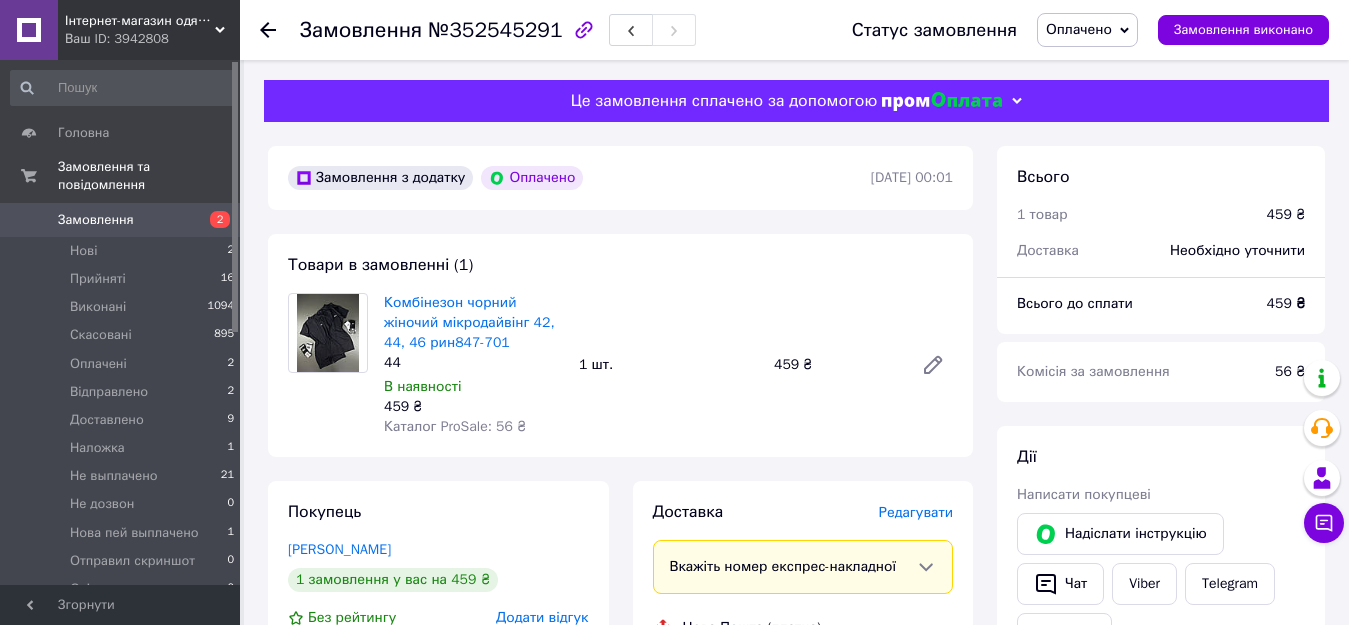 click on "Статус замовлення Оплачено Прийнято Виконано Скасовано Відправлено Доставлено Наложка Не выплачено Не дозвон Нова пей выплачено Отправил скриншот Очікує на оплату Замовлення виконано" at bounding box center [1080, 30] 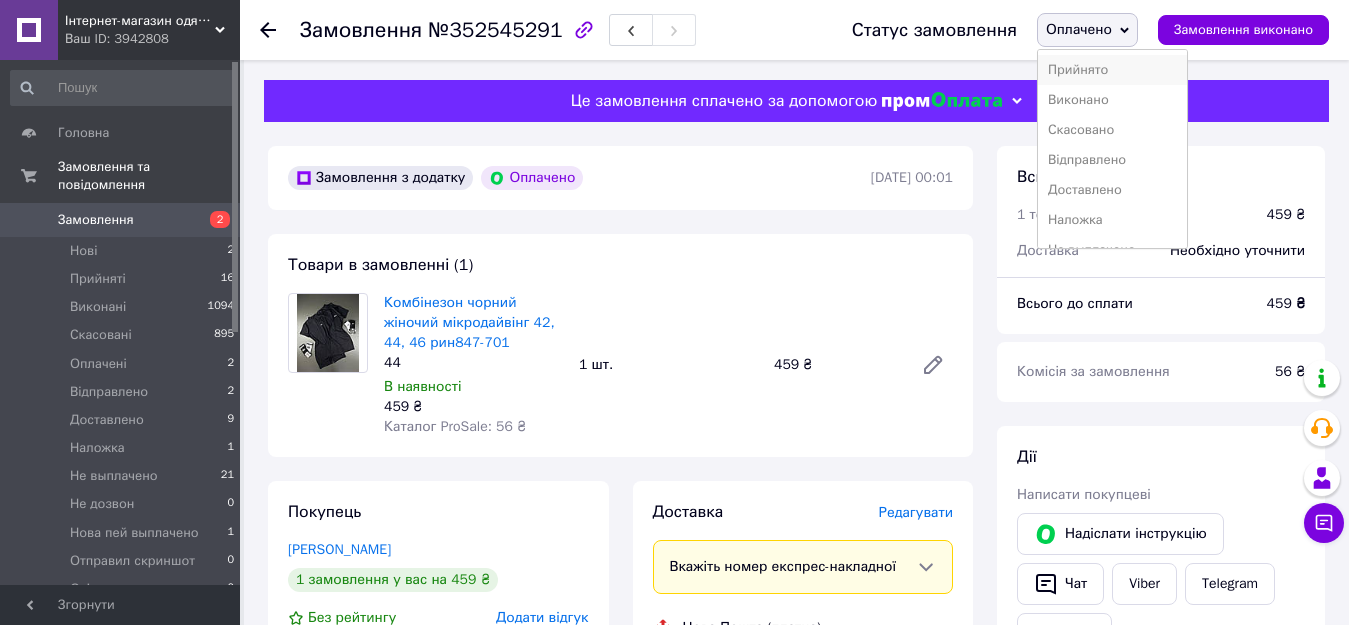 click on "Прийнято" at bounding box center (1112, 70) 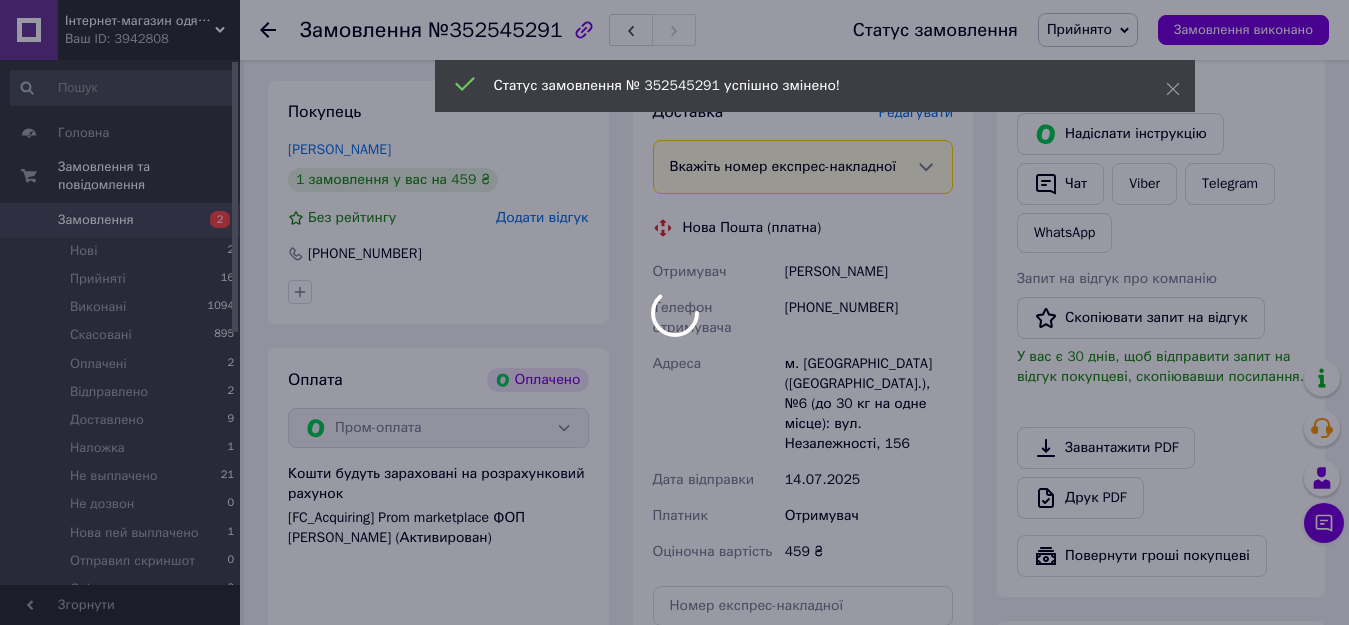 scroll, scrollTop: 700, scrollLeft: 0, axis: vertical 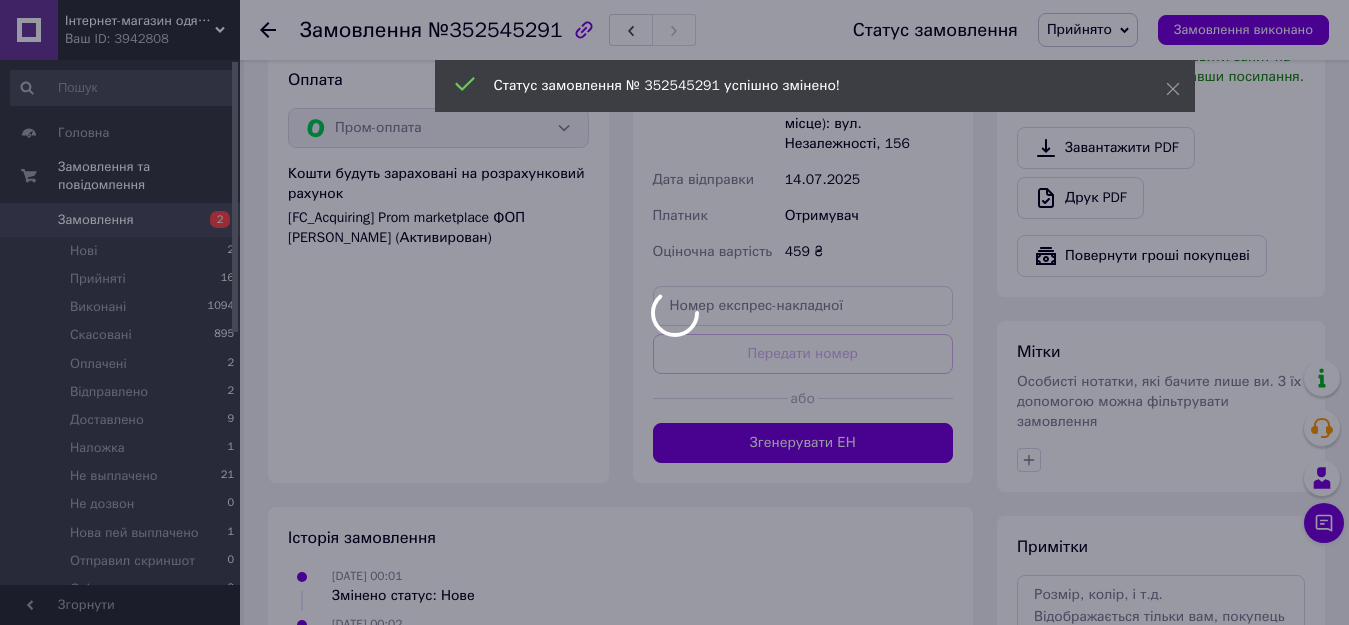click at bounding box center (674, 312) 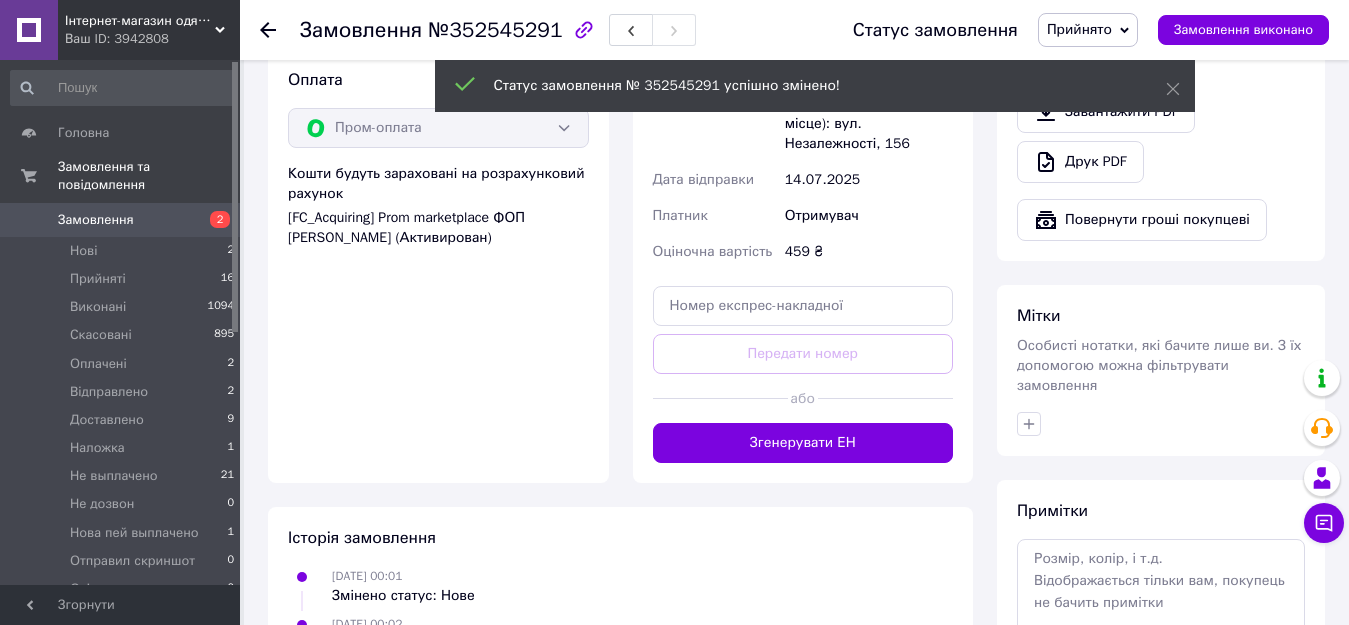 click on "Згенерувати ЕН" at bounding box center [803, 443] 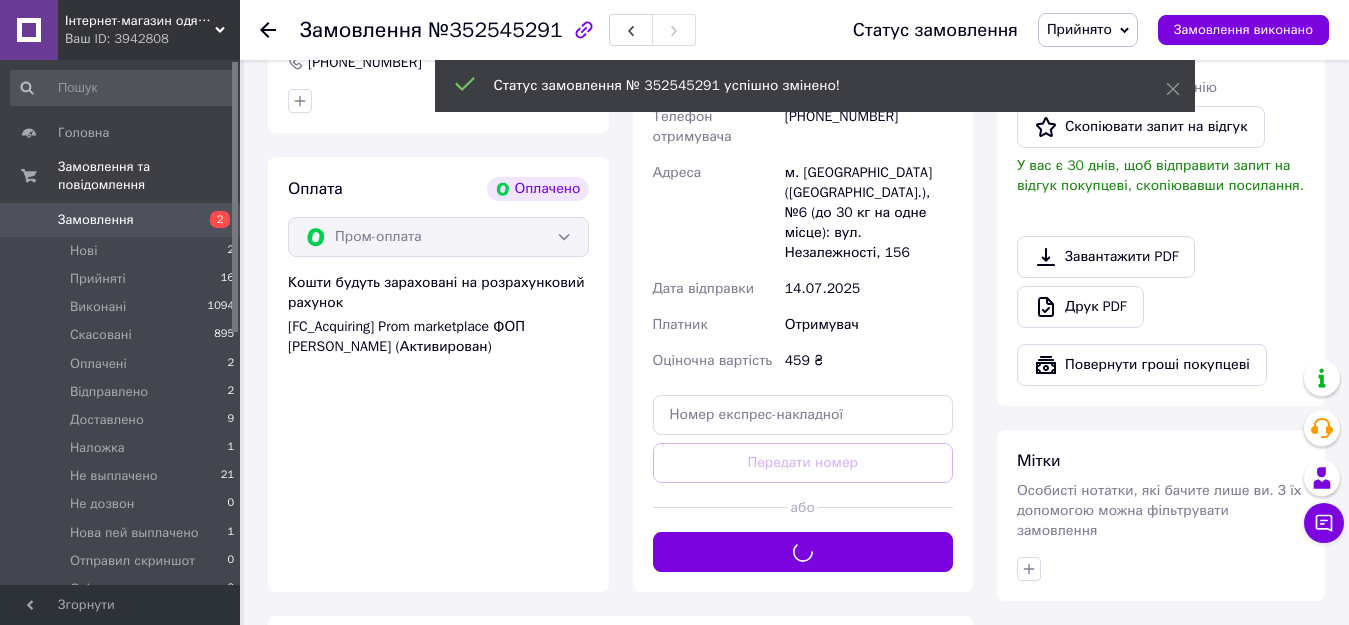 scroll, scrollTop: 300, scrollLeft: 0, axis: vertical 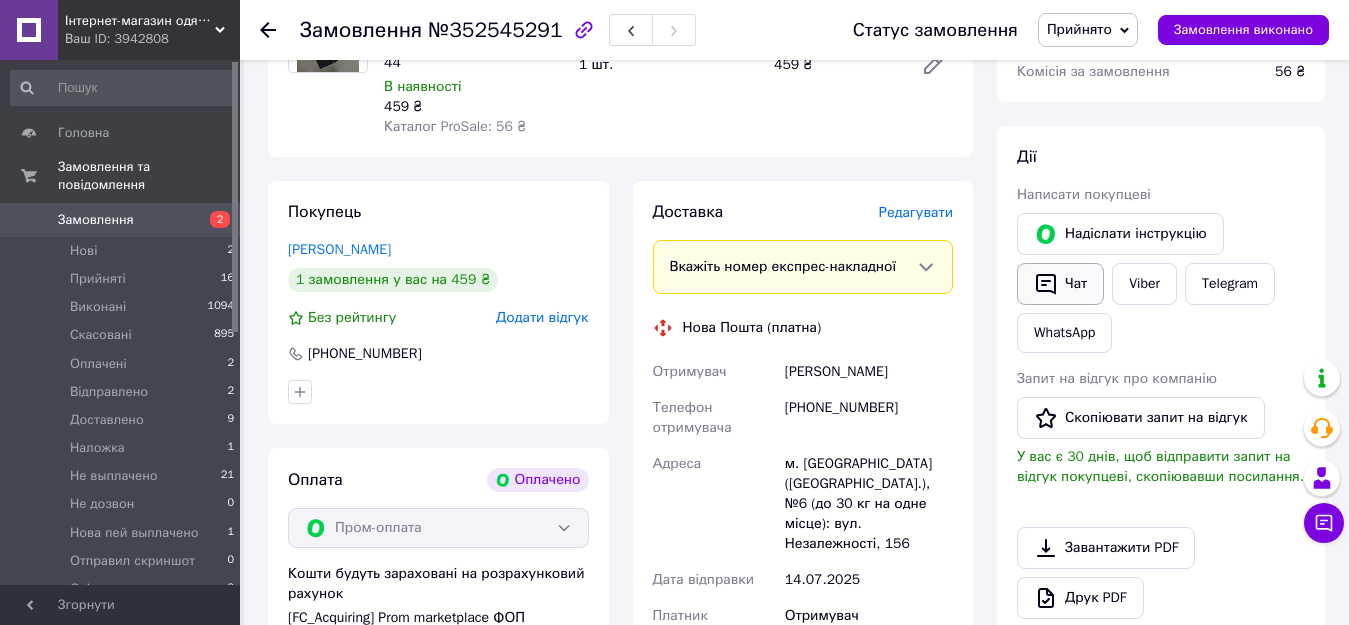 click 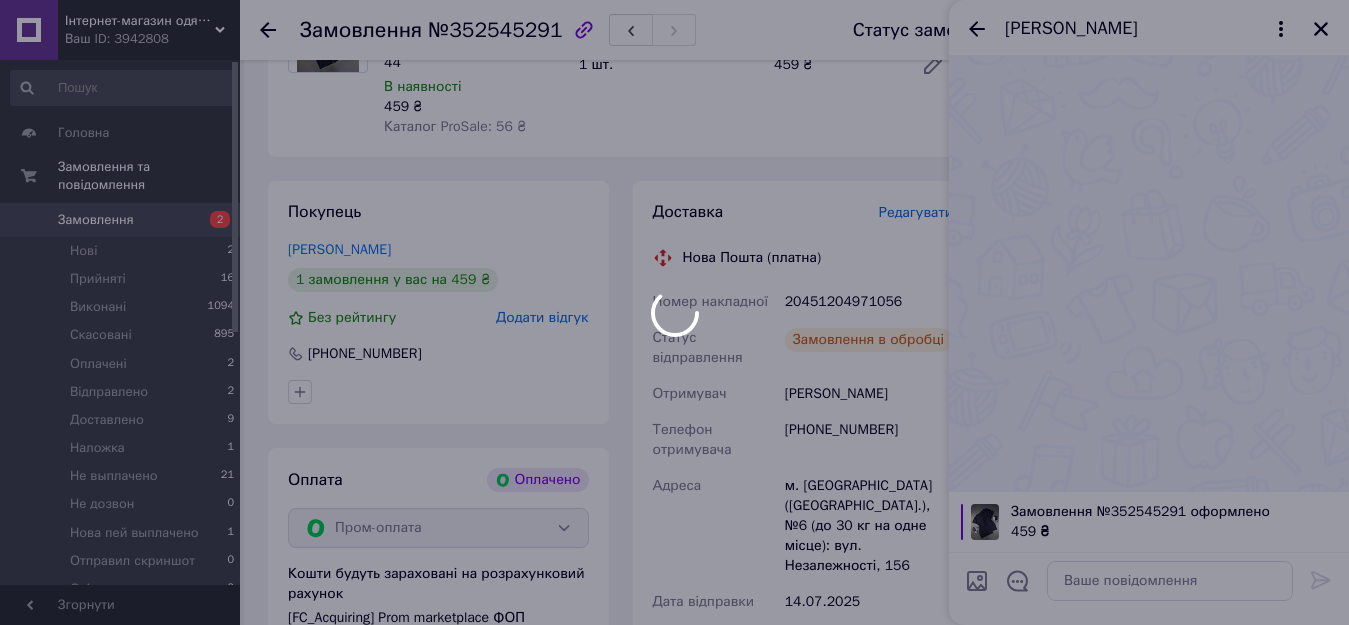click on "Інтернет-магазин одягу «Веспер» Ваш ID: 3942808 Сайт Інтернет-магазин одягу «Веспер» Кабінет покупця Перевірити стан системи Сторінка на порталі Довідка Вийти Головна Замовлення та повідомлення Замовлення 2 Нові 2 Прийняті 16 Виконані 1094 Скасовані 895 Оплачені 2 Відправлено 2 Доставлено 9 Наложка 1 Не выплачено 21 Не дозвон 0 Нова пей выплачено 1 Отправил скриншот 0 Очікує на оплату 0 Повідомлення 0 Товари та послуги Сповіщення 34 55 Показники роботи компанії Відгуки Покупці Каталог ProSale Аналітика Управління сайтом 44" at bounding box center (674, 452) 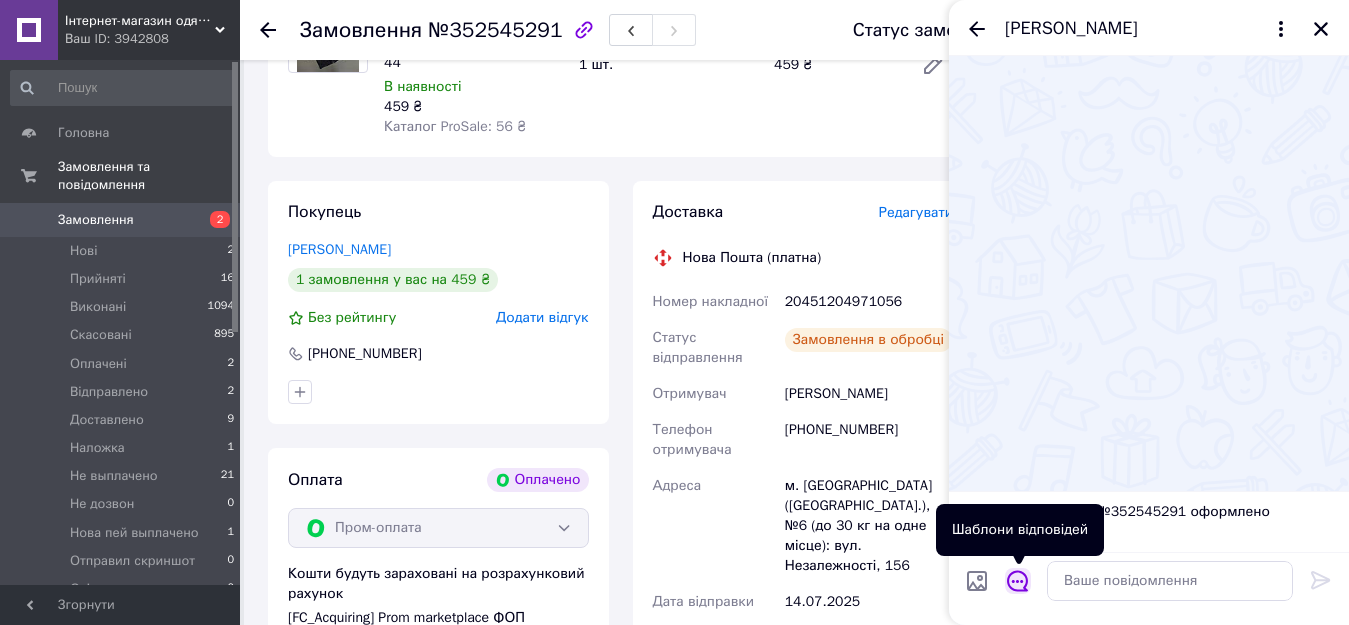 click 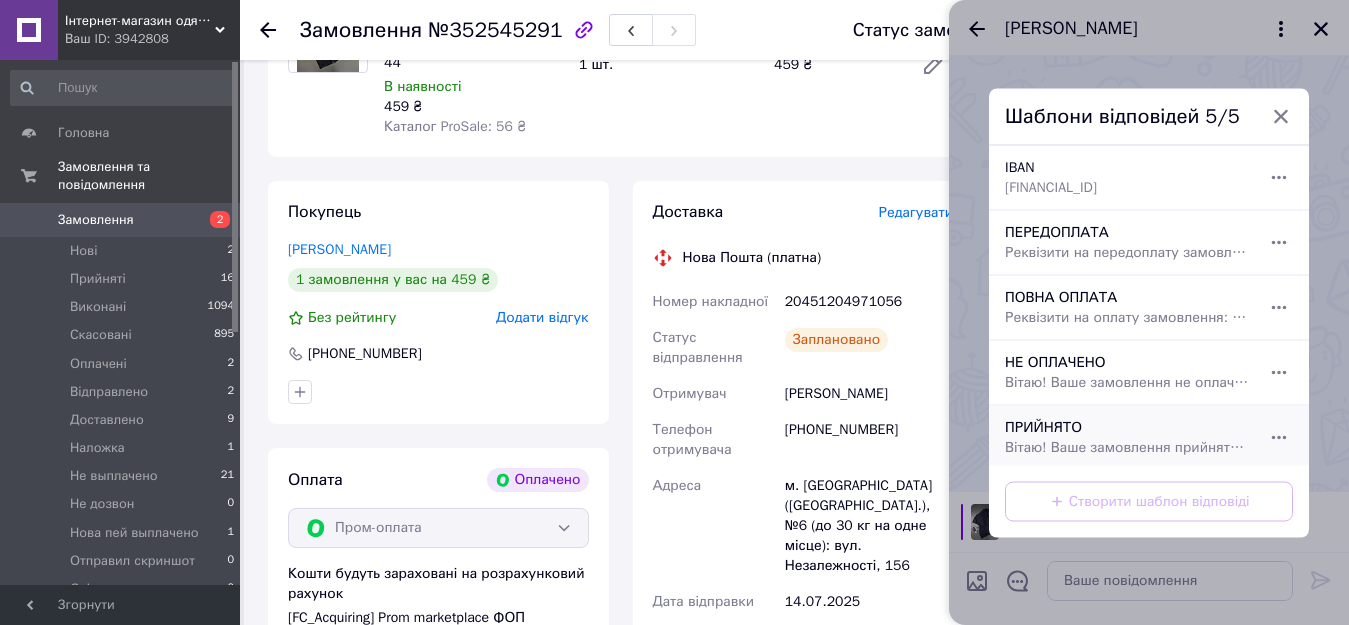 click on "ПРИЙНЯТО Вітаю!
Ваше замовлення прийнято!
Будь-ласка перевіряйте товар на пошті на відповідність розміру, кольору, а також браку, також робіть примірку товару на пошті.
Якщо вам щось не підходить відмовляйтесь від посилки у відділені пошти.
Повернення товару із дому не приймаються!
ПОВЕРНЕННЯ ТОВАРУ приймаємо виключно при відмові у відділенні пошти!
Дякуємо за розуміння. Гарного дня!" at bounding box center [1127, 437] 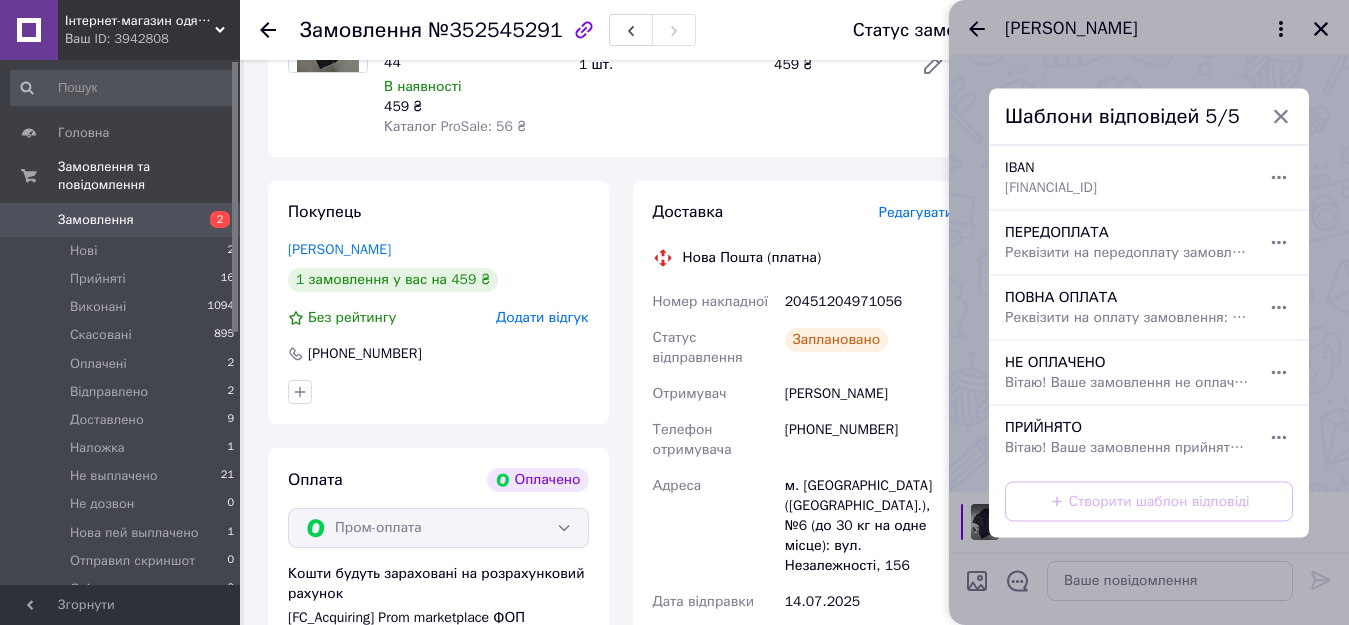 type on "Вітаю!
Ваше замовлення прийнято!
Будь-ласка перевіряйте товар на пошті на відповідність розміру, кольору, а також браку, також робіть примірку товару на пошті.
Якщо вам щось не підходить відмовляйтесь від посилки у відділені пошти.
Повернення товару із дому не приймаються!
ПОВЕРНЕННЯ ТОВАРУ приймаємо виключно при відмові у відділенні пошти!
Дякуємо за розуміння. Гарного дня!" 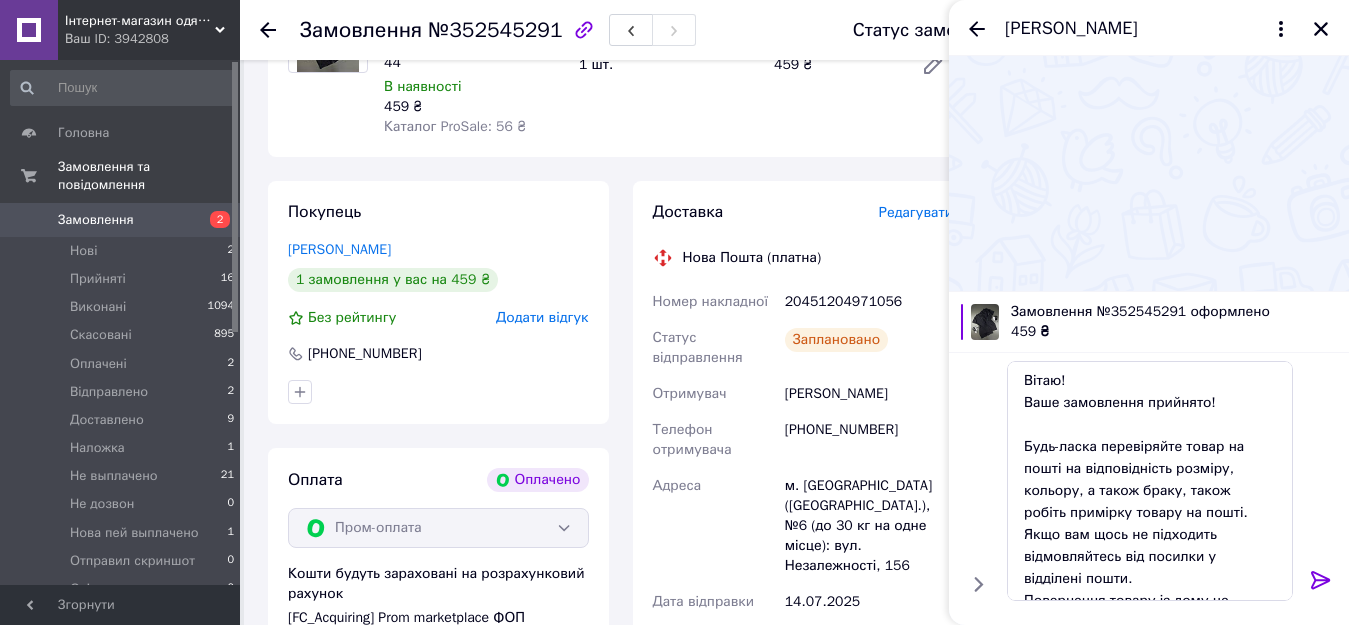 click 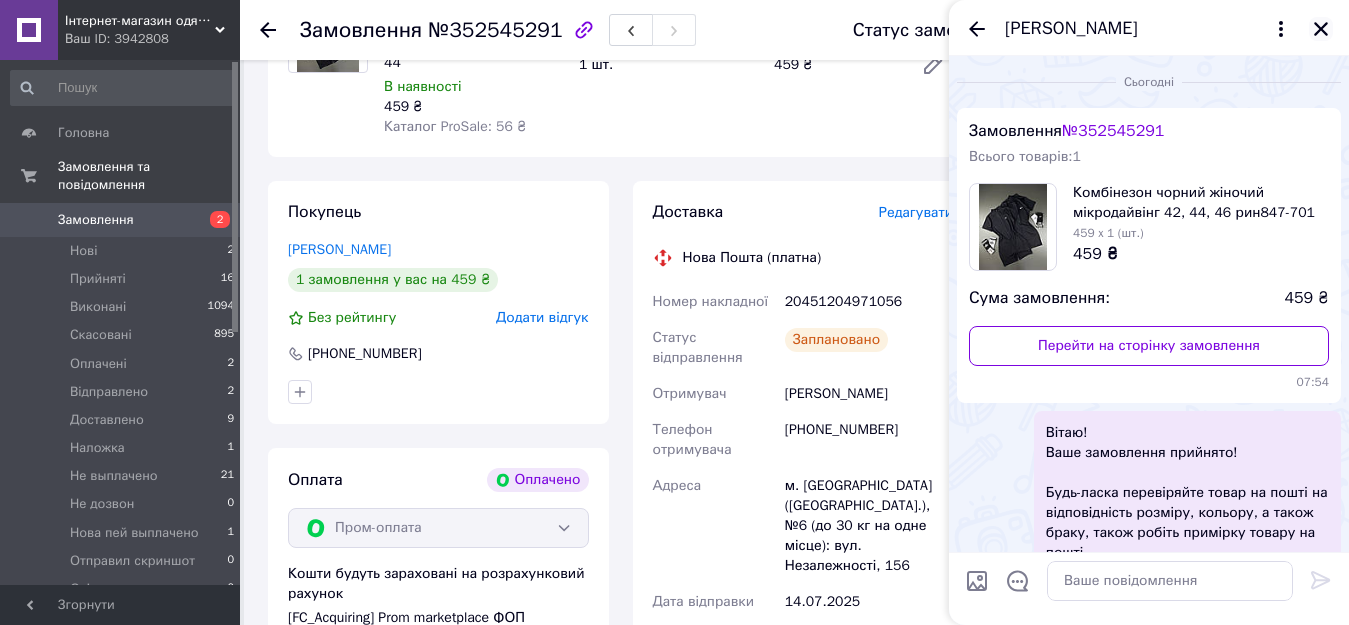 click 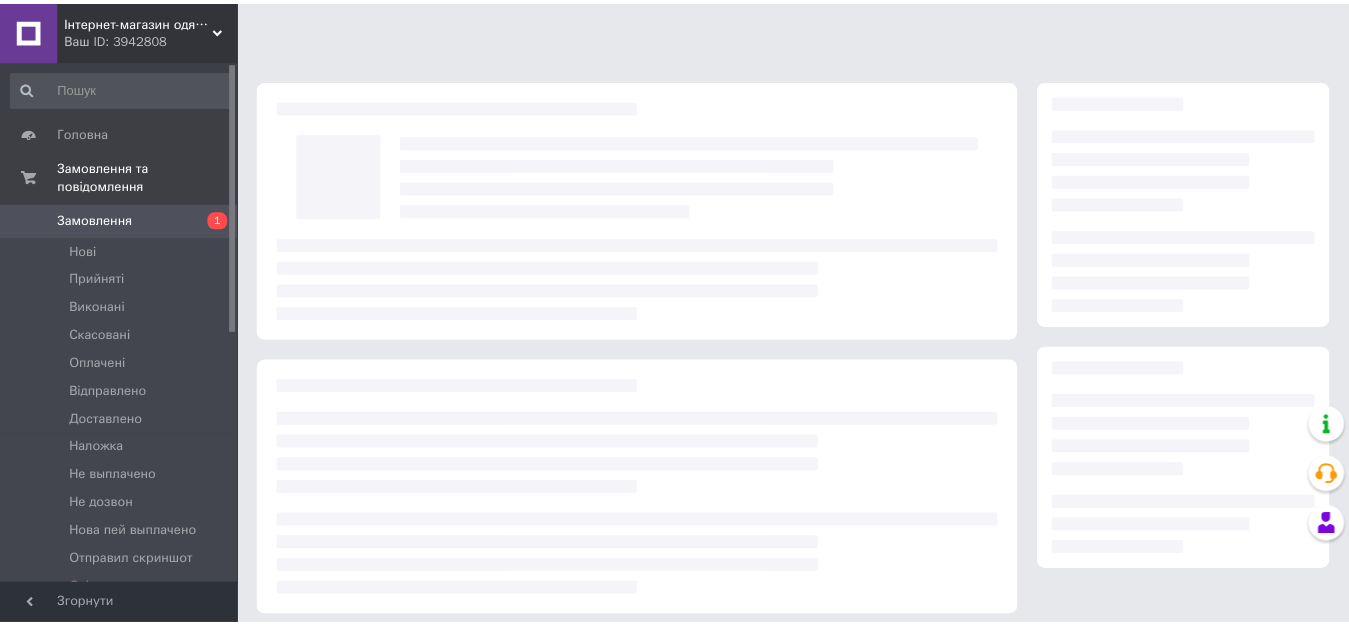 scroll, scrollTop: 0, scrollLeft: 0, axis: both 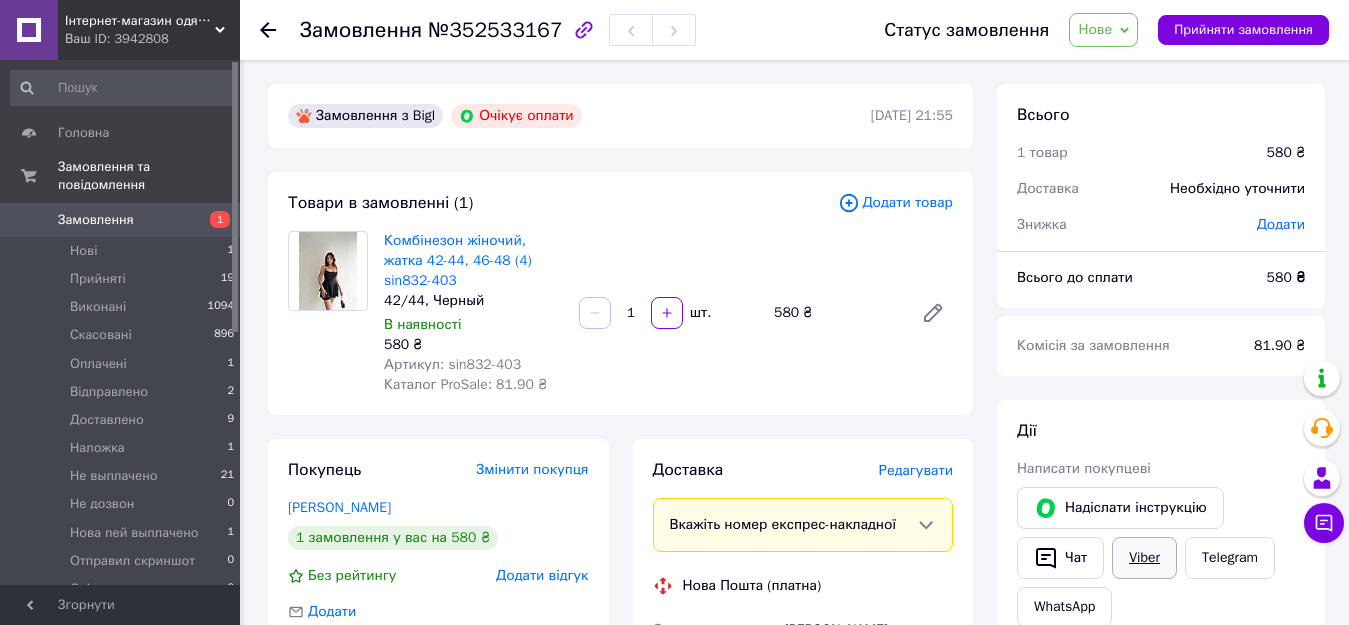 click on "Viber" at bounding box center (1144, 558) 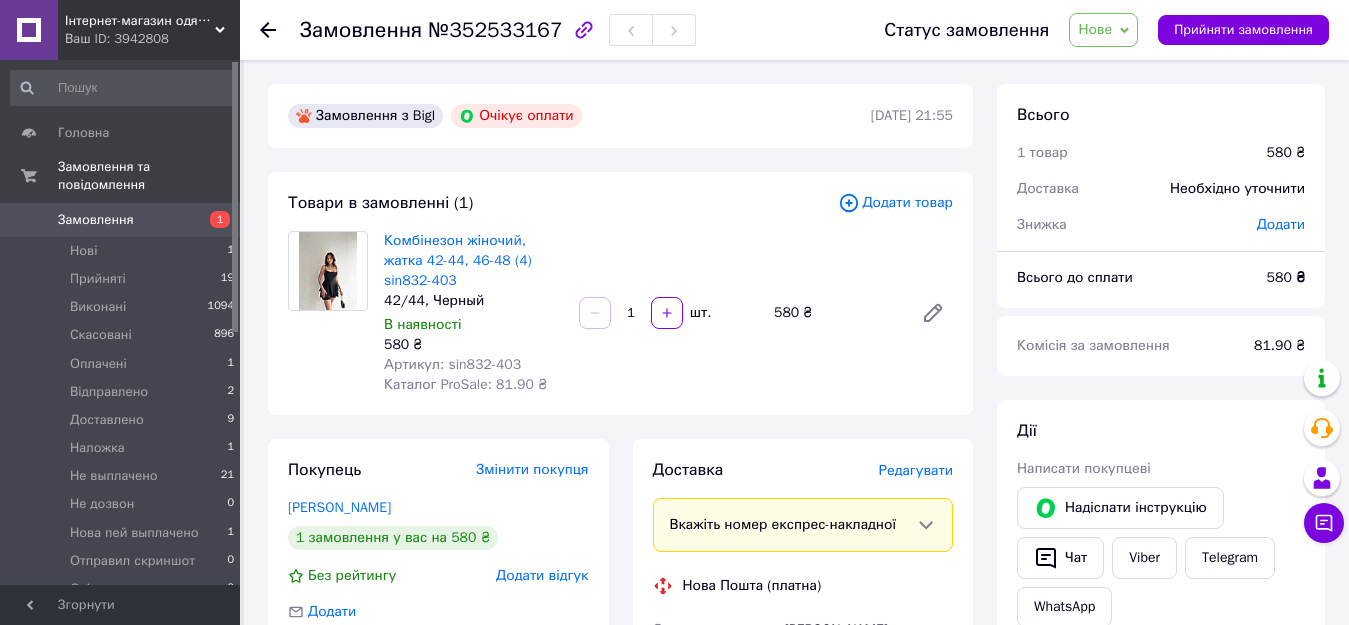 scroll, scrollTop: 100, scrollLeft: 0, axis: vertical 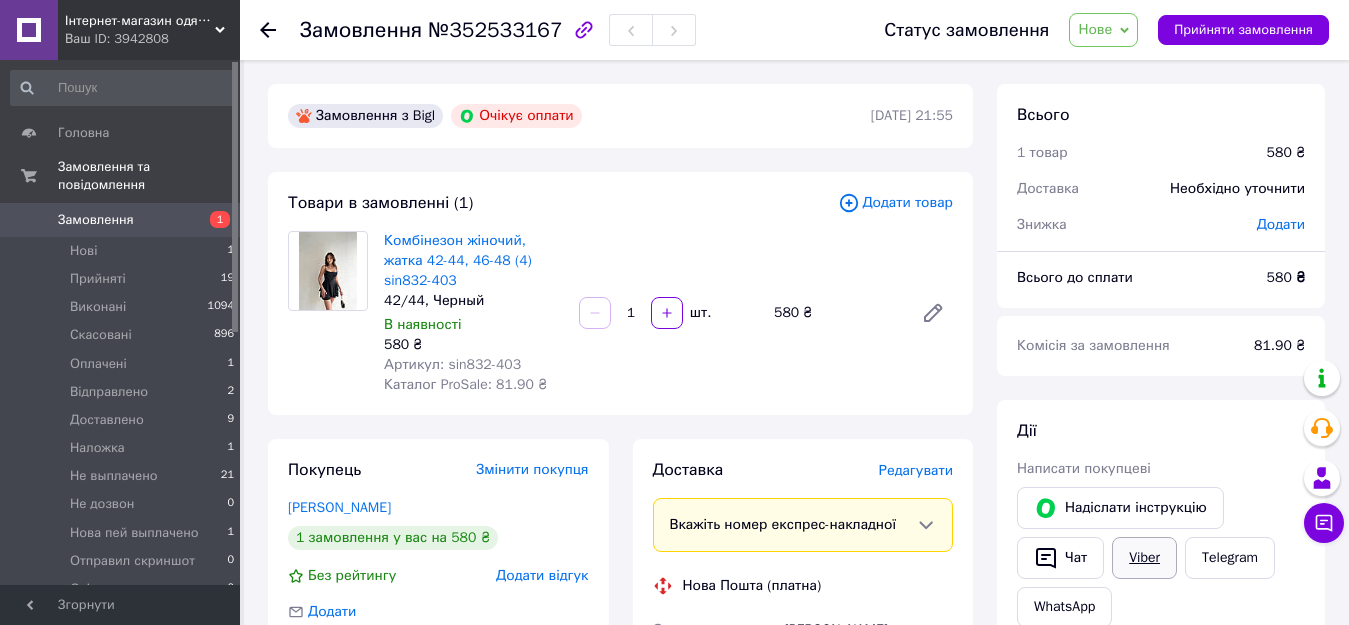 drag, startPoint x: 1158, startPoint y: 547, endPoint x: 1170, endPoint y: 541, distance: 13.416408 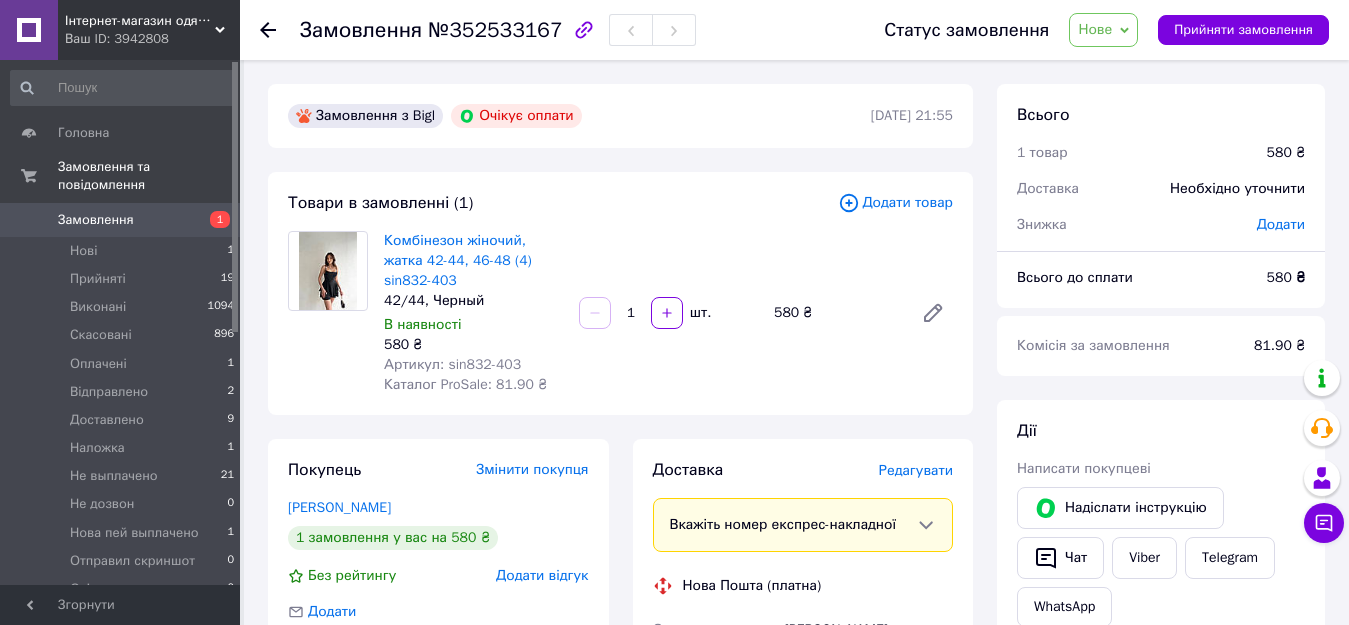 click on "Нове" at bounding box center [1095, 29] 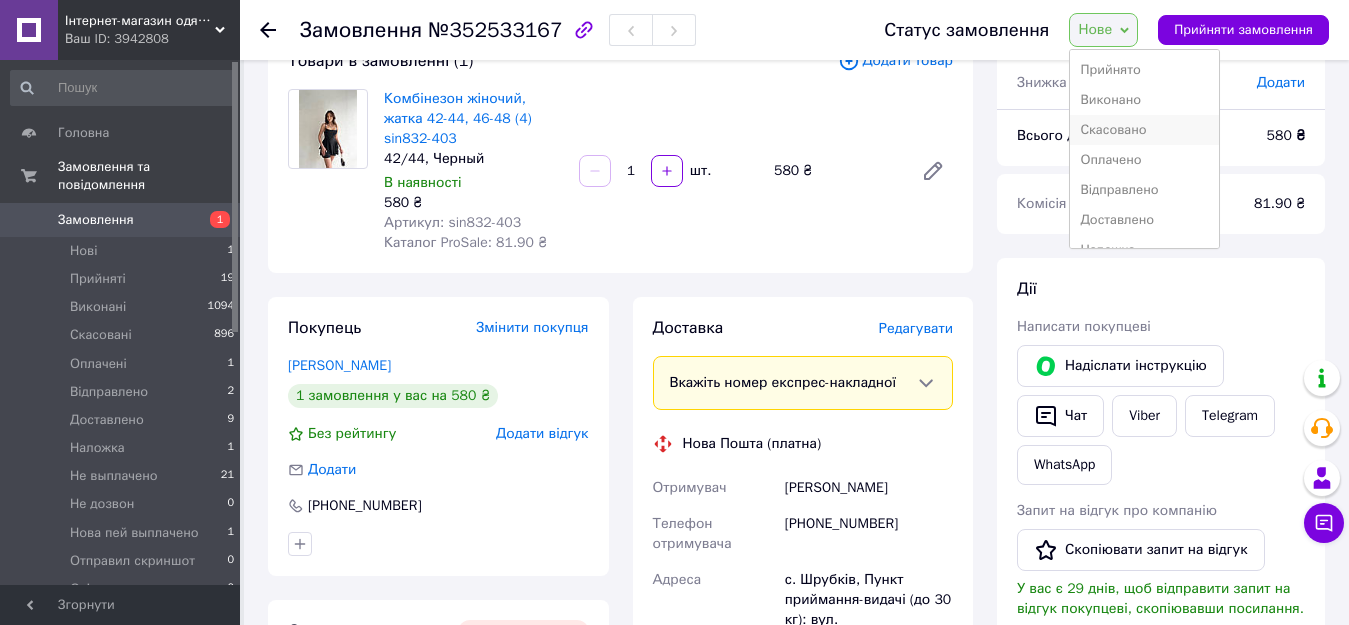 scroll, scrollTop: 300, scrollLeft: 0, axis: vertical 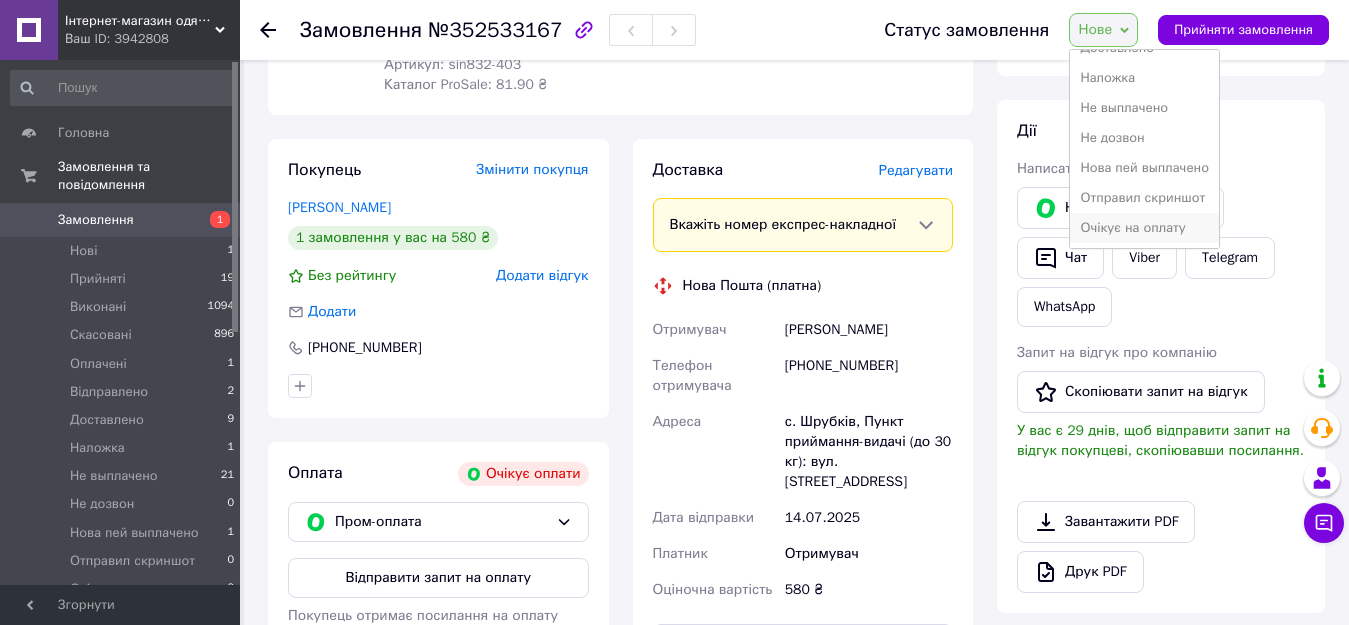click on "Очікує на оплату" at bounding box center [1144, 228] 